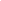 scroll, scrollTop: 0, scrollLeft: 0, axis: both 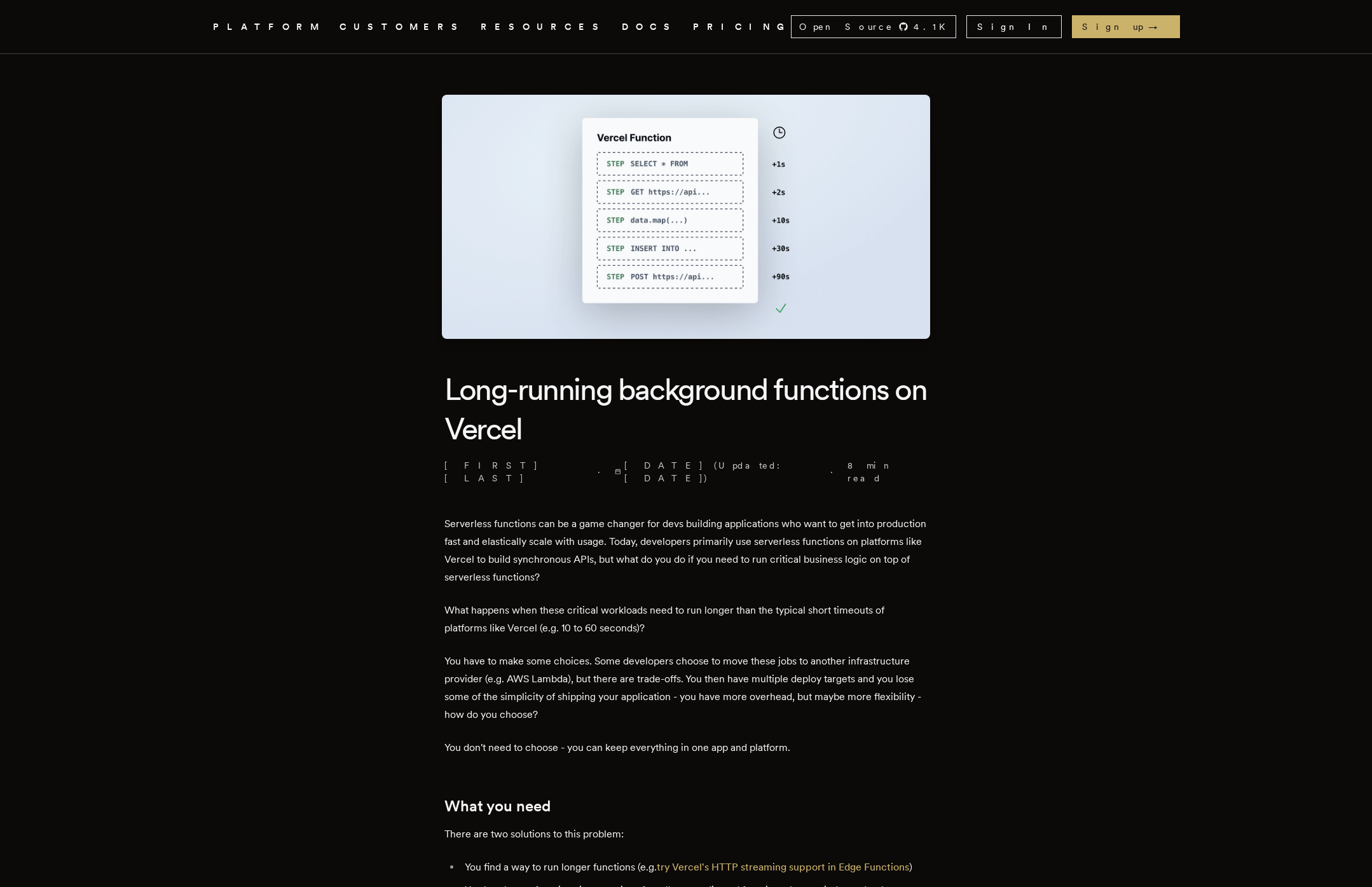 click on "Long-running background functions on Vercel Dan Farrelly ·     3/31/2023    (Updated:  6/6/2024 )   ·  8 min read Serverless functions can be a game changer for devs building applications who want to get into production fast and elastically scale with usage. Today, developers primarily use serverless functions on platforms like Vercel to build synchronous APIs, but what do you do if you need to run critical business logic on top of serverless functions?
What happens when these critical workloads need to run longer than the typical short timeouts of platforms like Vercel (e.g. 10 to 60 seconds)?
You have to make some choices. Some developers choose to move these jobs to another infrastructure provider (e.g. AWS Lambda), but there are trade-offs. You then have multiple deploy targets and you lose some of the simplicity of shipping your application - you have more overhead, but maybe more flexibility - how do you choose?
You don't need to choose - you can keep everything in one app and platform." at bounding box center (686, 2910) 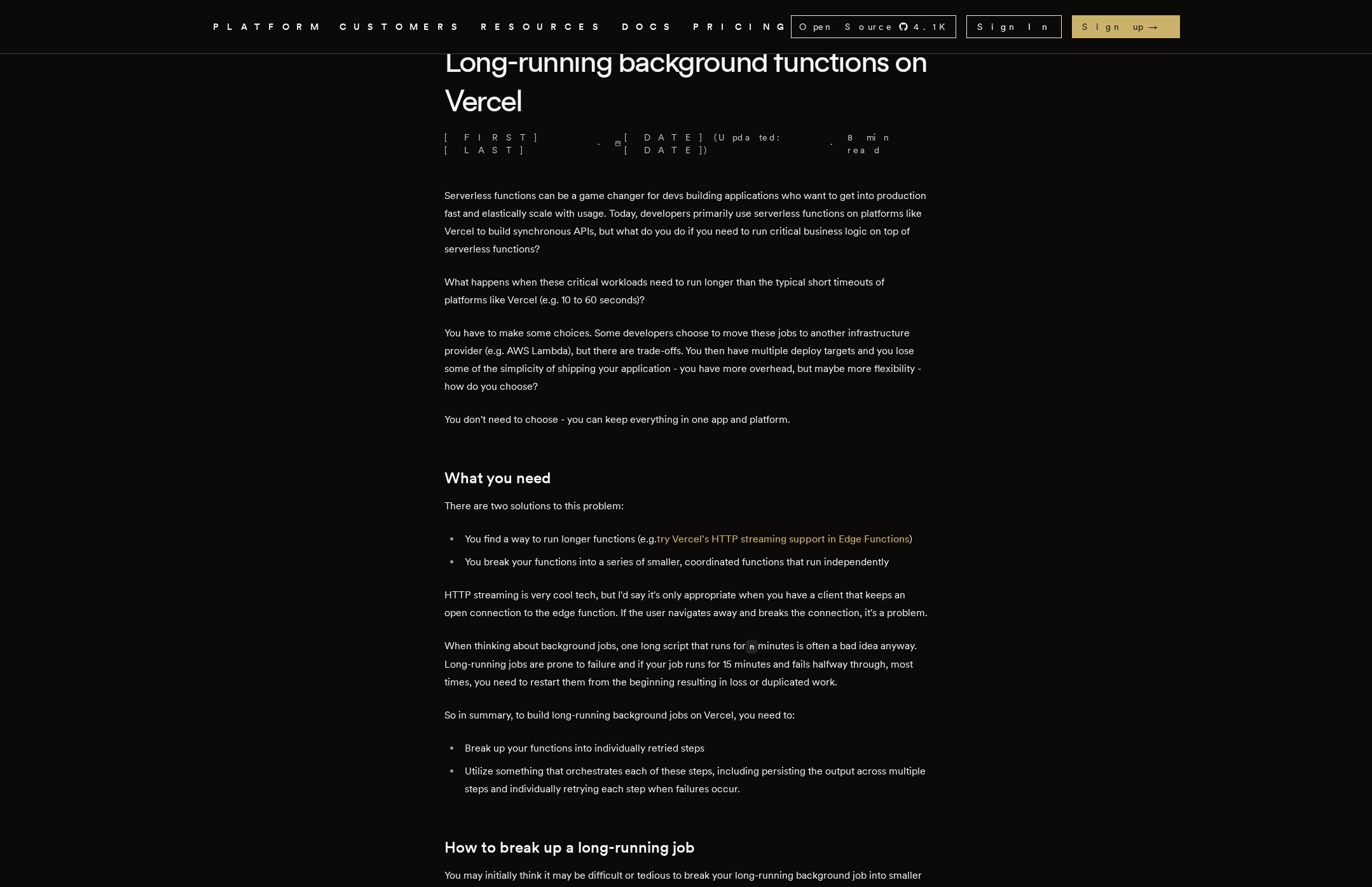 scroll, scrollTop: 764, scrollLeft: 0, axis: vertical 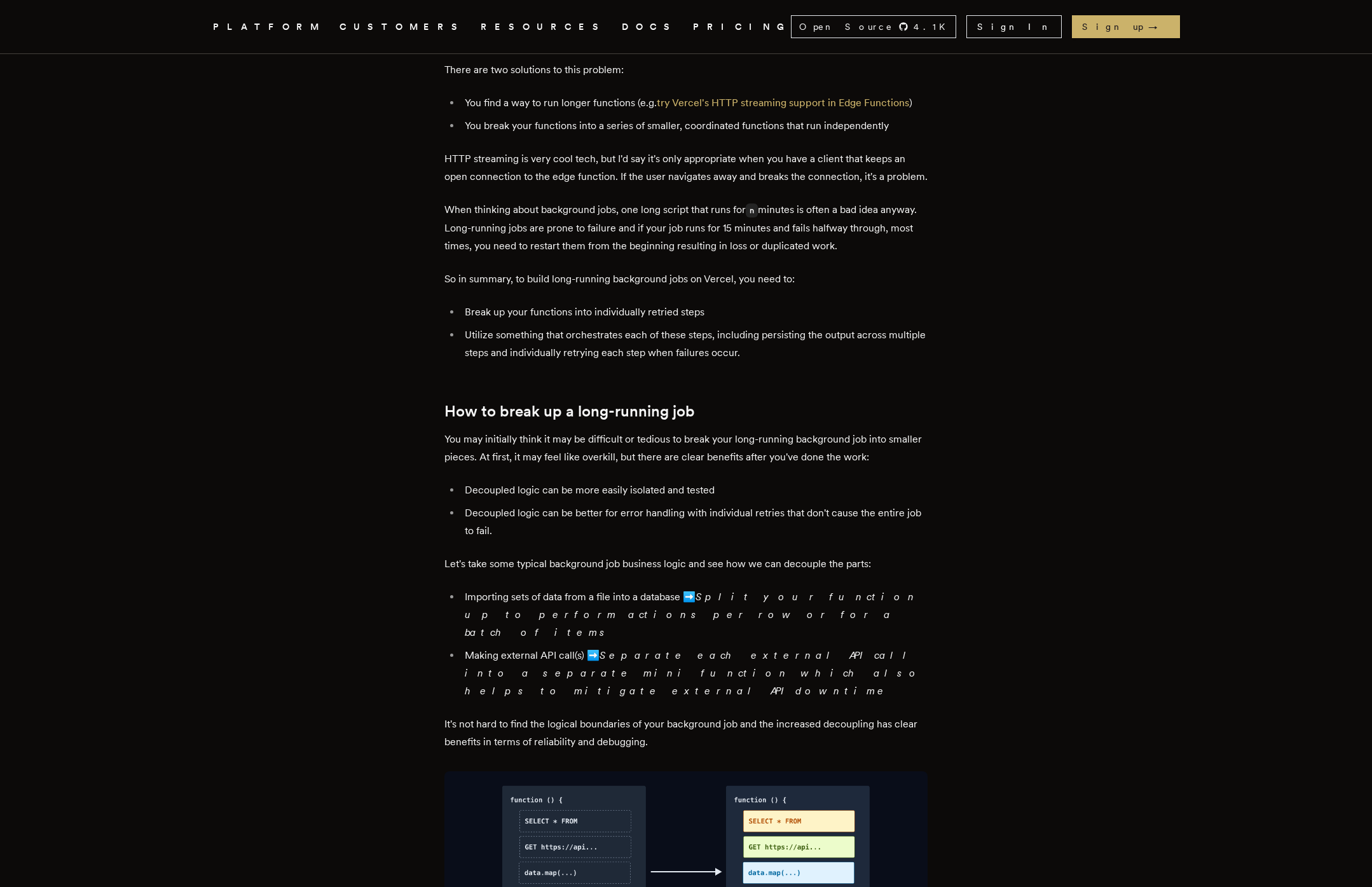 click on "Long-running background functions on Vercel Dan Farrelly ·     3/31/2023    (Updated:  6/6/2024 )   ·  8 min read Serverless functions can be a game changer for devs building applications who want to get into production fast and elastically scale with usage. Today, developers primarily use serverless functions on platforms like Vercel to build synchronous APIs, but what do you do if you need to run critical business logic on top of serverless functions?
What happens when these critical workloads need to run longer than the typical short timeouts of platforms like Vercel (e.g. 10 to 60 seconds)?
You have to make some choices. Some developers choose to move these jobs to another infrastructure provider (e.g. AWS Lambda), but there are trade-offs. You then have multiple deploy targets and you lose some of the simplicity of shipping your application - you have more overhead, but maybe more flexibility - how do you choose?
You don't need to choose - you can keep everything in one app and platform." at bounding box center (686, 2145) 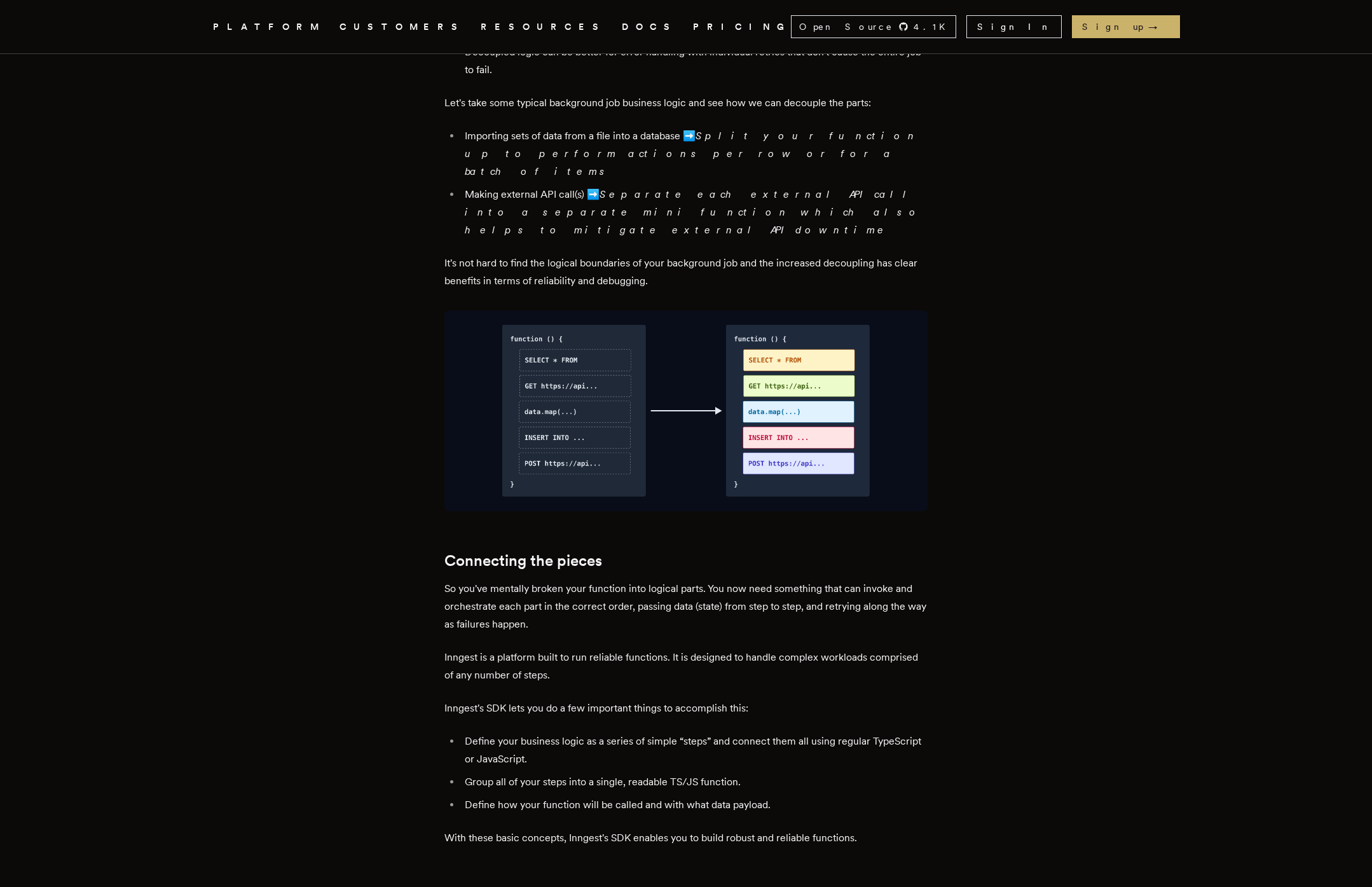 scroll, scrollTop: 1249, scrollLeft: 0, axis: vertical 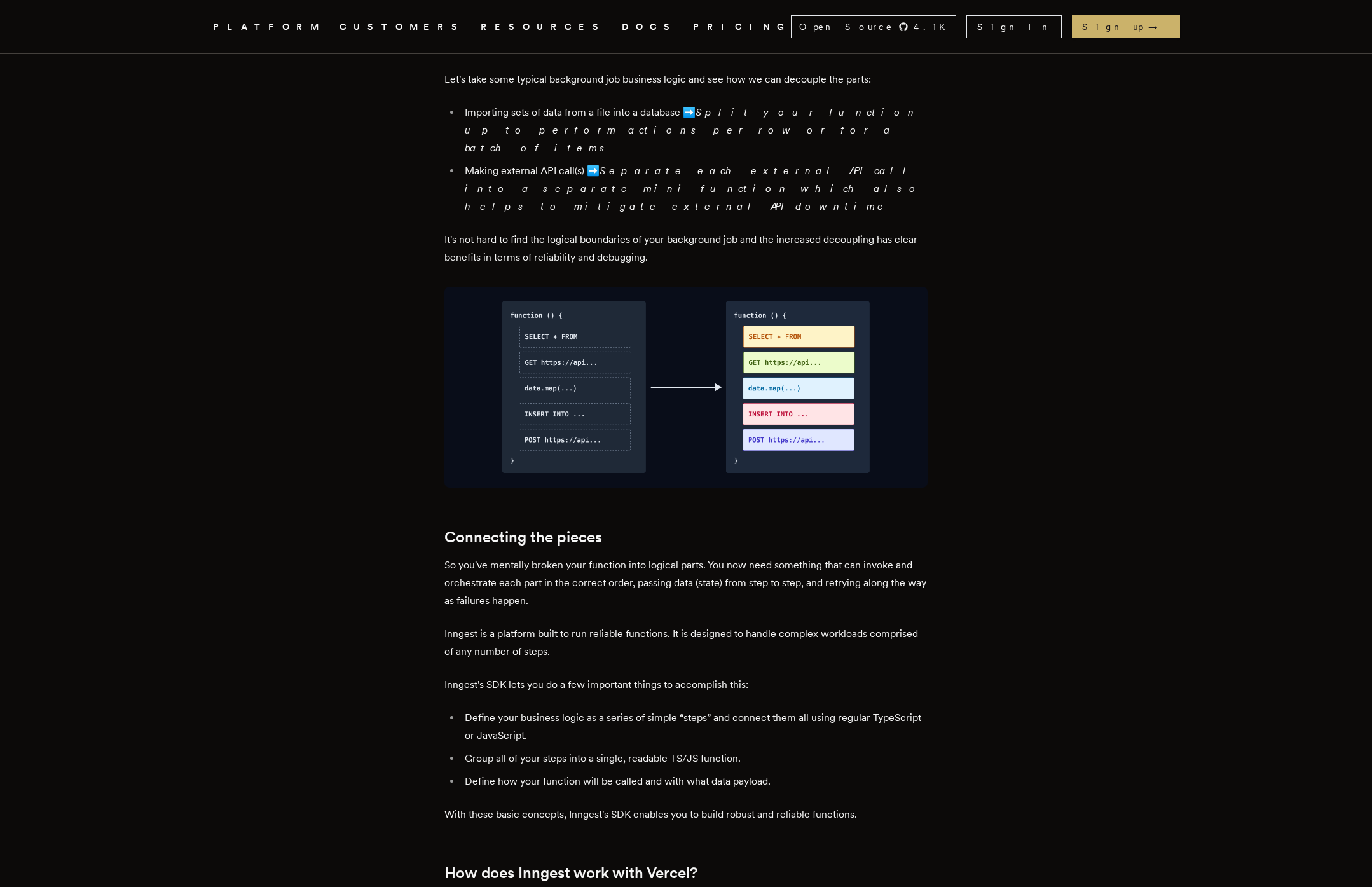 click on "Long-running background functions on Vercel Dan Farrelly ·     3/31/2023    (Updated:  6/6/2024 )   ·  8 min read Serverless functions can be a game changer for devs building applications who want to get into production fast and elastically scale with usage. Today, developers primarily use serverless functions on platforms like Vercel to build synchronous APIs, but what do you do if you need to run critical business logic on top of serverless functions?
What happens when these critical workloads need to run longer than the typical short timeouts of platforms like Vercel (e.g. 10 to 60 seconds)?
You have to make some choices. Some developers choose to move these jobs to another infrastructure provider (e.g. AWS Lambda), but there are trade-offs. You then have multiple deploy targets and you lose some of the simplicity of shipping your application - you have more overhead, but maybe more flexibility - how do you choose?
You don't need to choose - you can keep everything in one app and platform." at bounding box center [686, 1661] 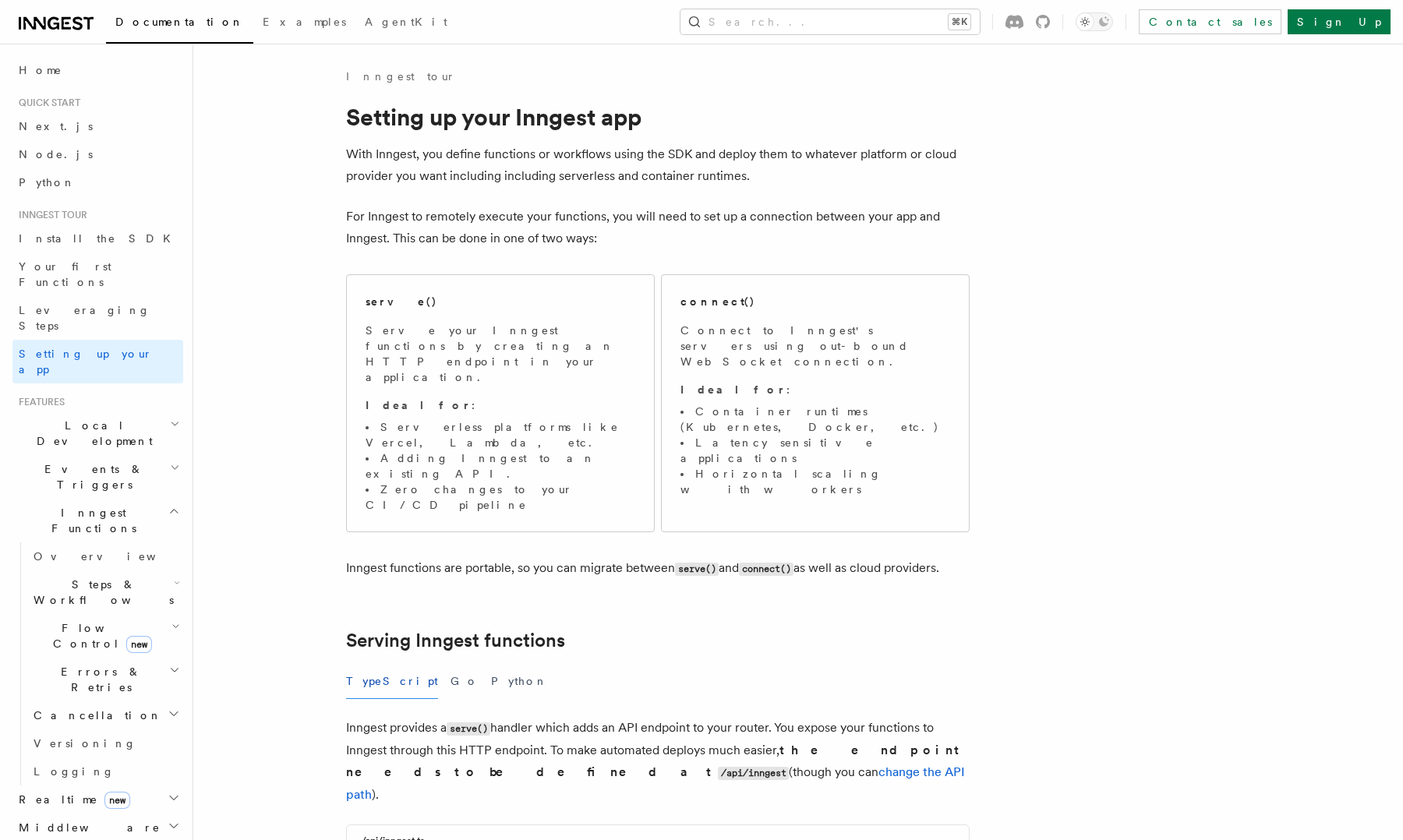 scroll, scrollTop: 9524, scrollLeft: 0, axis: vertical 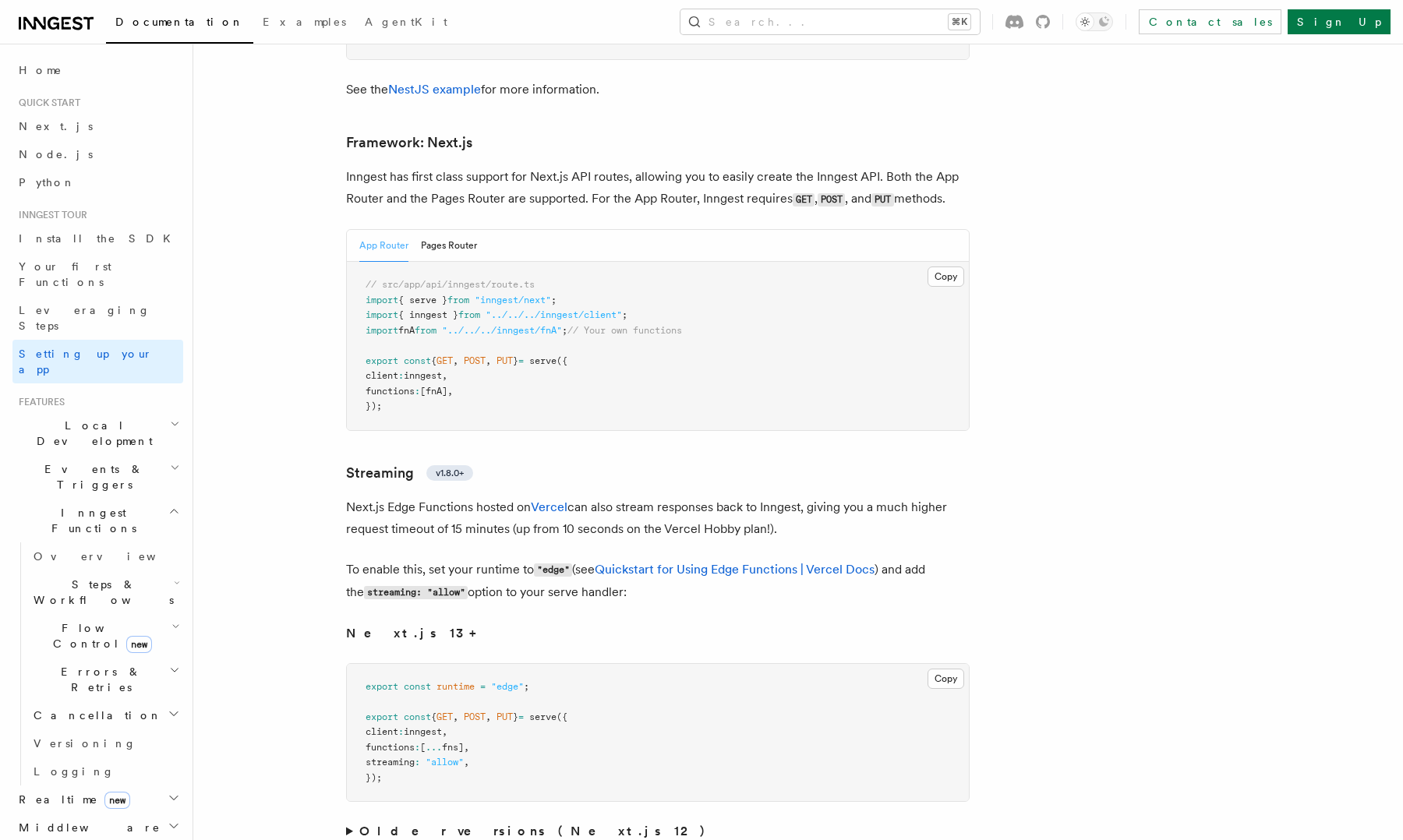 click on "[fnA]" at bounding box center [433, 391] 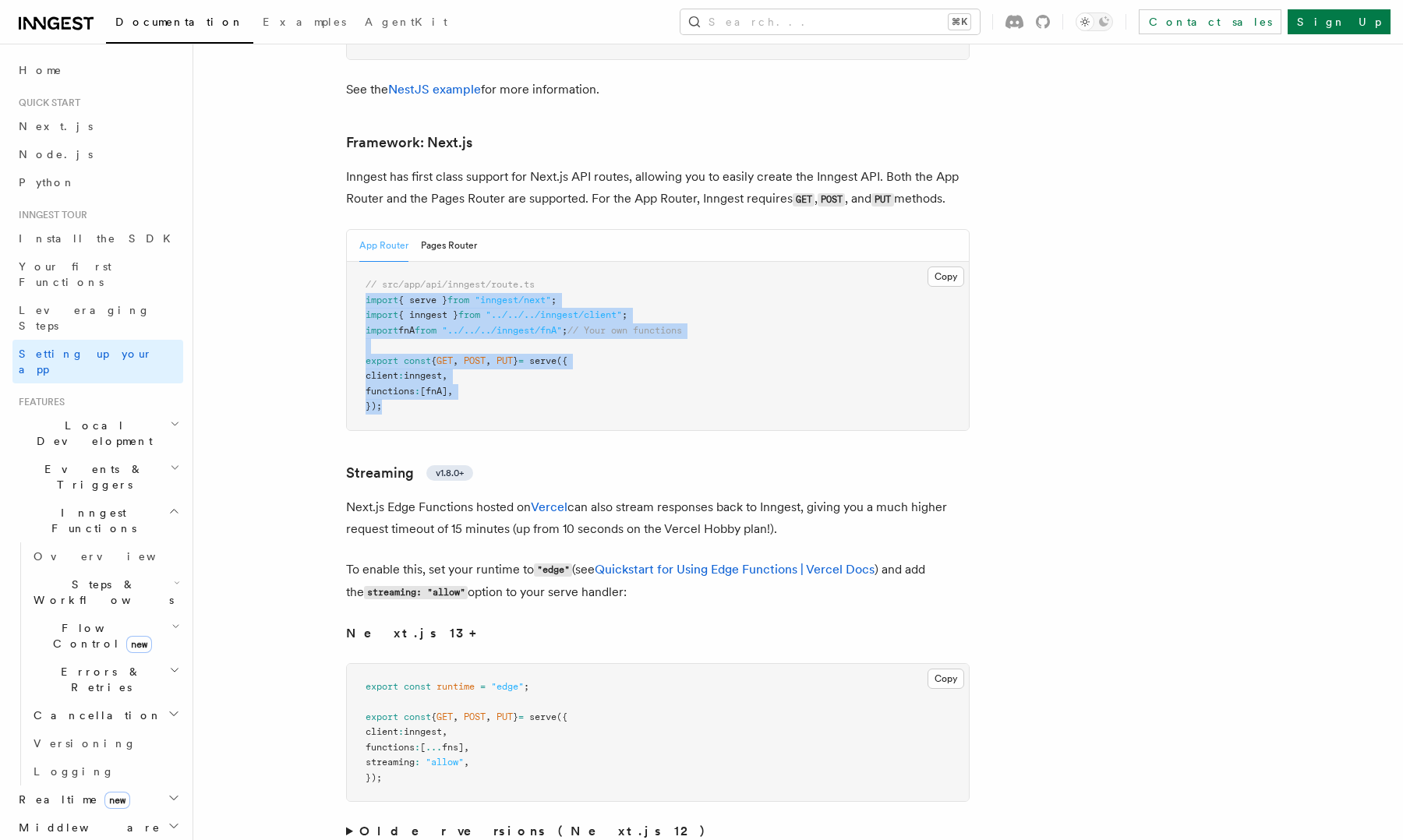 drag, startPoint x: 427, startPoint y: 354, endPoint x: 355, endPoint y: 246, distance: 129.79985 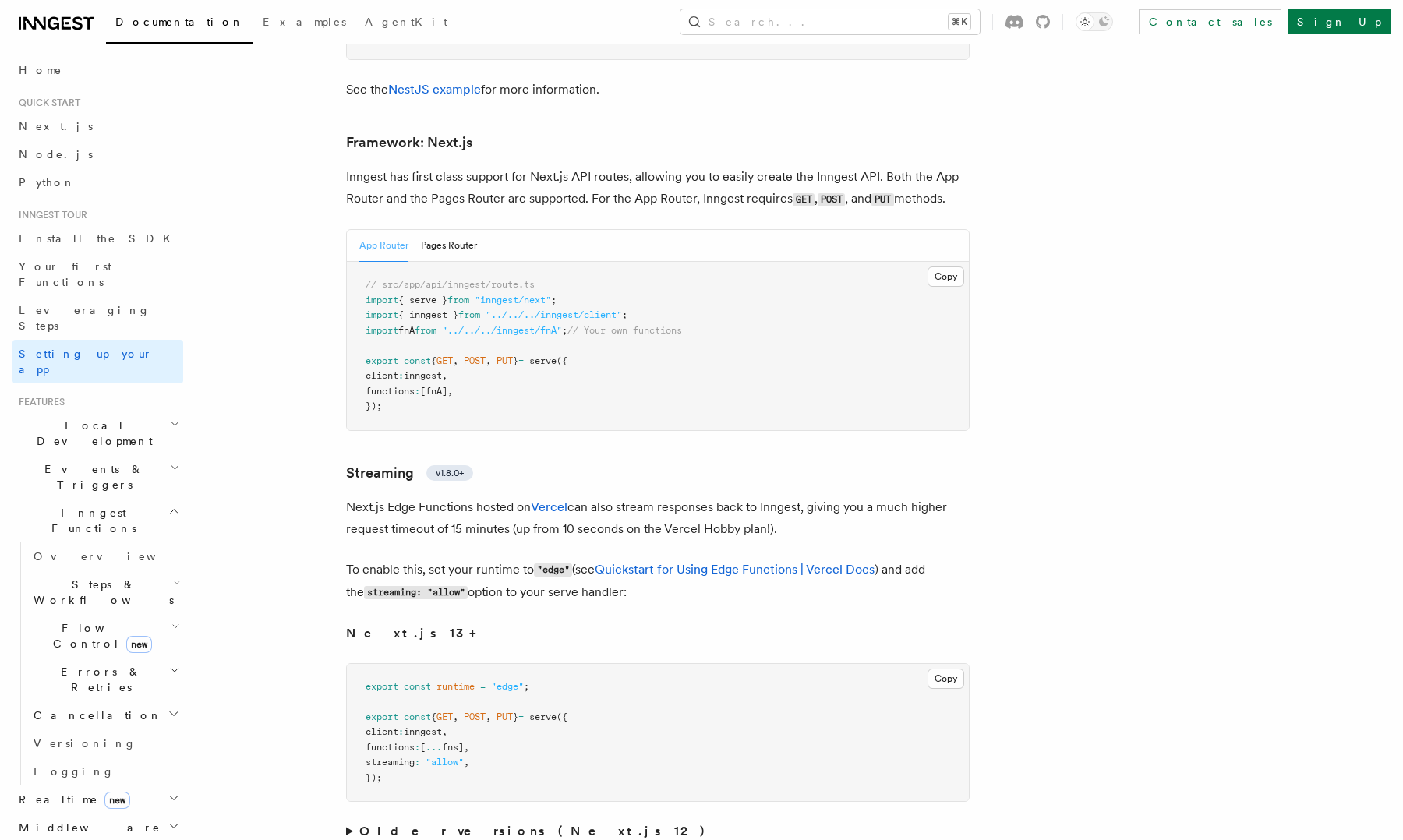 click on "=" at bounding box center (482, 686) 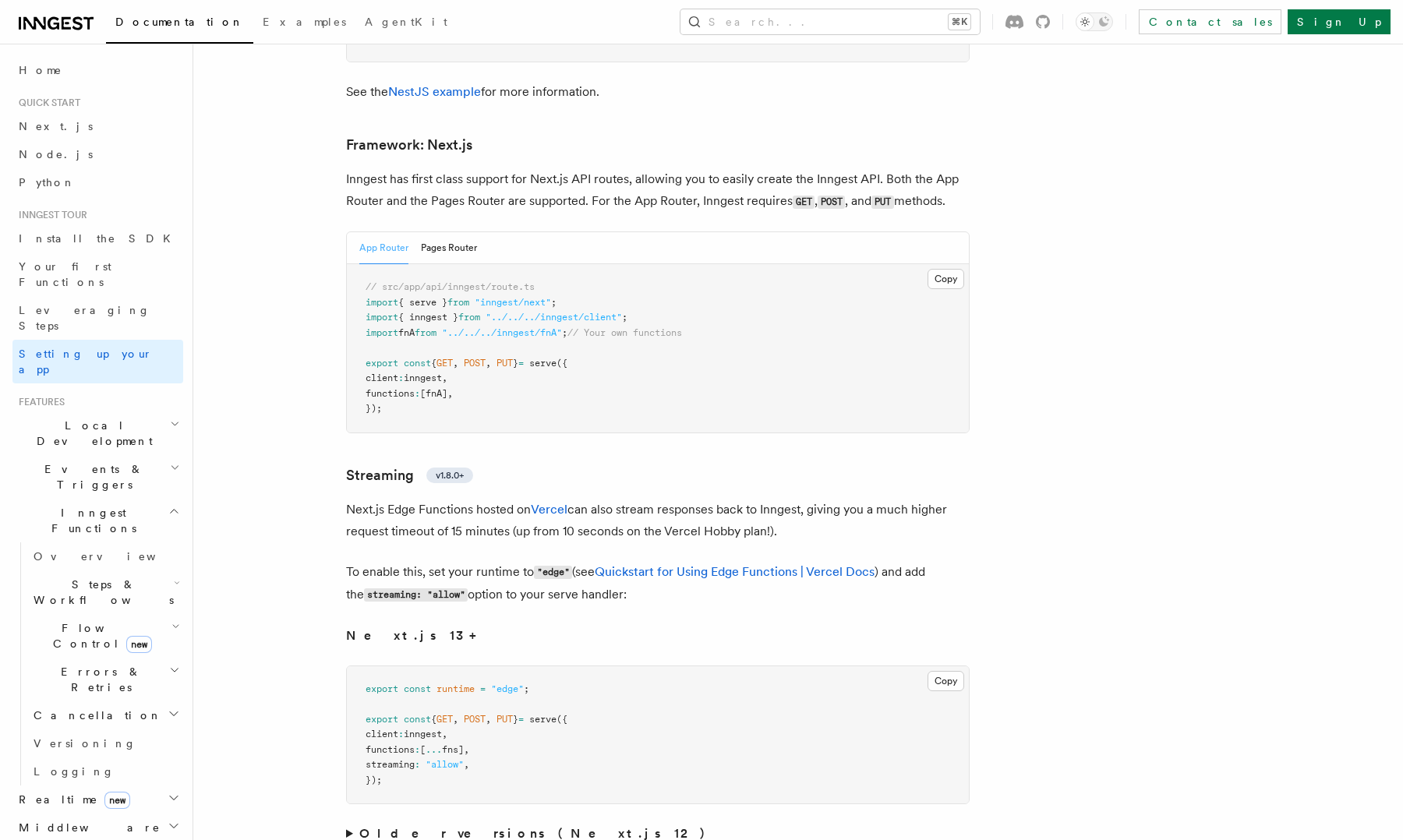 scroll, scrollTop: 9518, scrollLeft: 0, axis: vertical 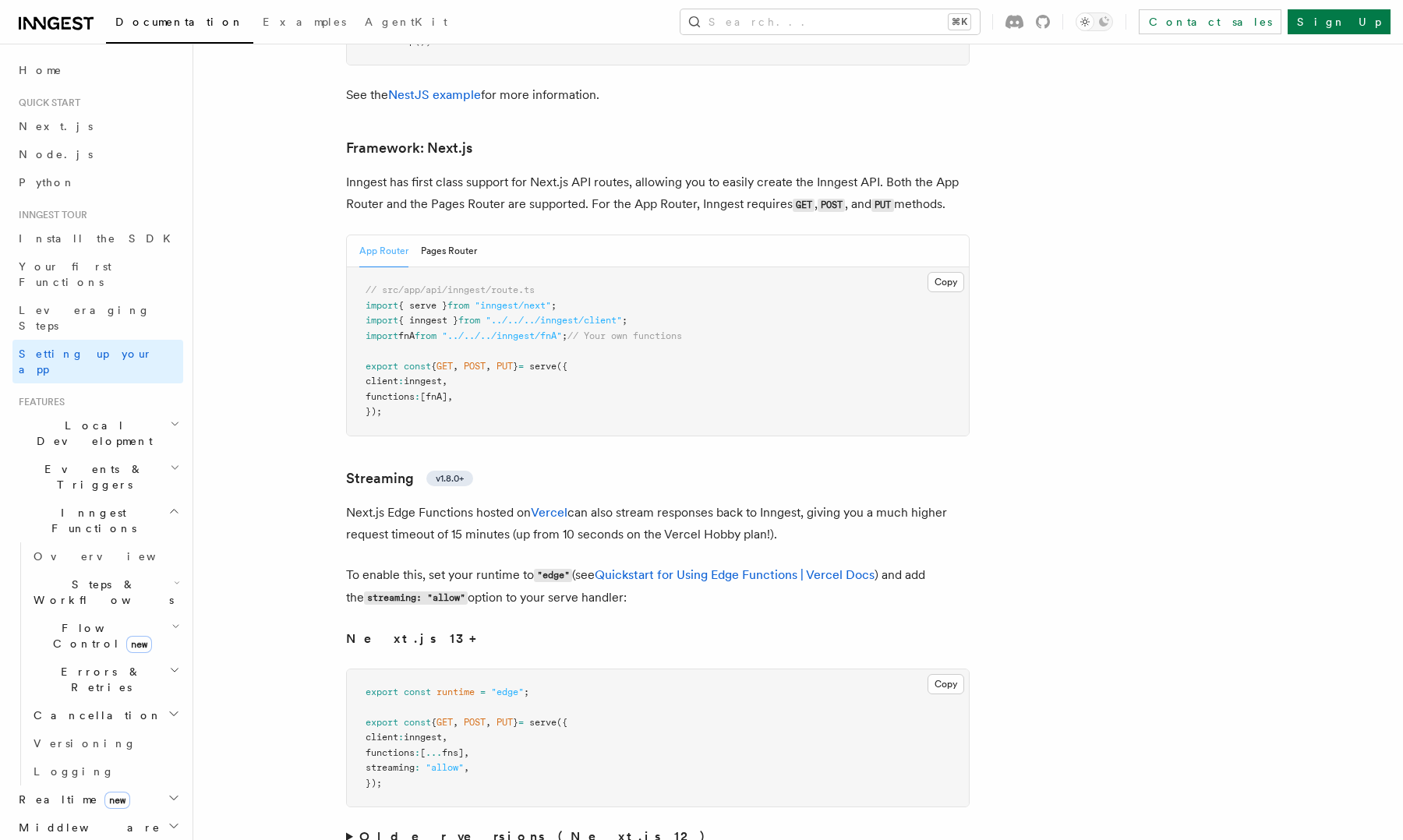 click on "export   const   runtime   =   "edge" ;
export   const  {  GET ,   POST ,   PUT  }  =   serve ({
client :  inngest ,
functions :  [ ... fns] ,
streaming :   "allow" ,
});" at bounding box center (658, 738) 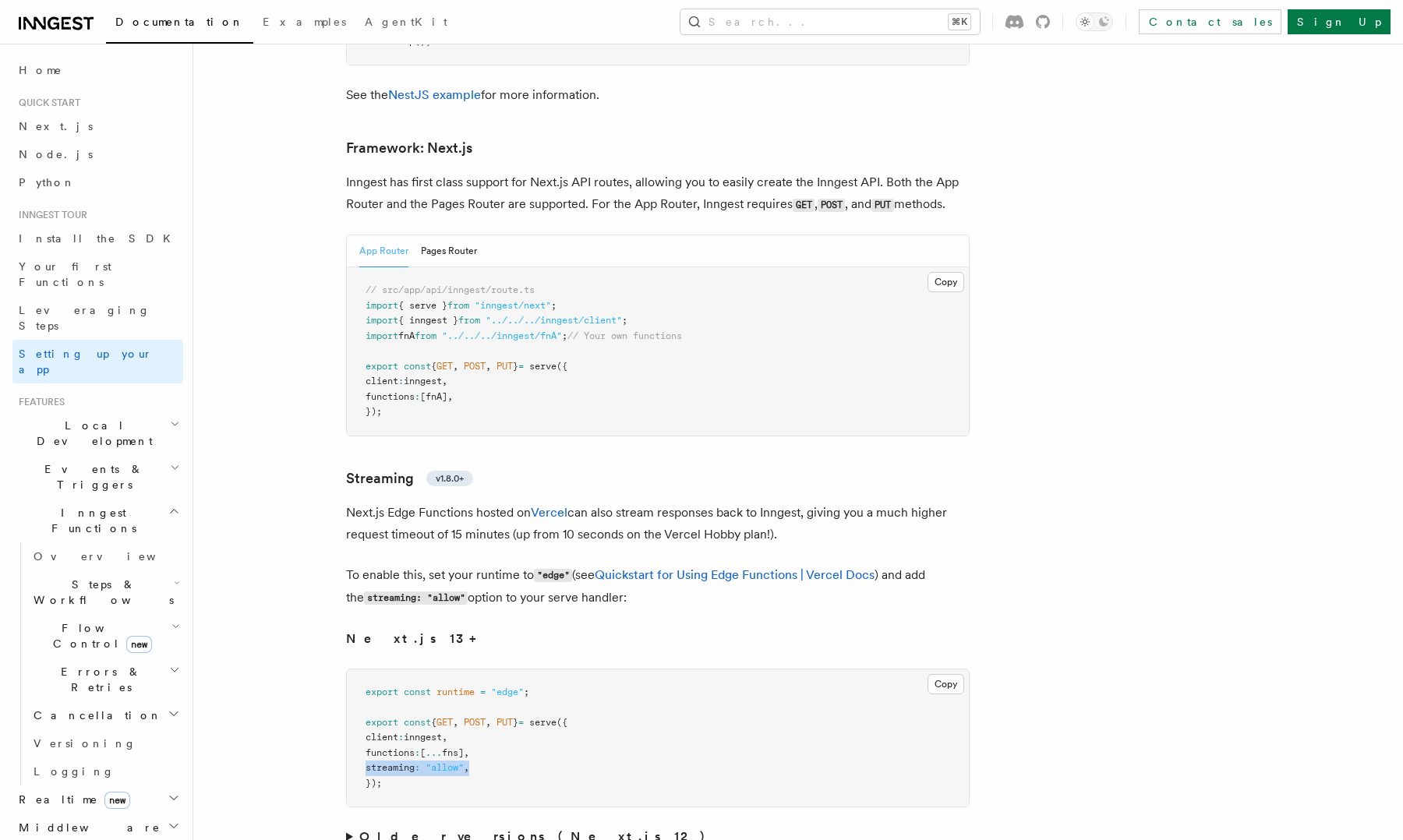 drag, startPoint x: 520, startPoint y: 711, endPoint x: 336, endPoint y: 711, distance: 184 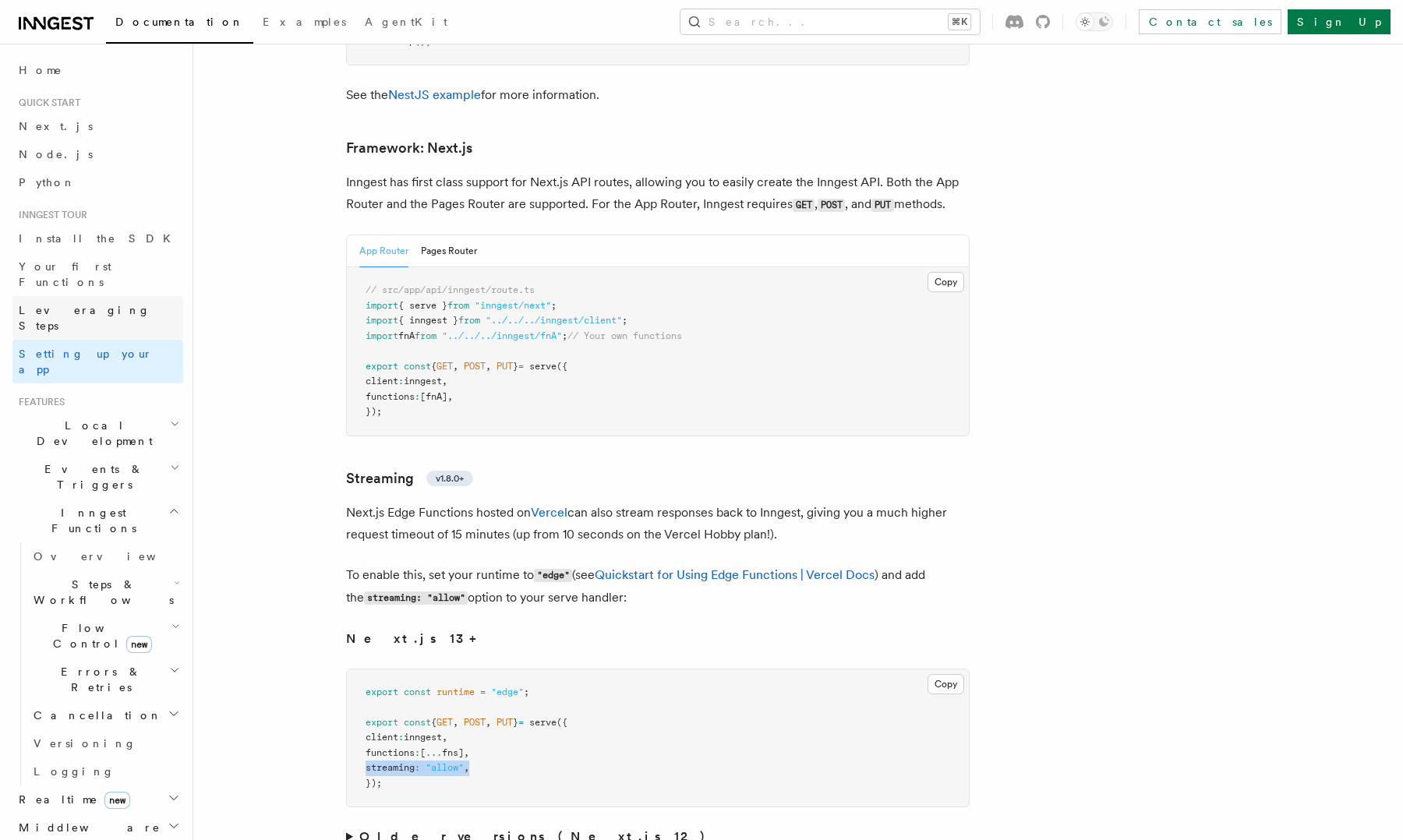 click on "Leveraging Steps" at bounding box center (84, 318) 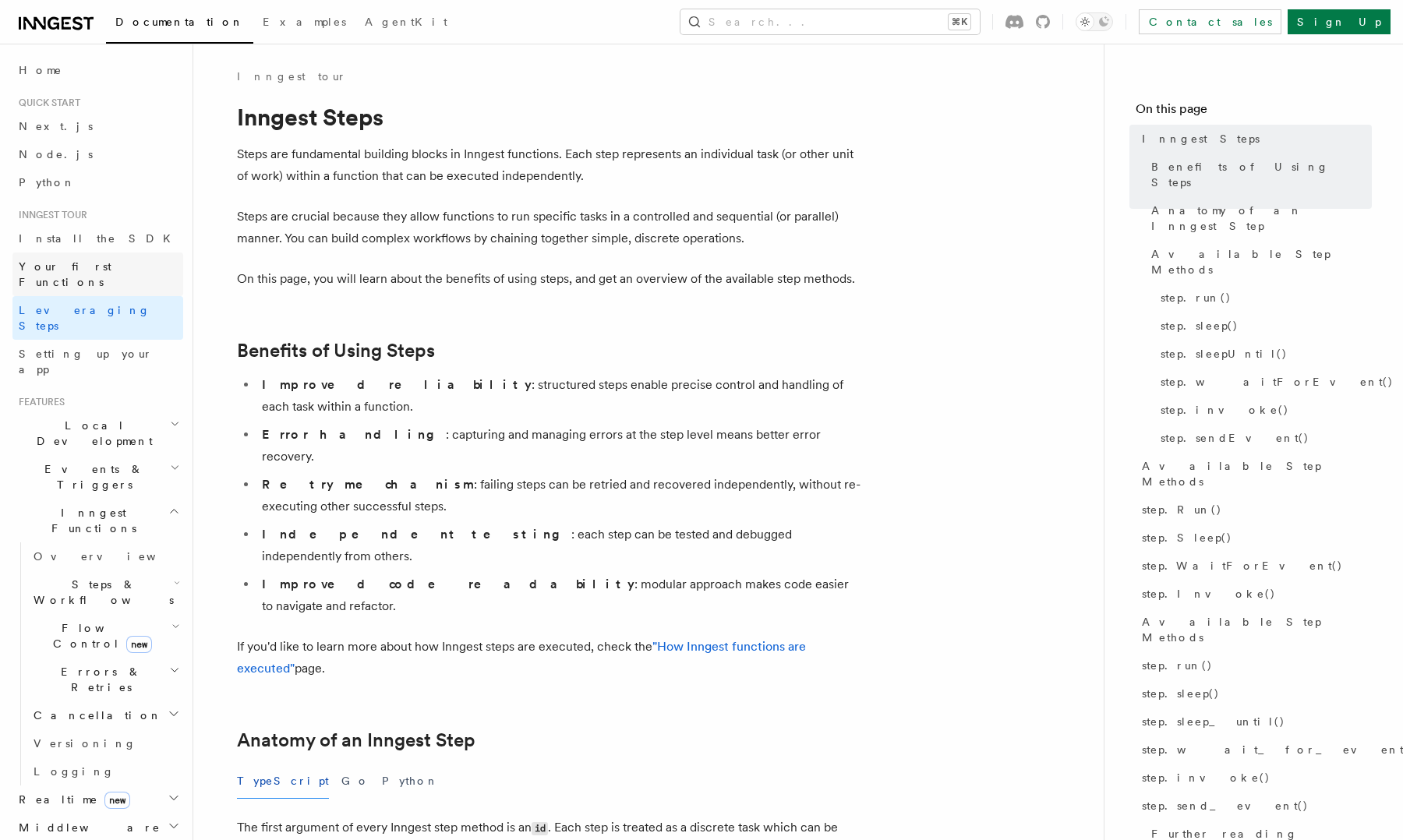 click on "Your first Functions" at bounding box center [65, 274] 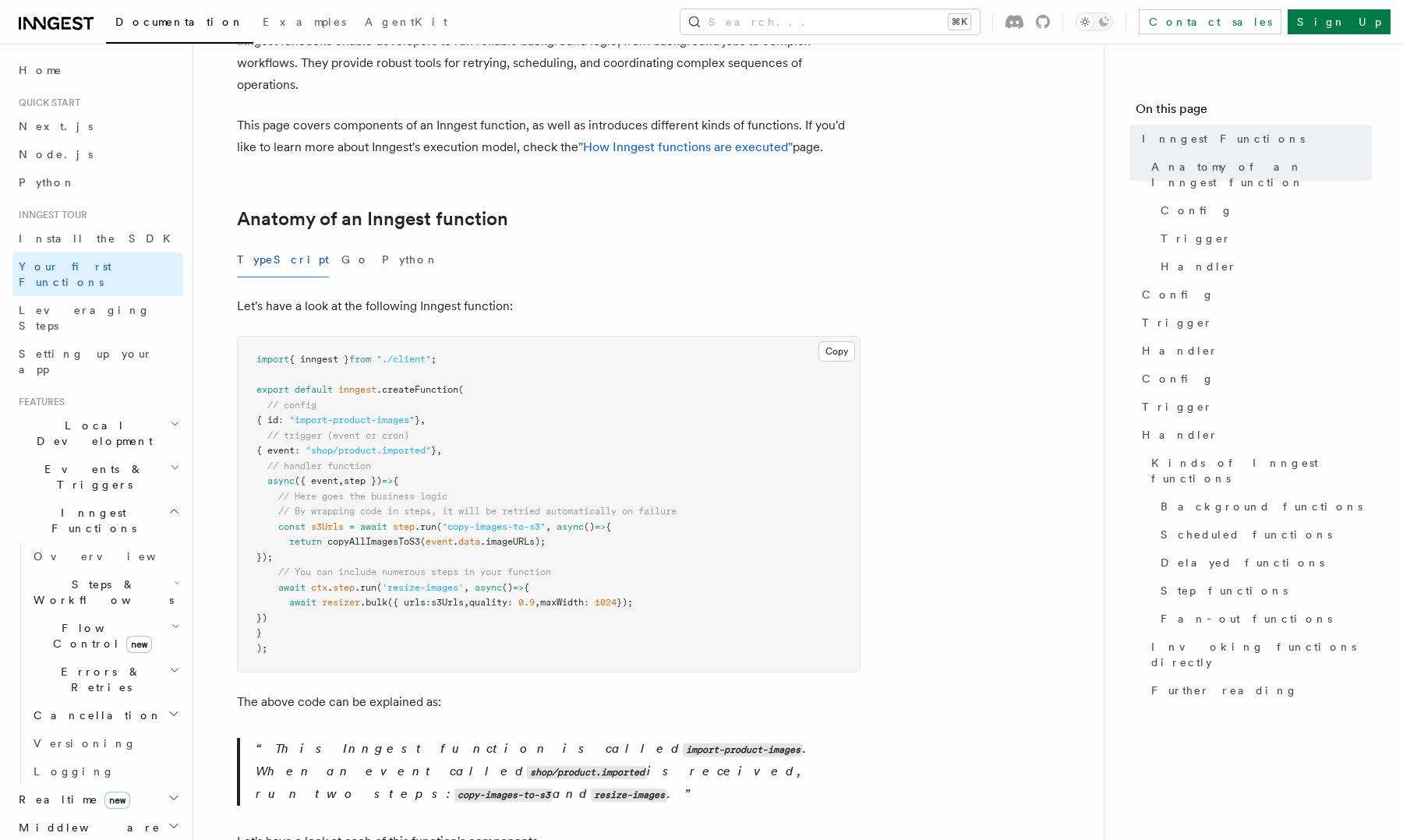 scroll, scrollTop: 115, scrollLeft: 0, axis: vertical 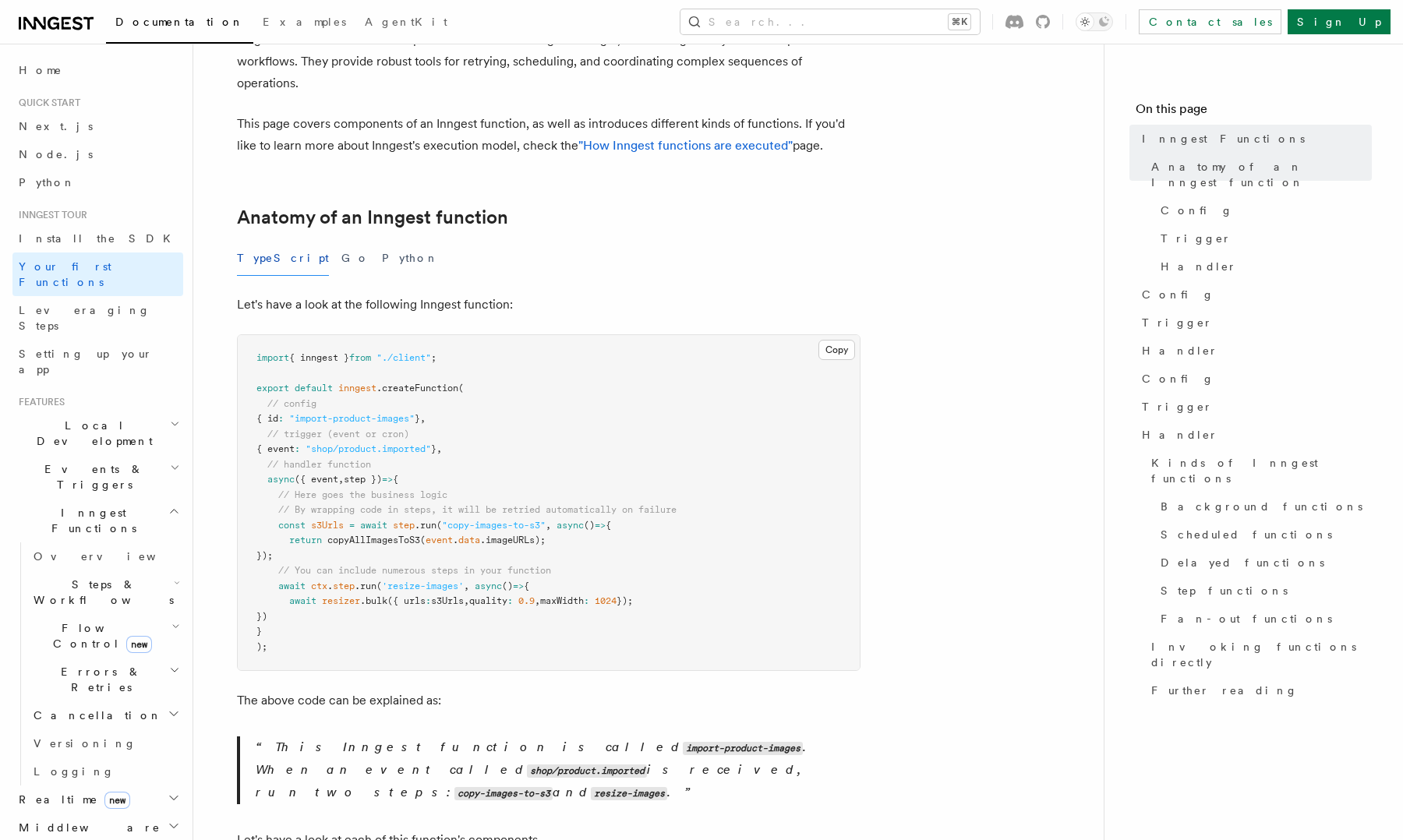 click on ".createFunction" at bounding box center (417, 388) 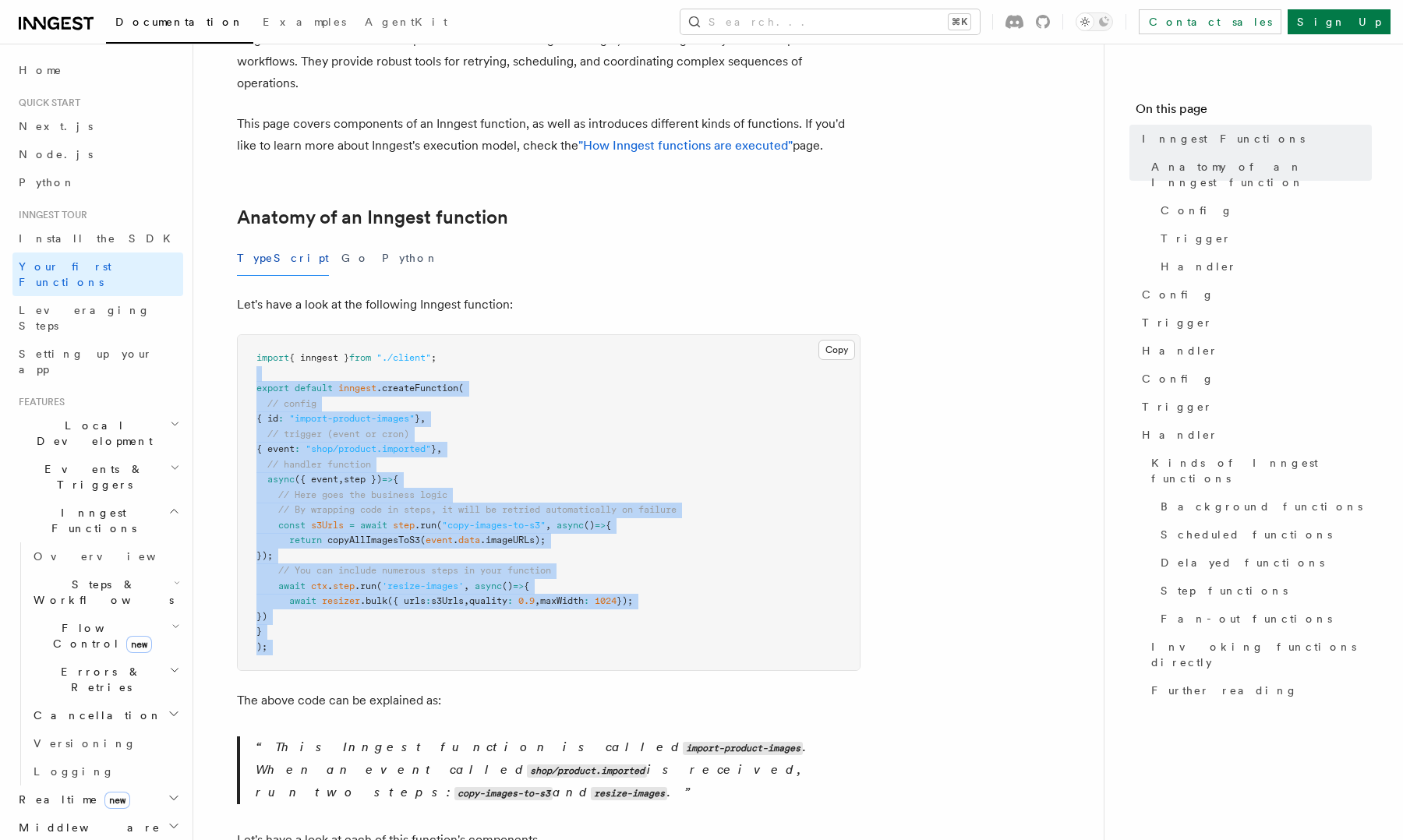 drag, startPoint x: 369, startPoint y: 373, endPoint x: 366, endPoint y: 669, distance: 296.0152 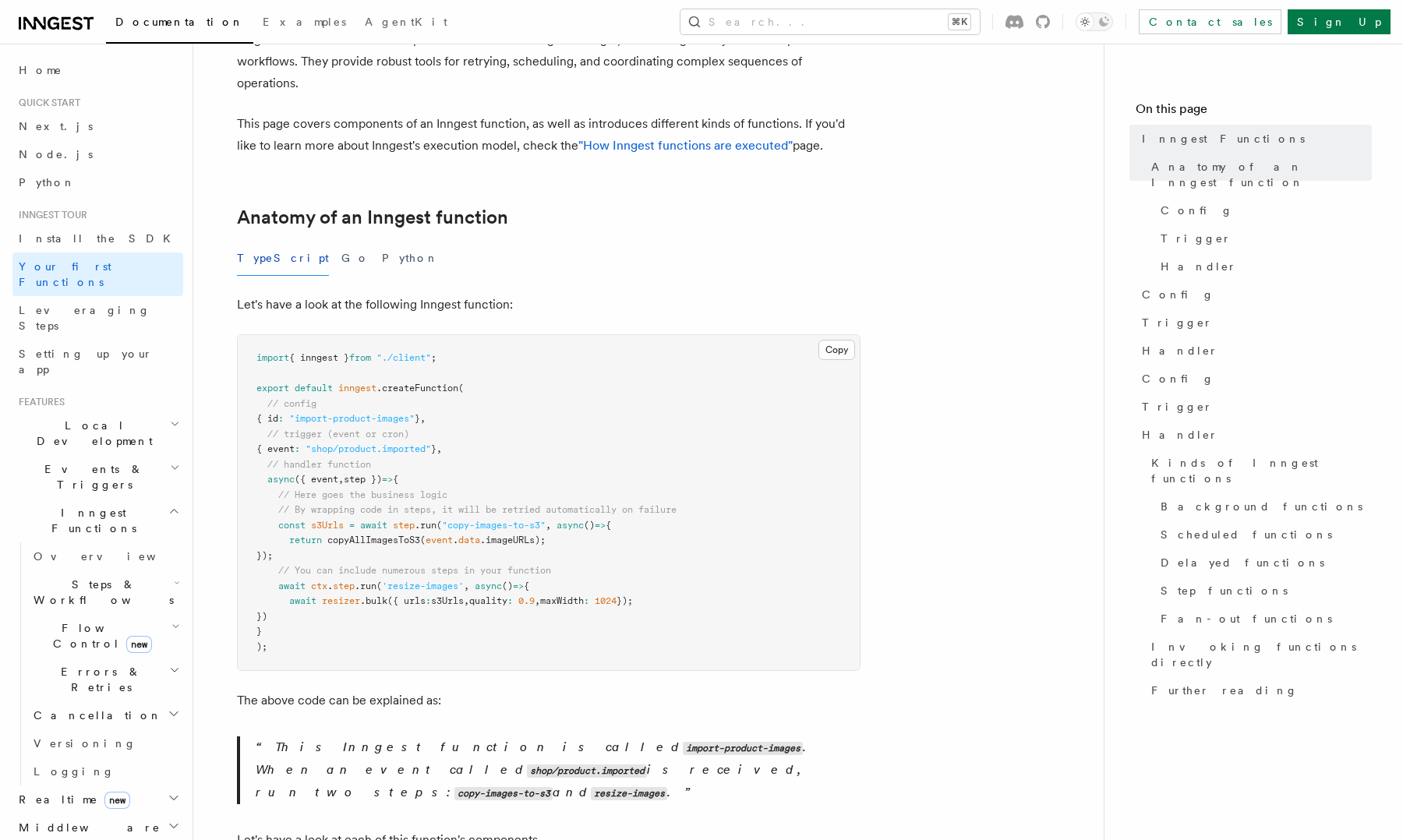 click on "TypeScript Go Python" at bounding box center [549, 258] 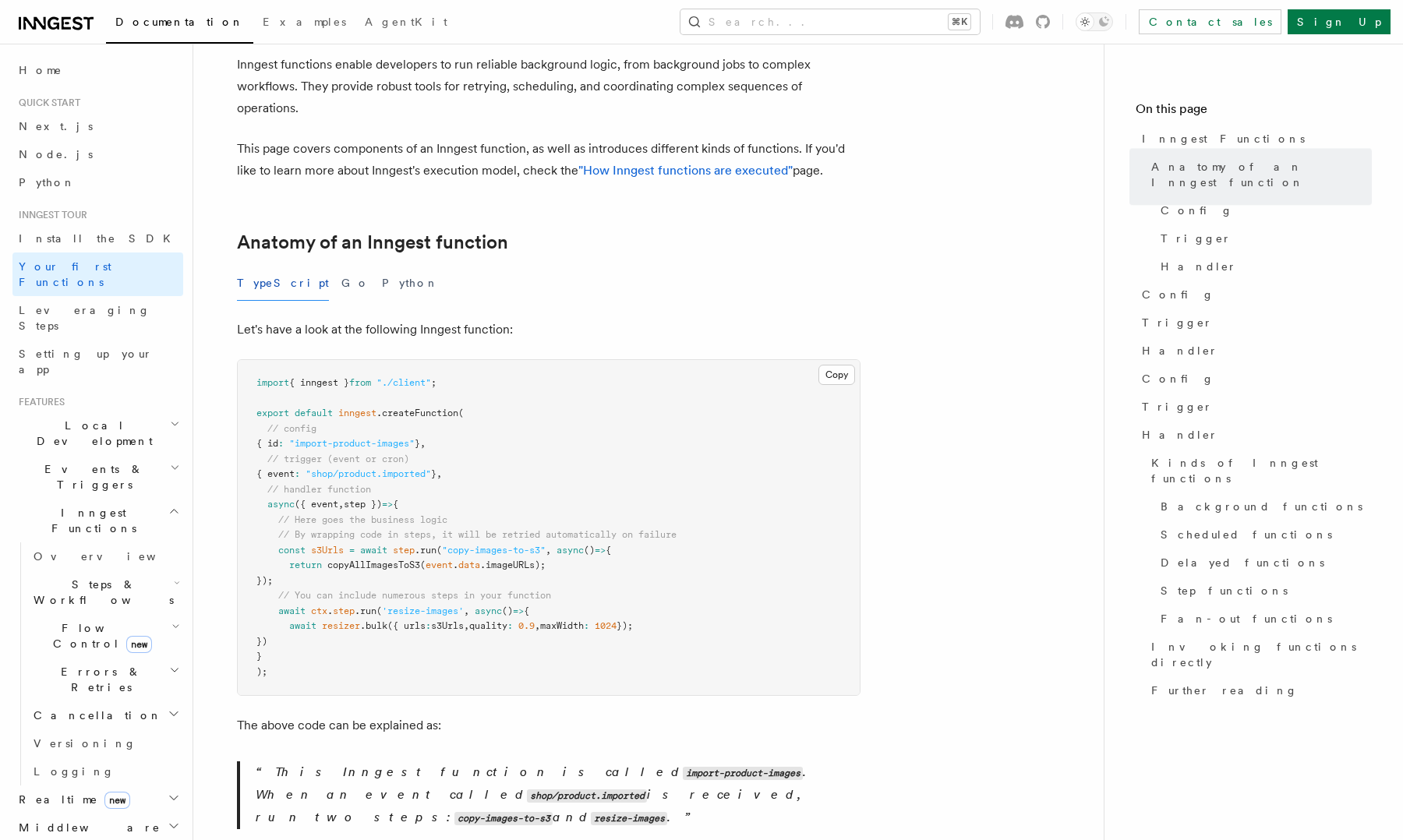 scroll, scrollTop: 0, scrollLeft: 0, axis: both 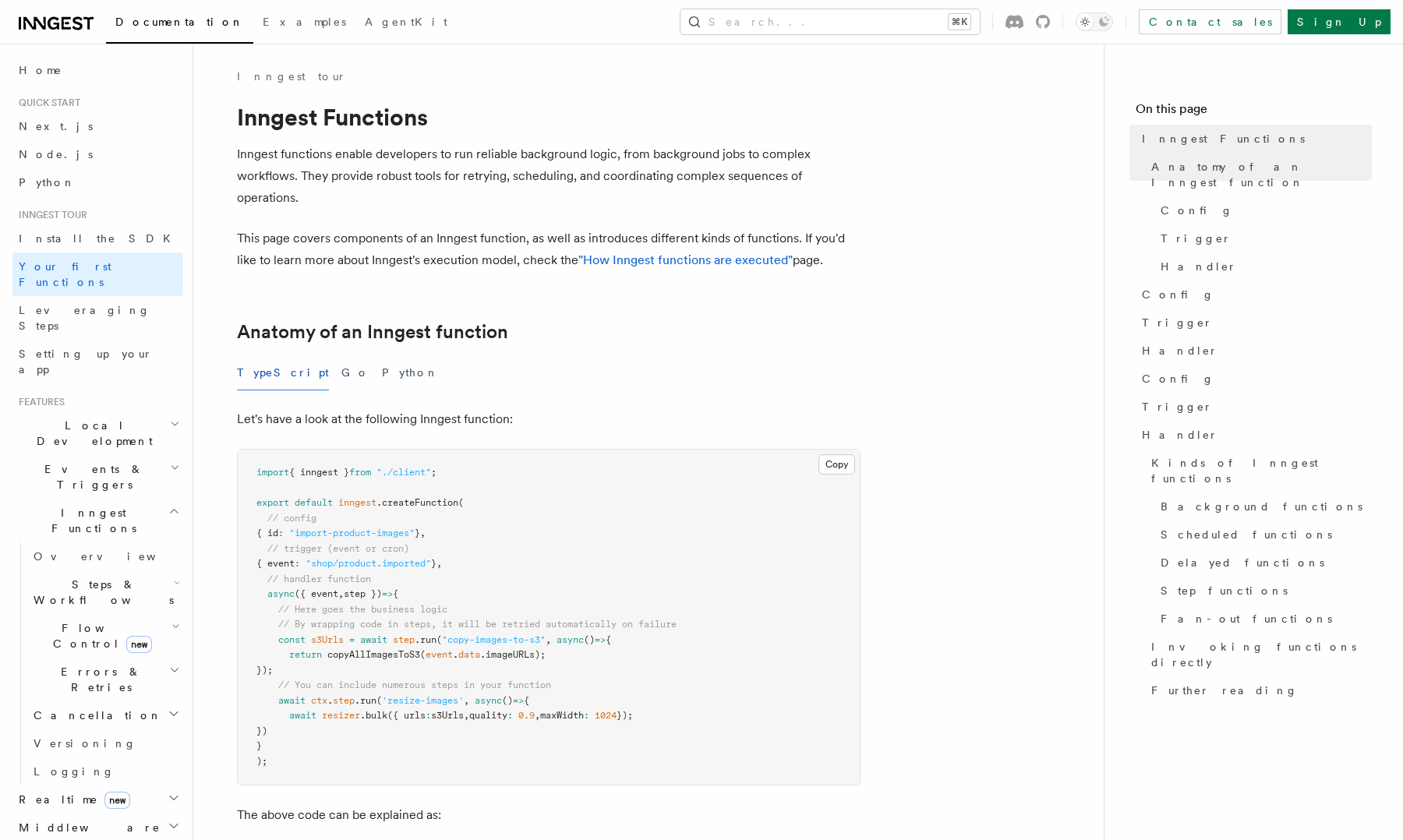click on "import  { inngest }  from   "./client" ;
export   default   inngest .createFunction (
// config
{ id :   "import-product-images"  } ,
// trigger (event or cron)
{ event :   "shop/product.imported"  } ,
// handler function
async  ({ event ,  step })  =>  {
// Here goes the business logic
// By wrapping code in steps, it will be retried automatically on failure
const   s3Urls   =   await   step .run ( "copy-images-to-s3" ,   async  ()  =>  {
return   copyAllImagesToS3 ( event . data .imageURLs);
});
// You can include numerous steps in your function
await   ctx . step .run ( 'resize-images' ,   async  ()  =>  {
await   resizer .bulk ({ urls :  s3Urls ,  quality :   0.9 ,  maxWidth :   1024  });
})
}
);" at bounding box center (549, 617) 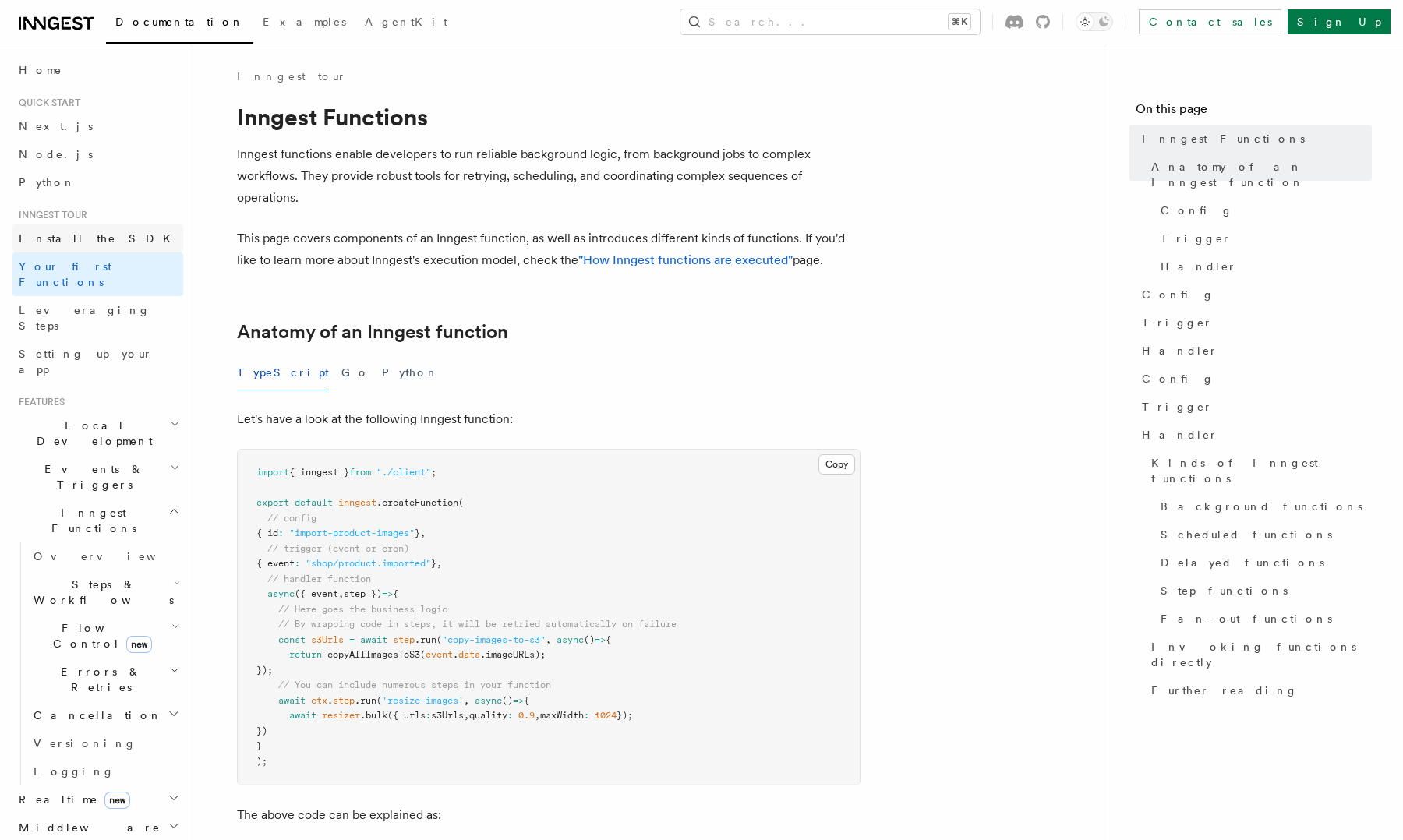 click on "Install the SDK" at bounding box center [99, 238] 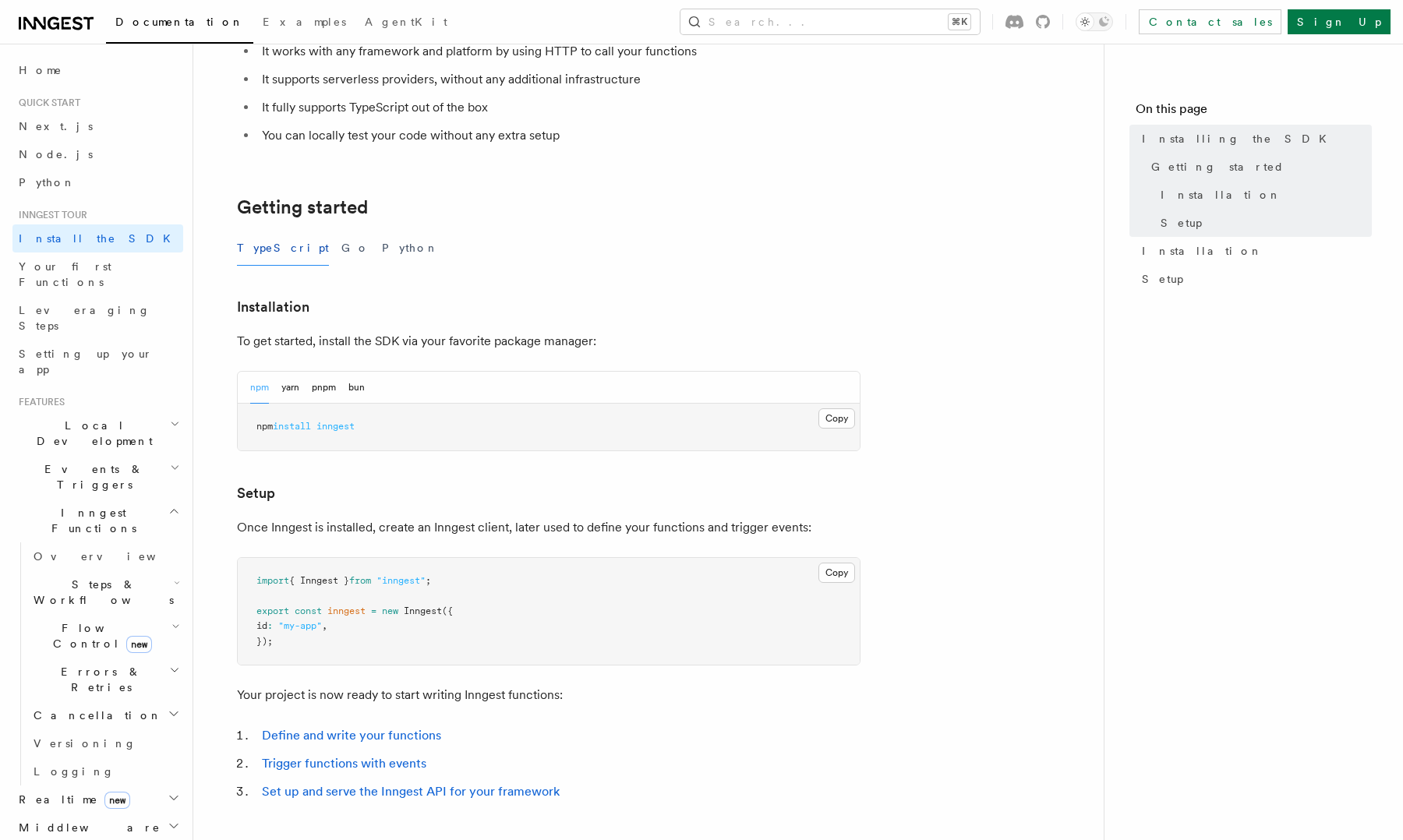scroll, scrollTop: 192, scrollLeft: 0, axis: vertical 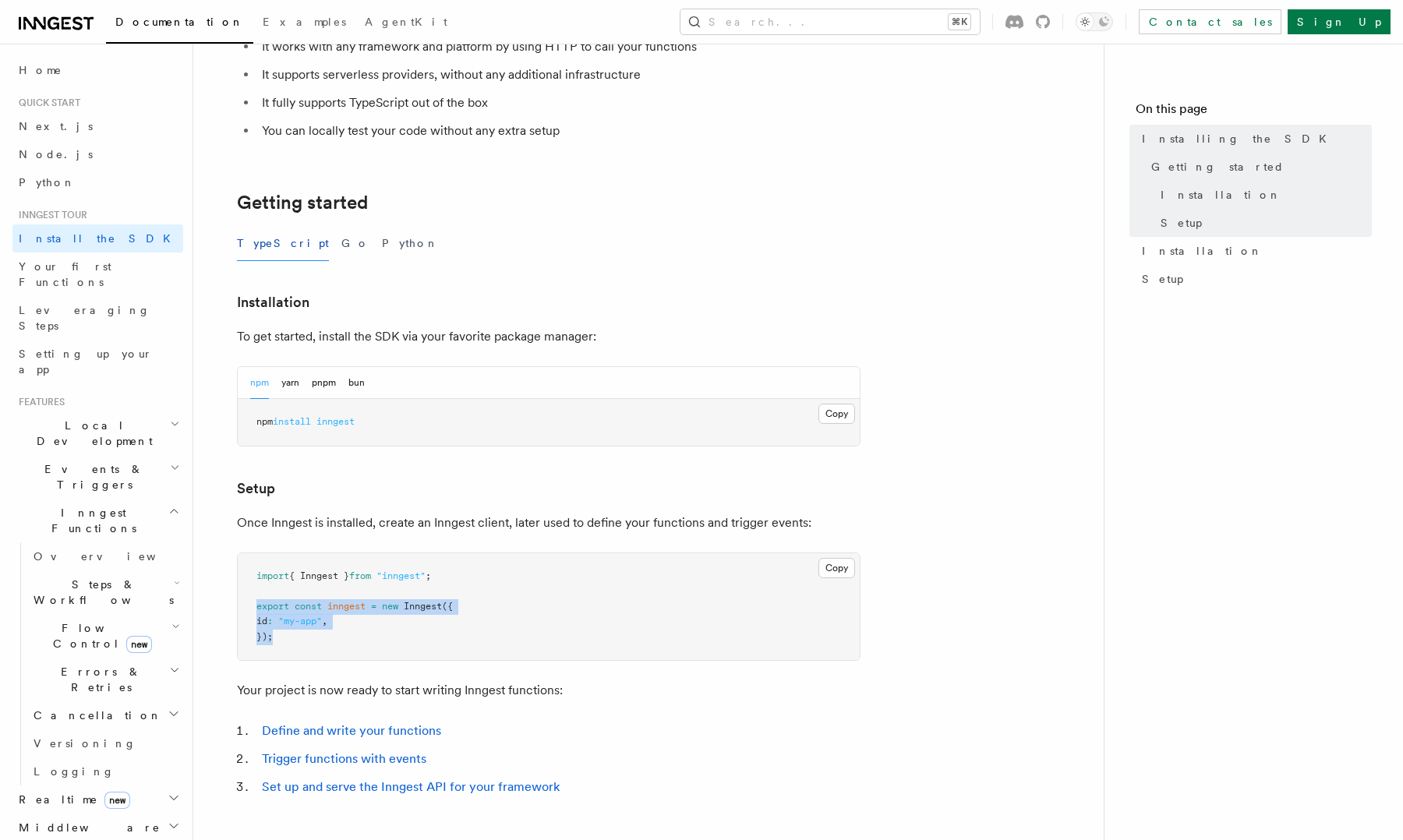 drag, startPoint x: 301, startPoint y: 637, endPoint x: 253, endPoint y: 607, distance: 56.603887 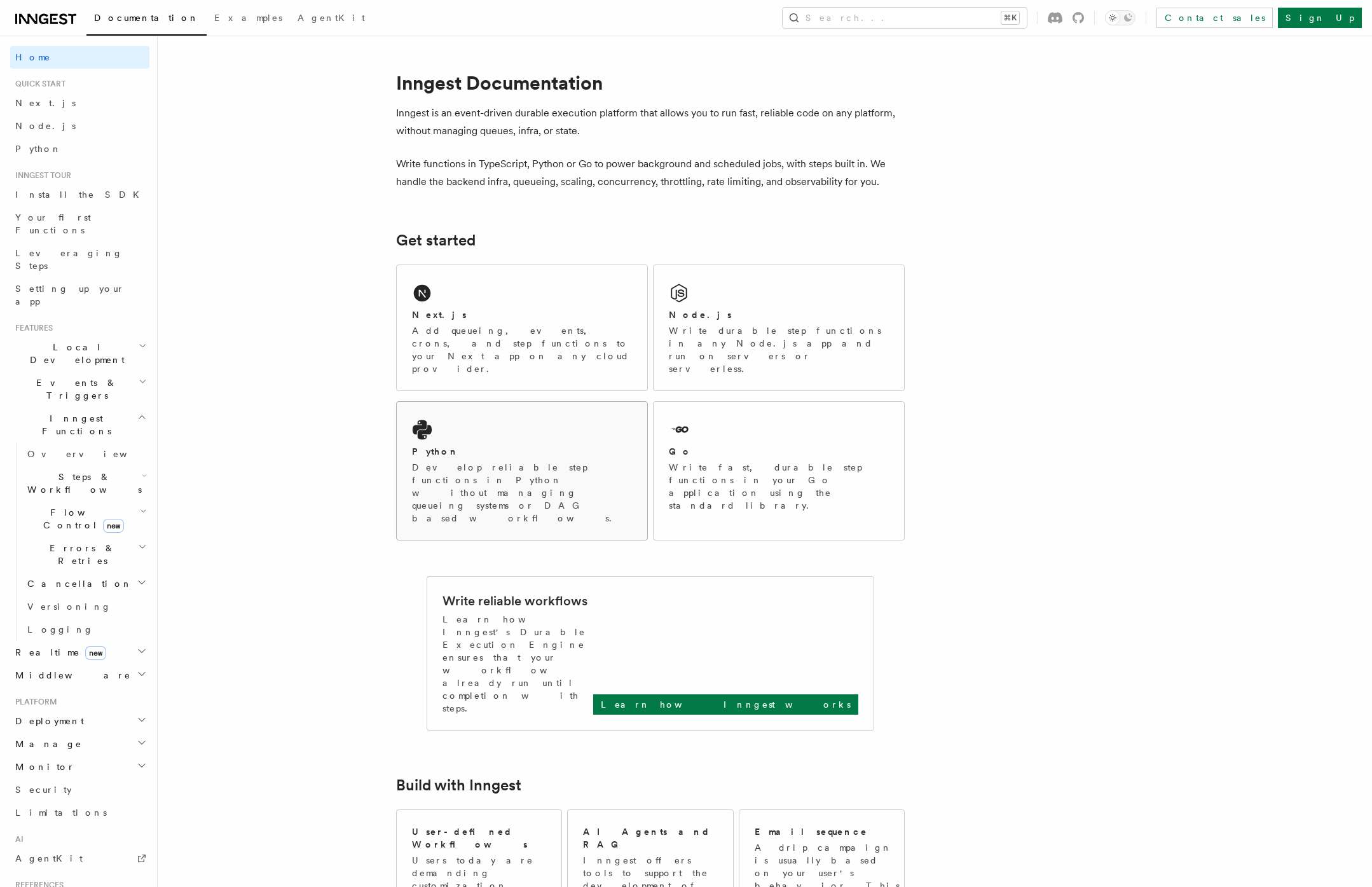 scroll, scrollTop: 0, scrollLeft: 0, axis: both 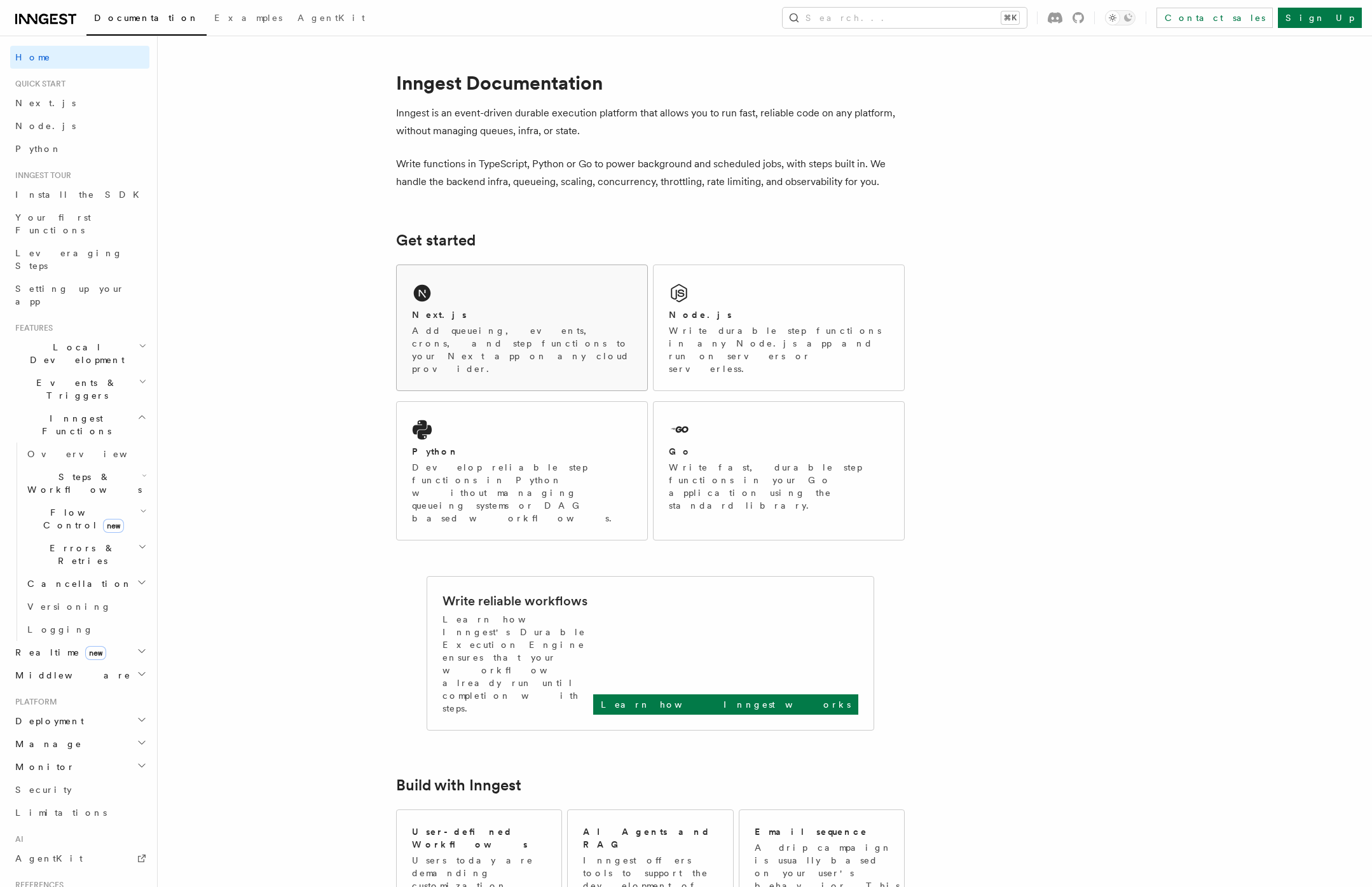 click on "Next.js" at bounding box center [522, 315] 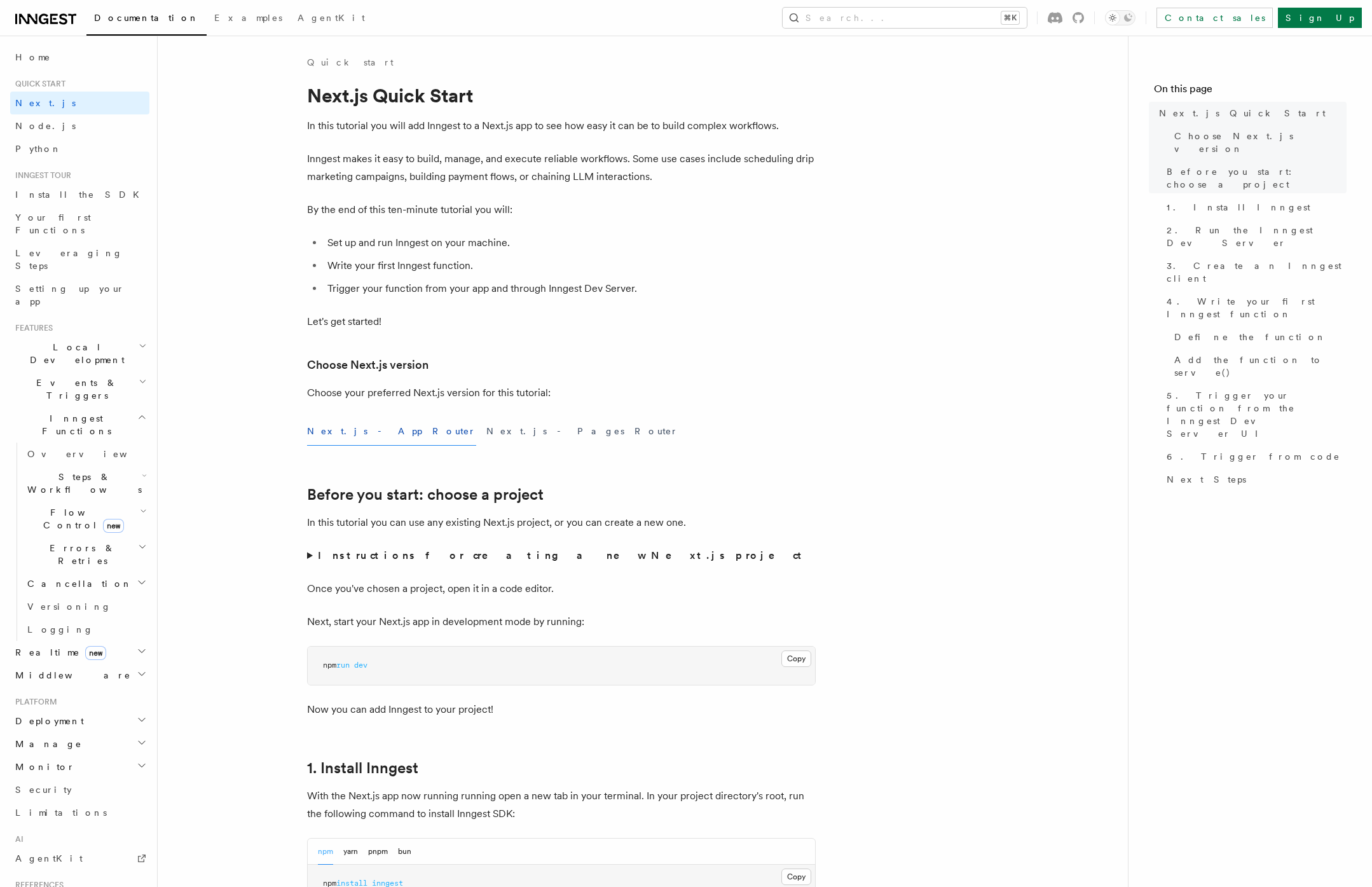scroll, scrollTop: 0, scrollLeft: 0, axis: both 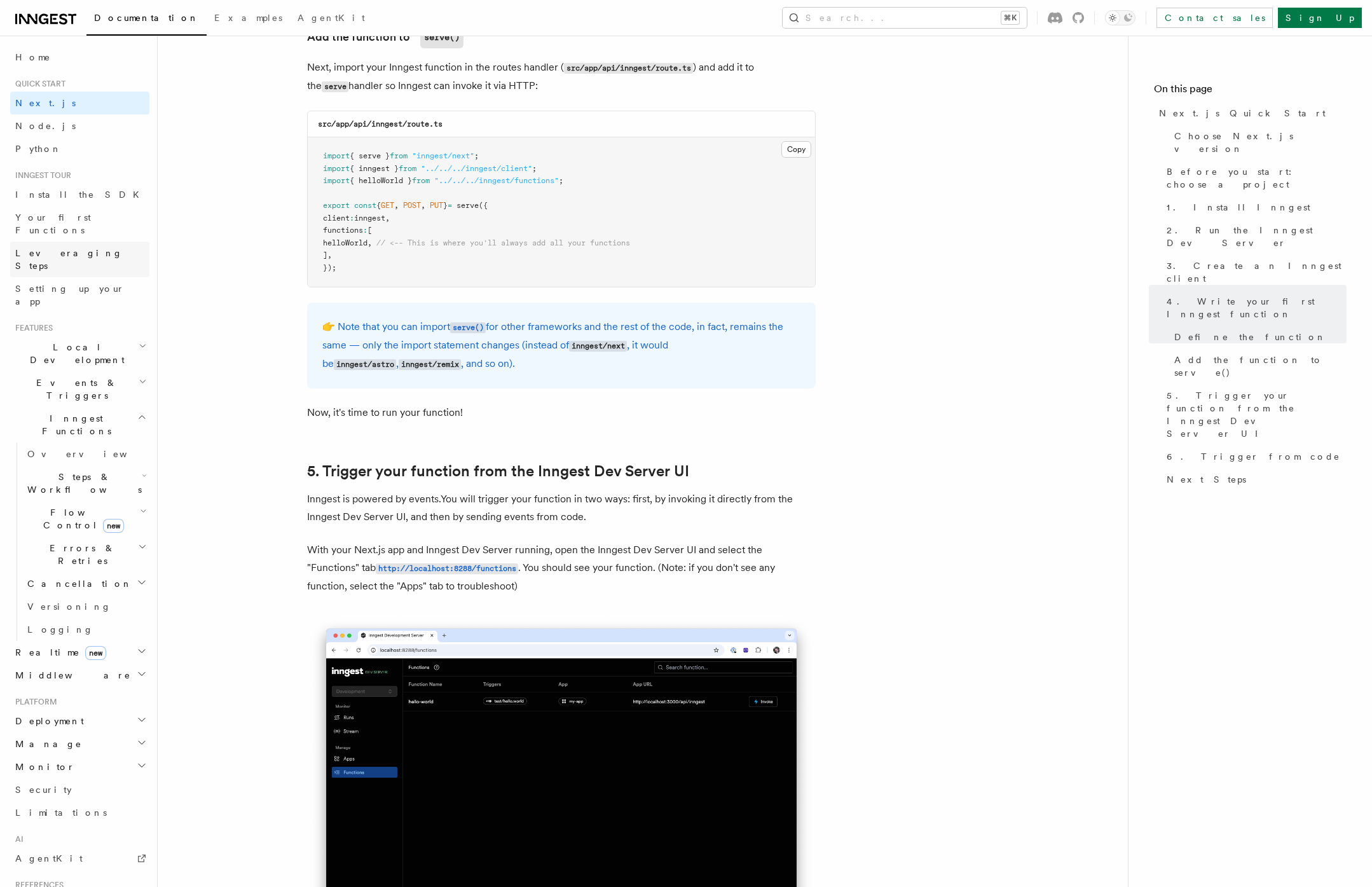 click on "Leveraging Steps" at bounding box center (69, 259) 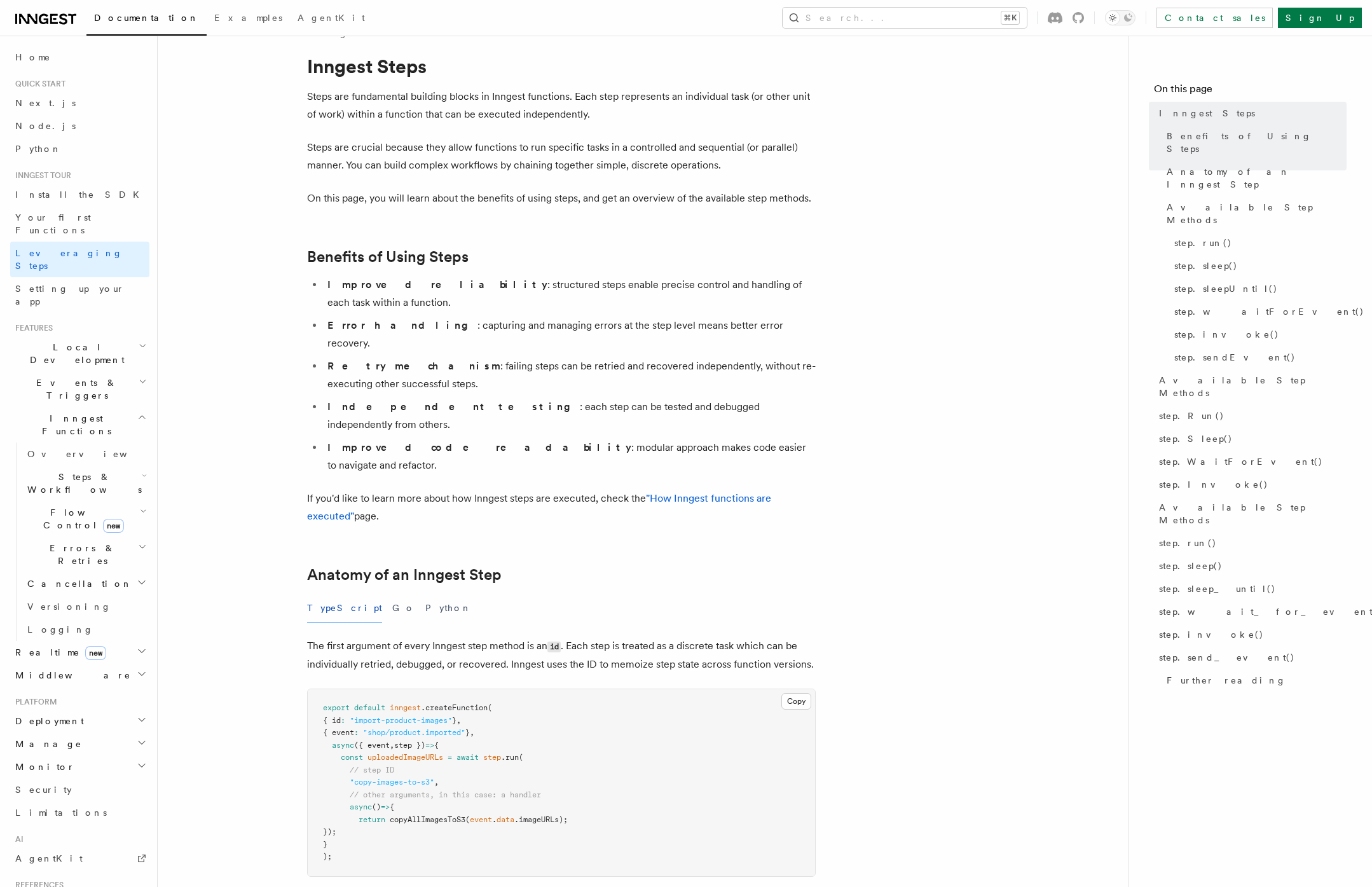 scroll, scrollTop: 33, scrollLeft: 0, axis: vertical 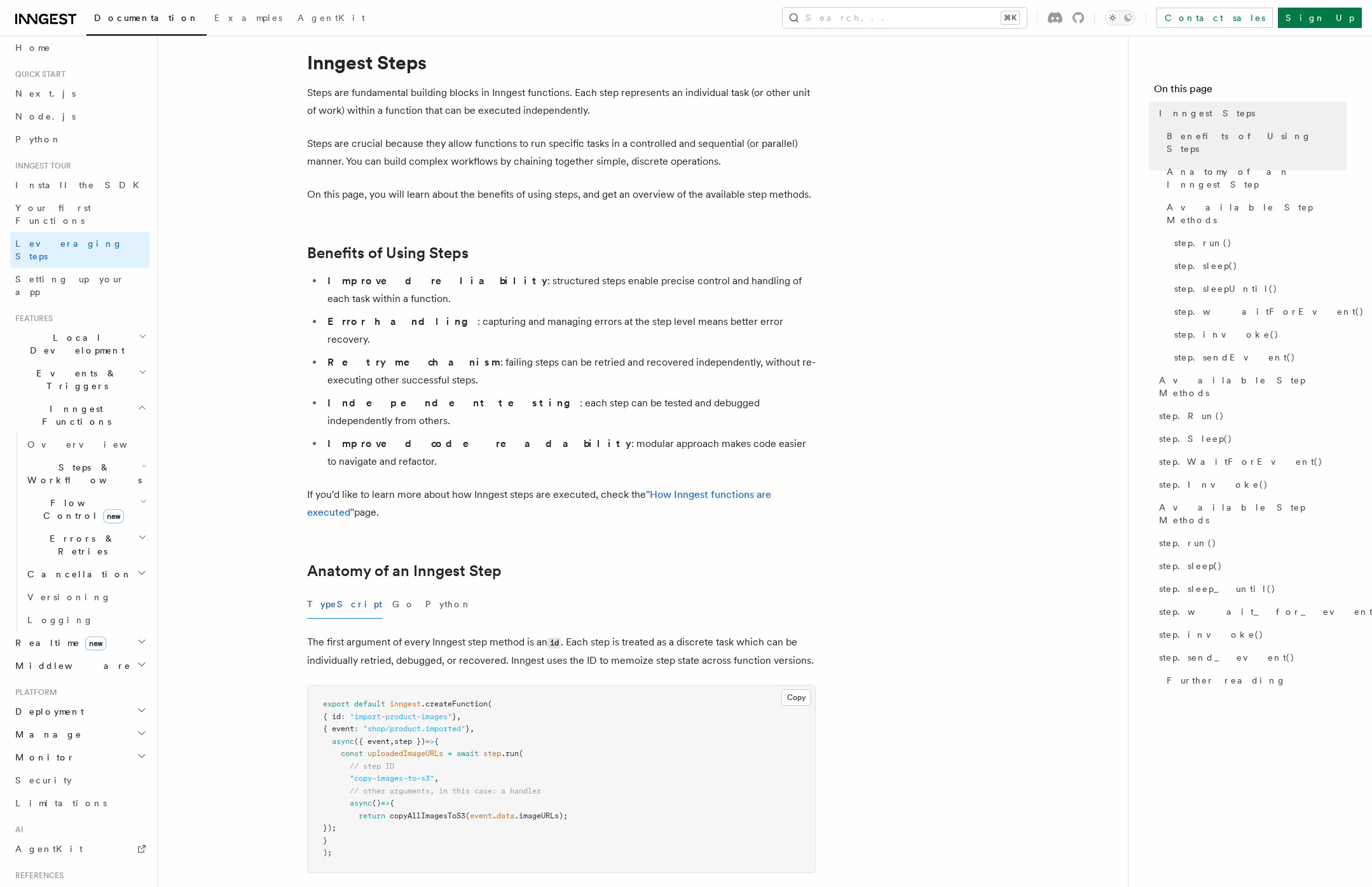 click on "Steps & Workflows" at bounding box center [82, 474] 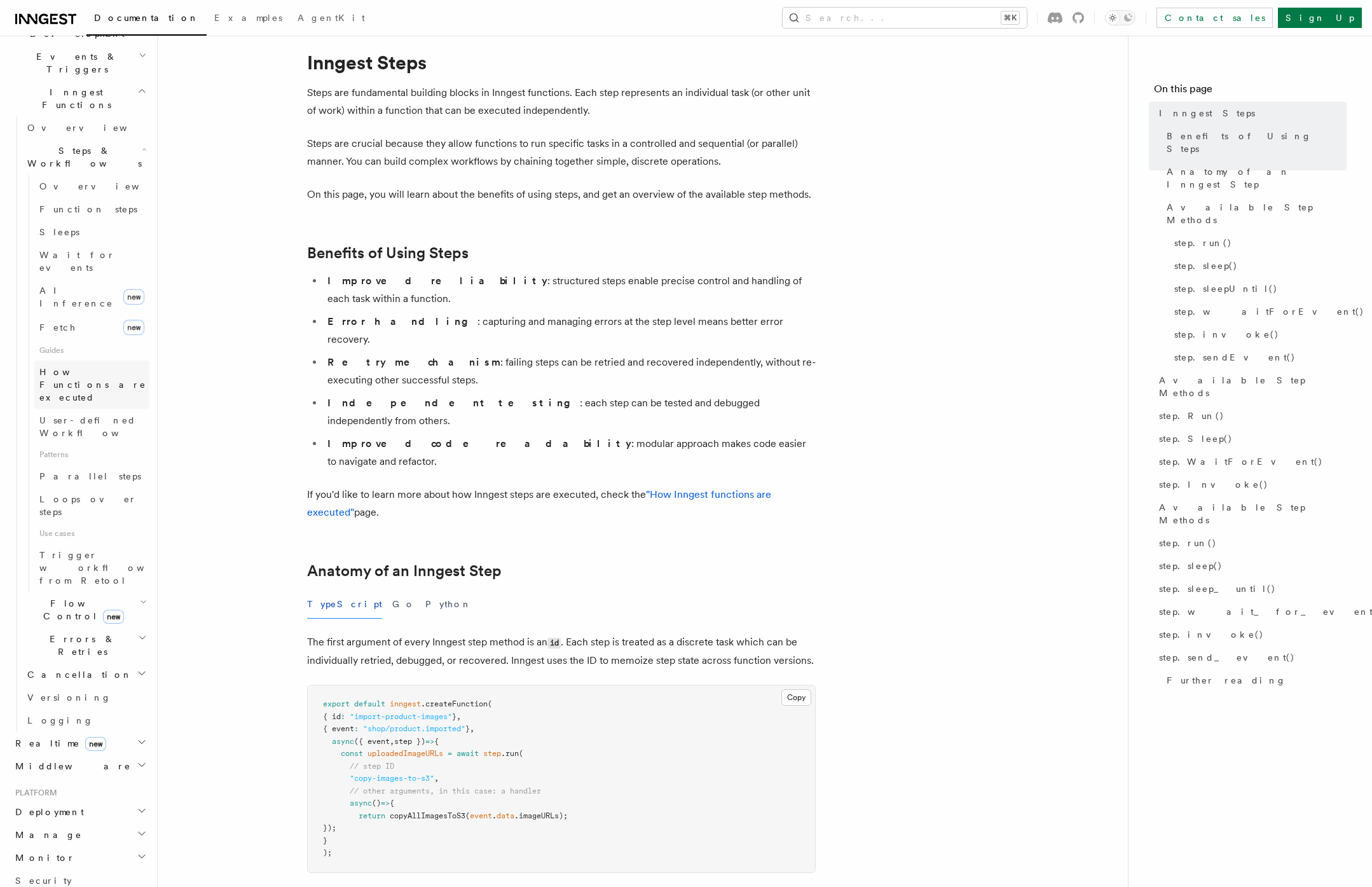 scroll, scrollTop: 327, scrollLeft: 0, axis: vertical 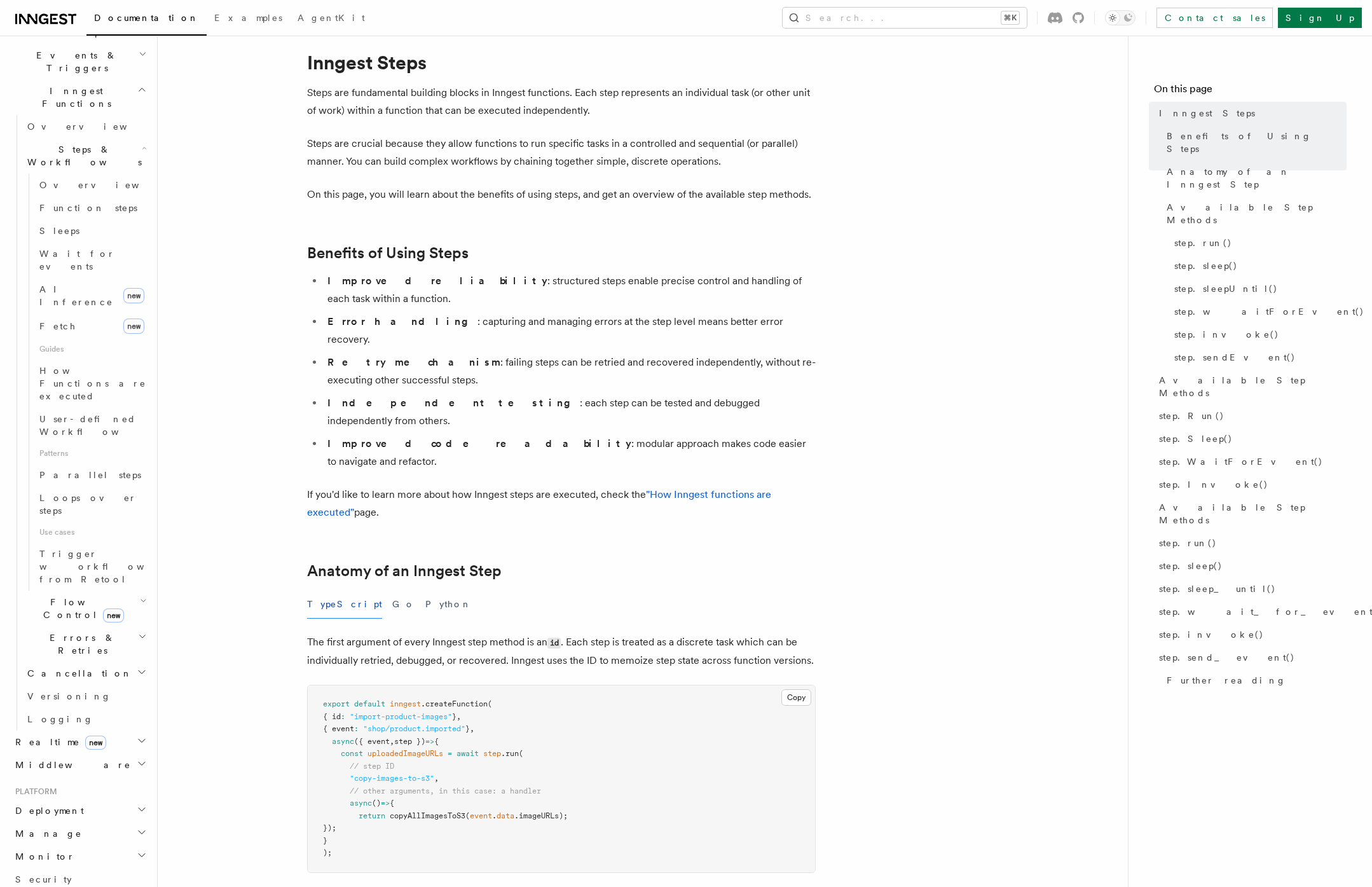 click on "Errors & Retries" at bounding box center [80, 644] 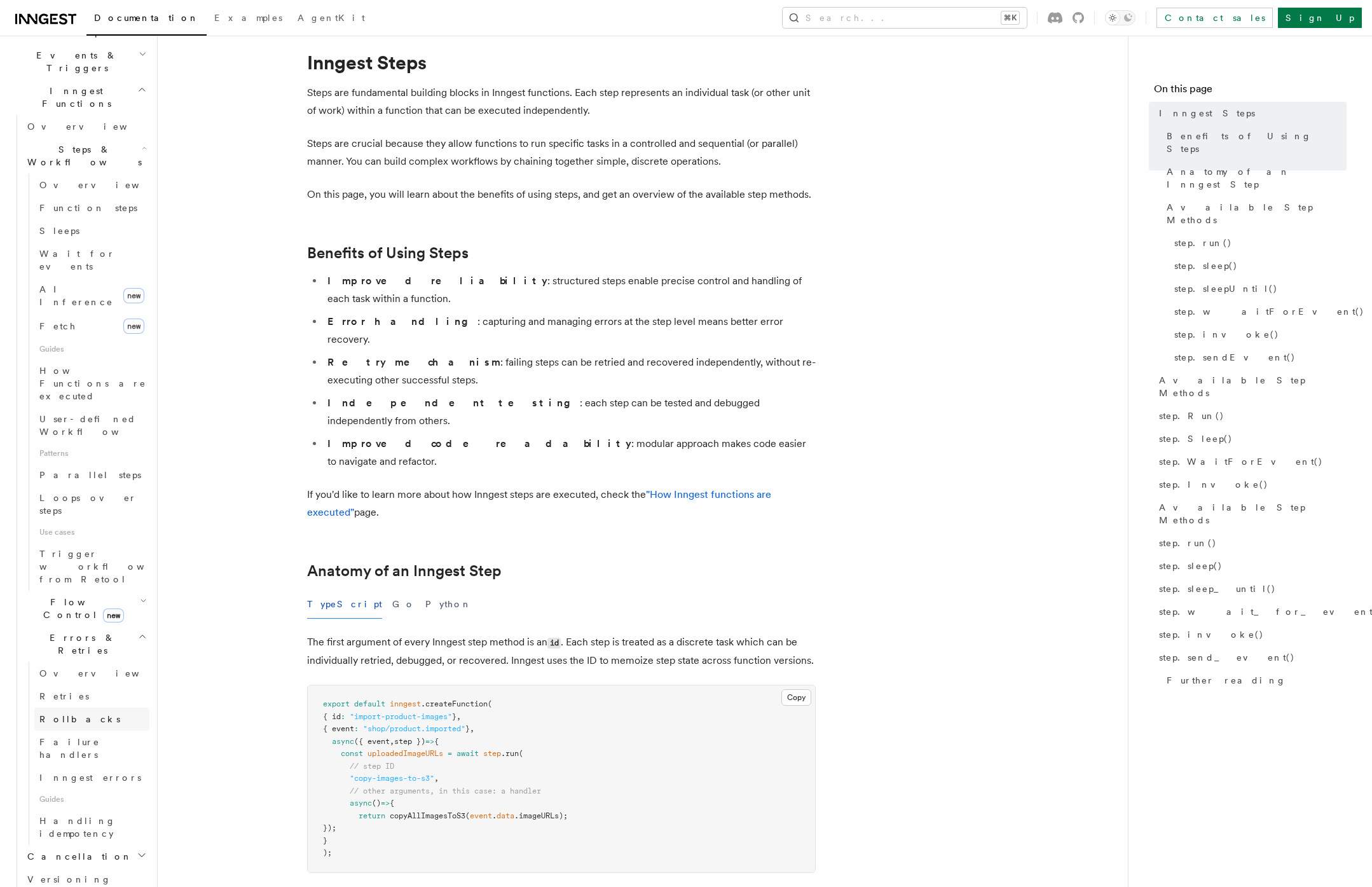 click on "Rollbacks" at bounding box center [79, 719] 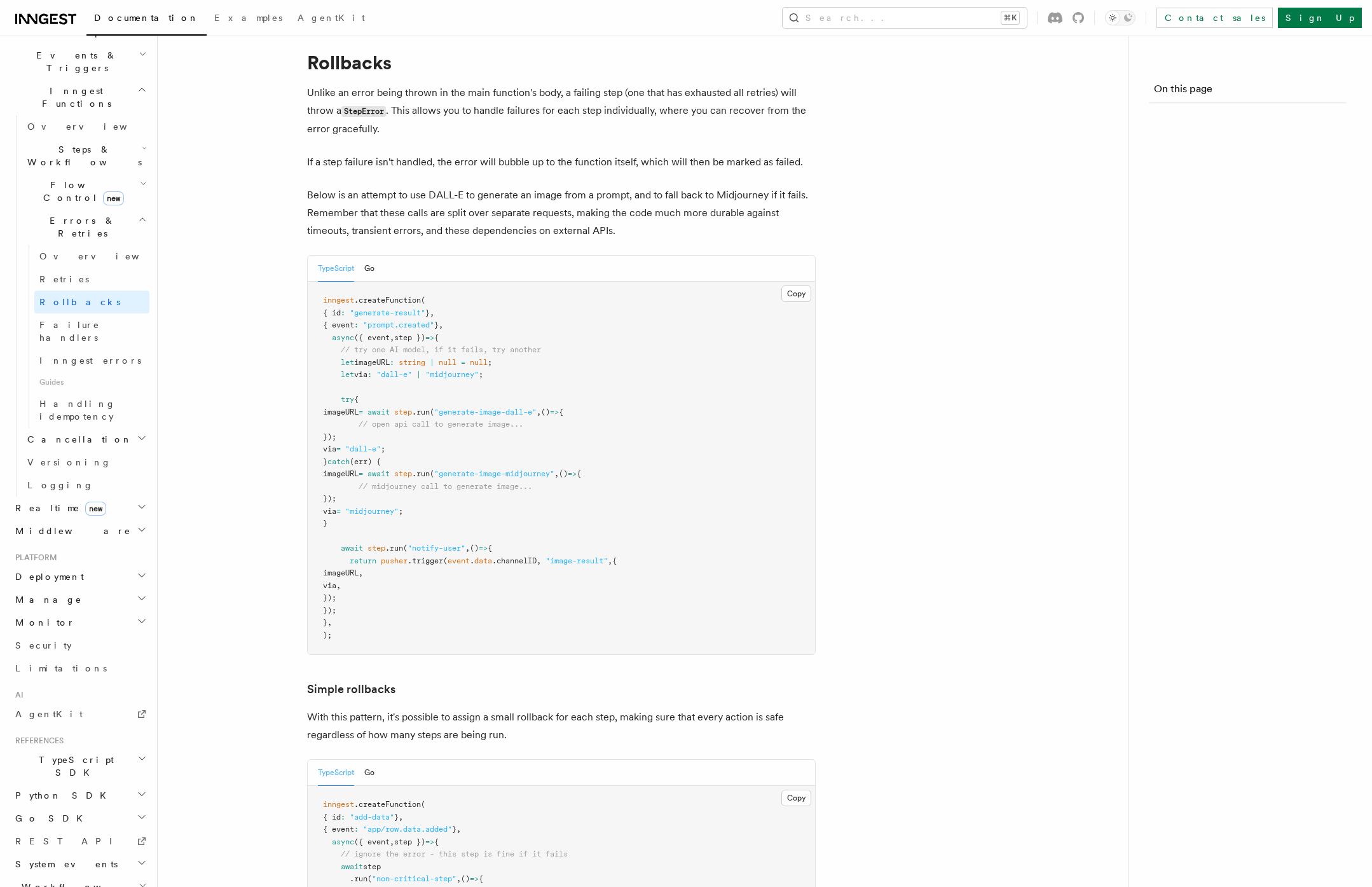 scroll, scrollTop: 0, scrollLeft: 0, axis: both 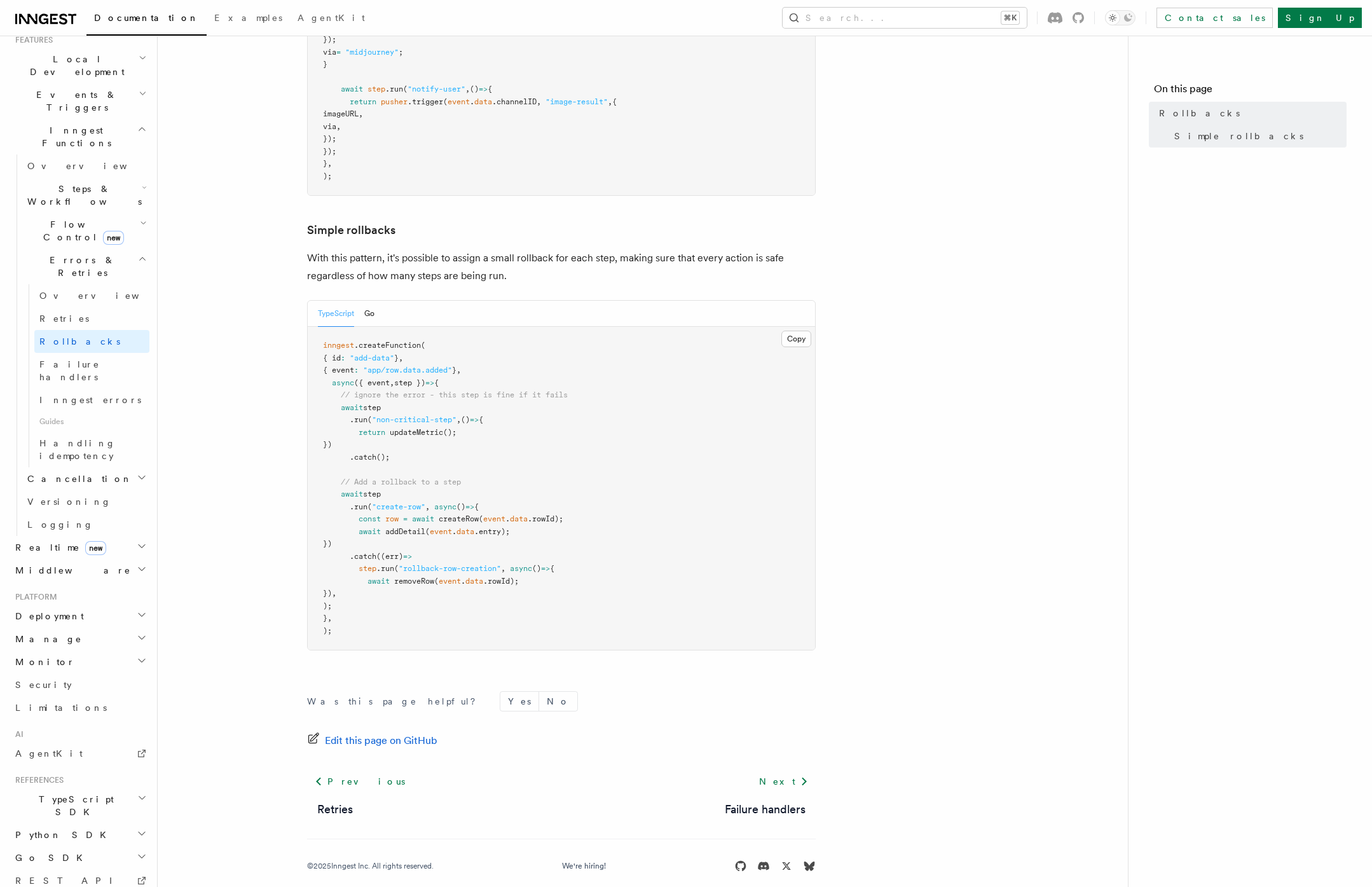 click on "Cancellation" at bounding box center (77, 479) 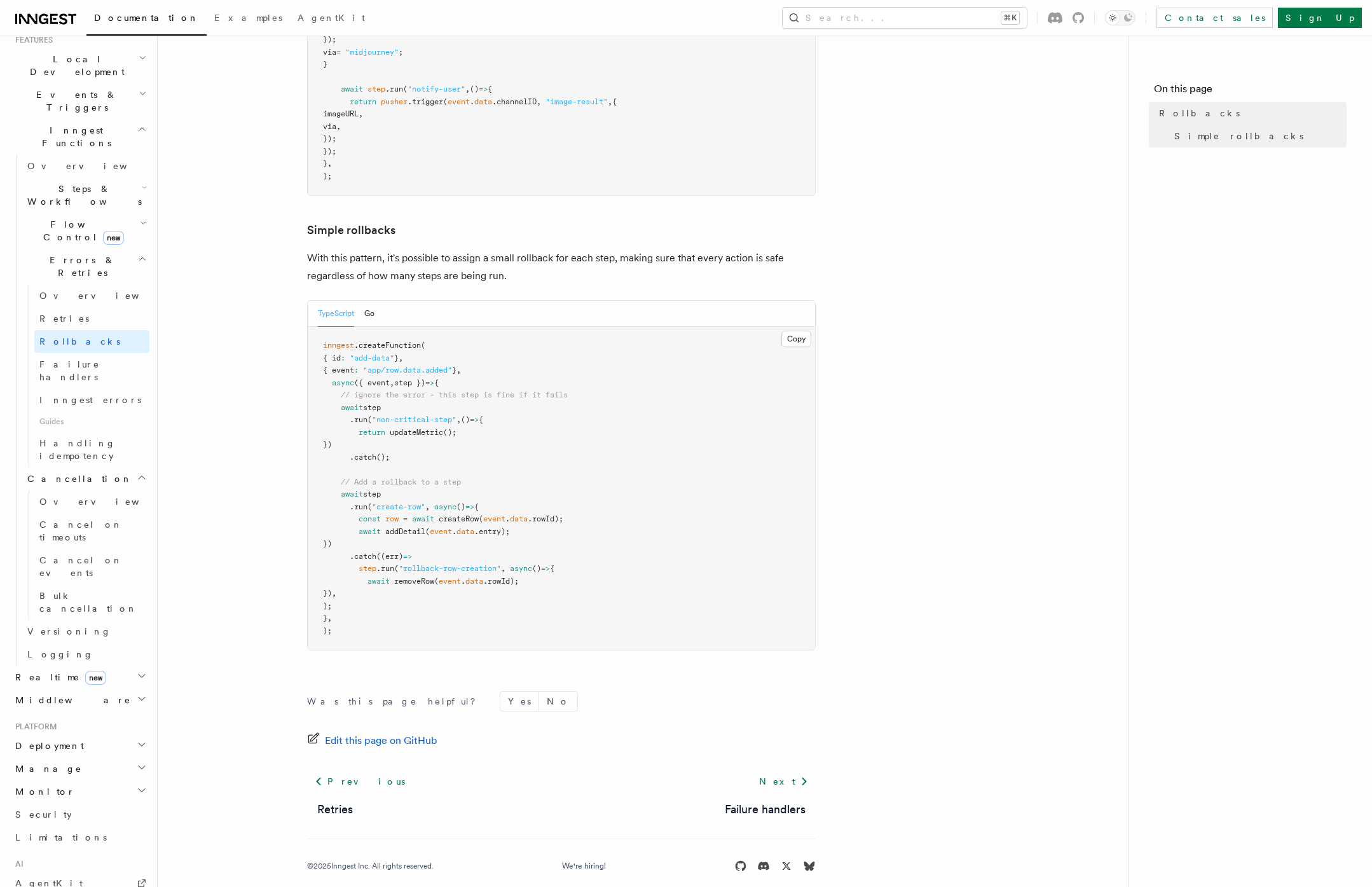 click on "Cancellation" at bounding box center [77, 479] 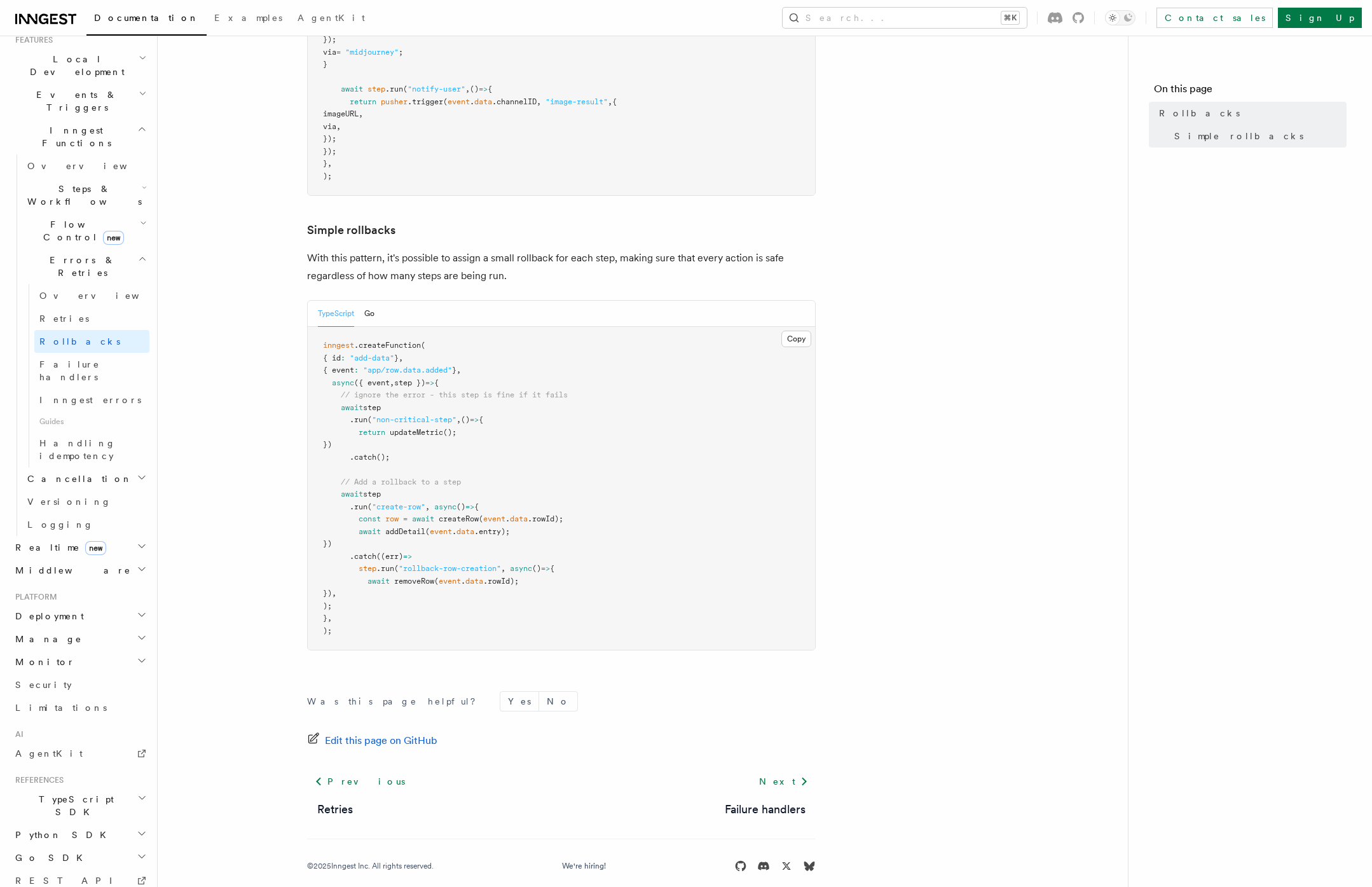 click on "Realtime new" at bounding box center (58, 547) 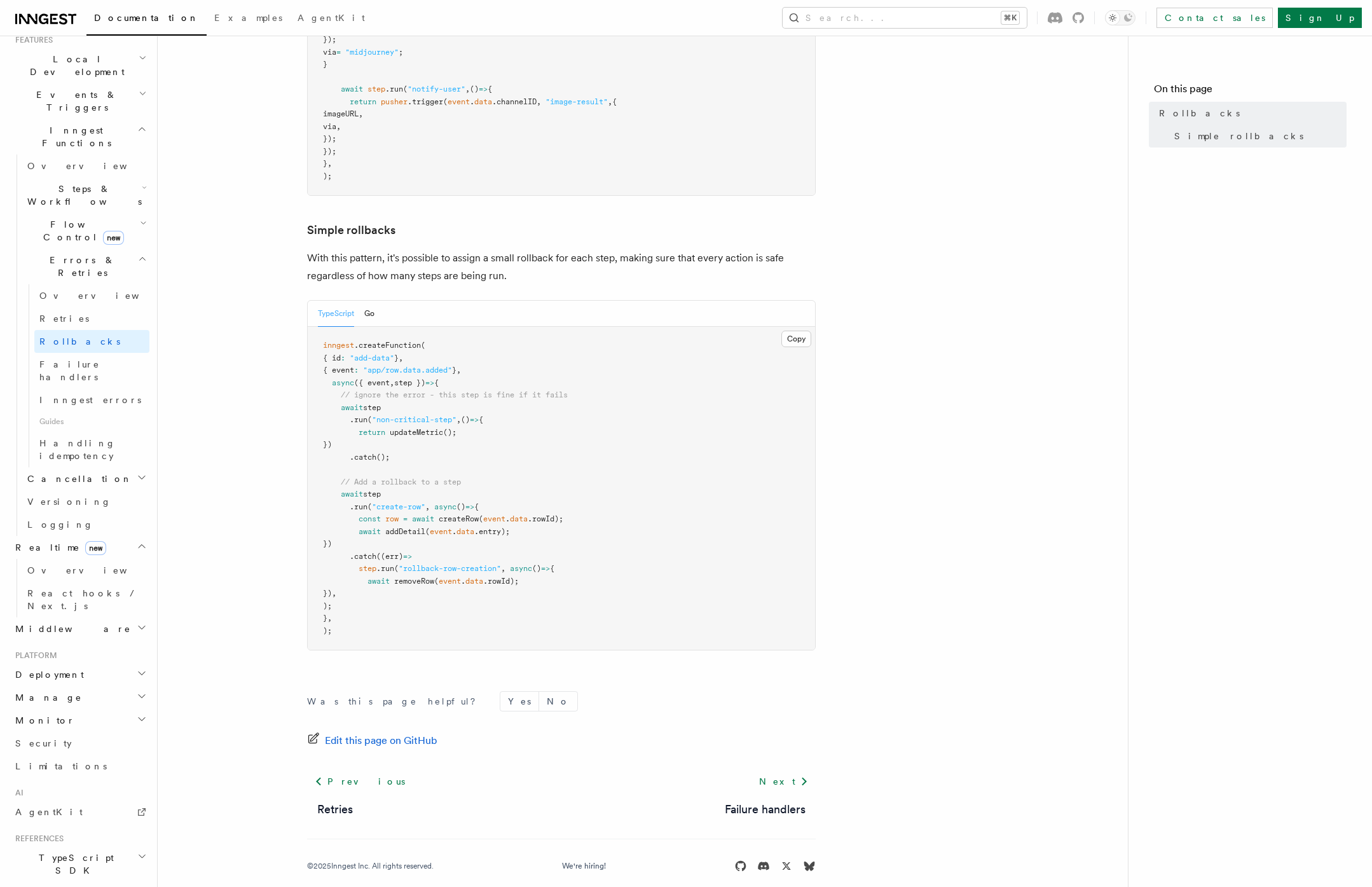 click on "Realtime new" at bounding box center [58, 547] 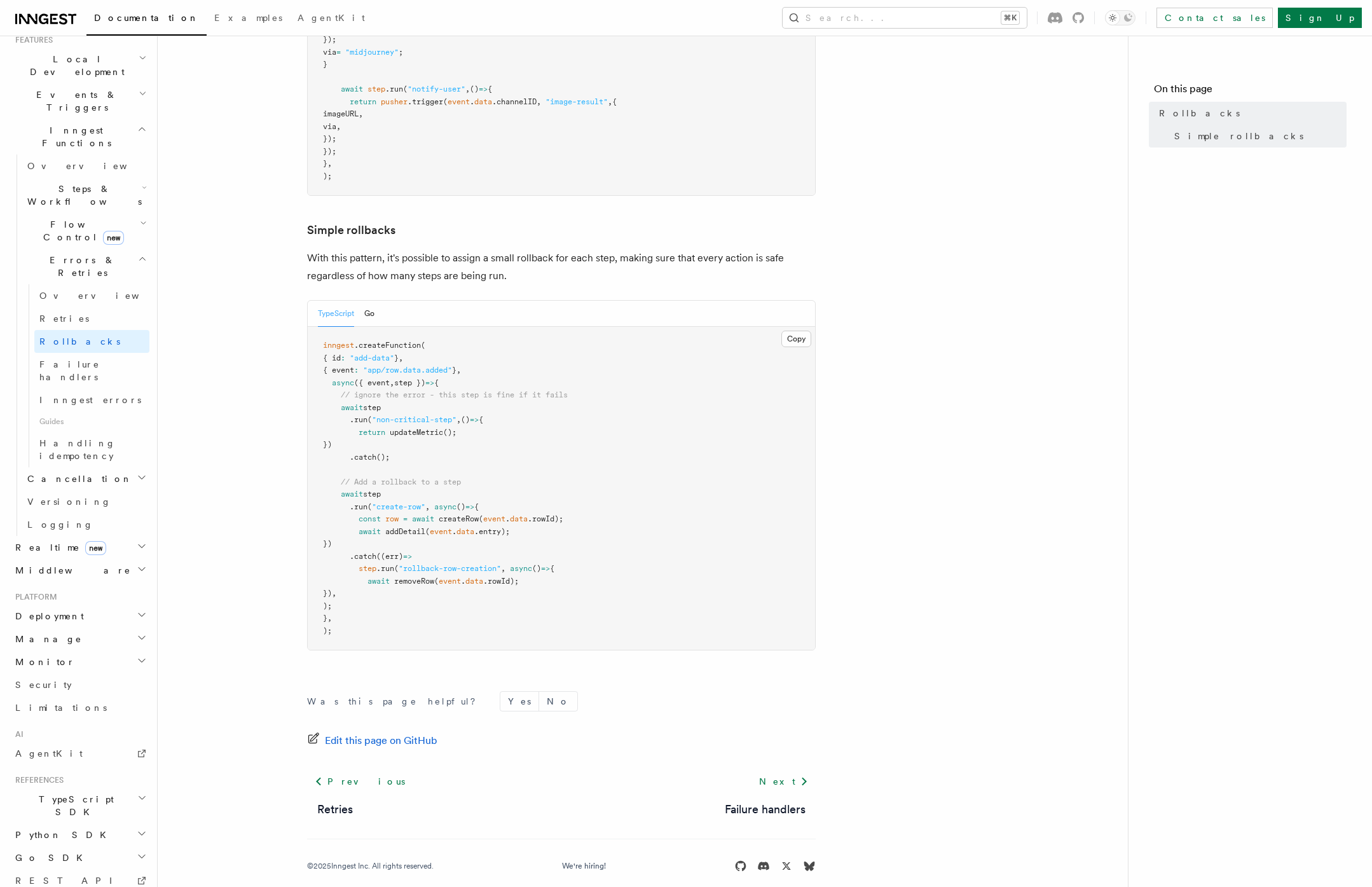 click on "Middleware" at bounding box center [71, 570] 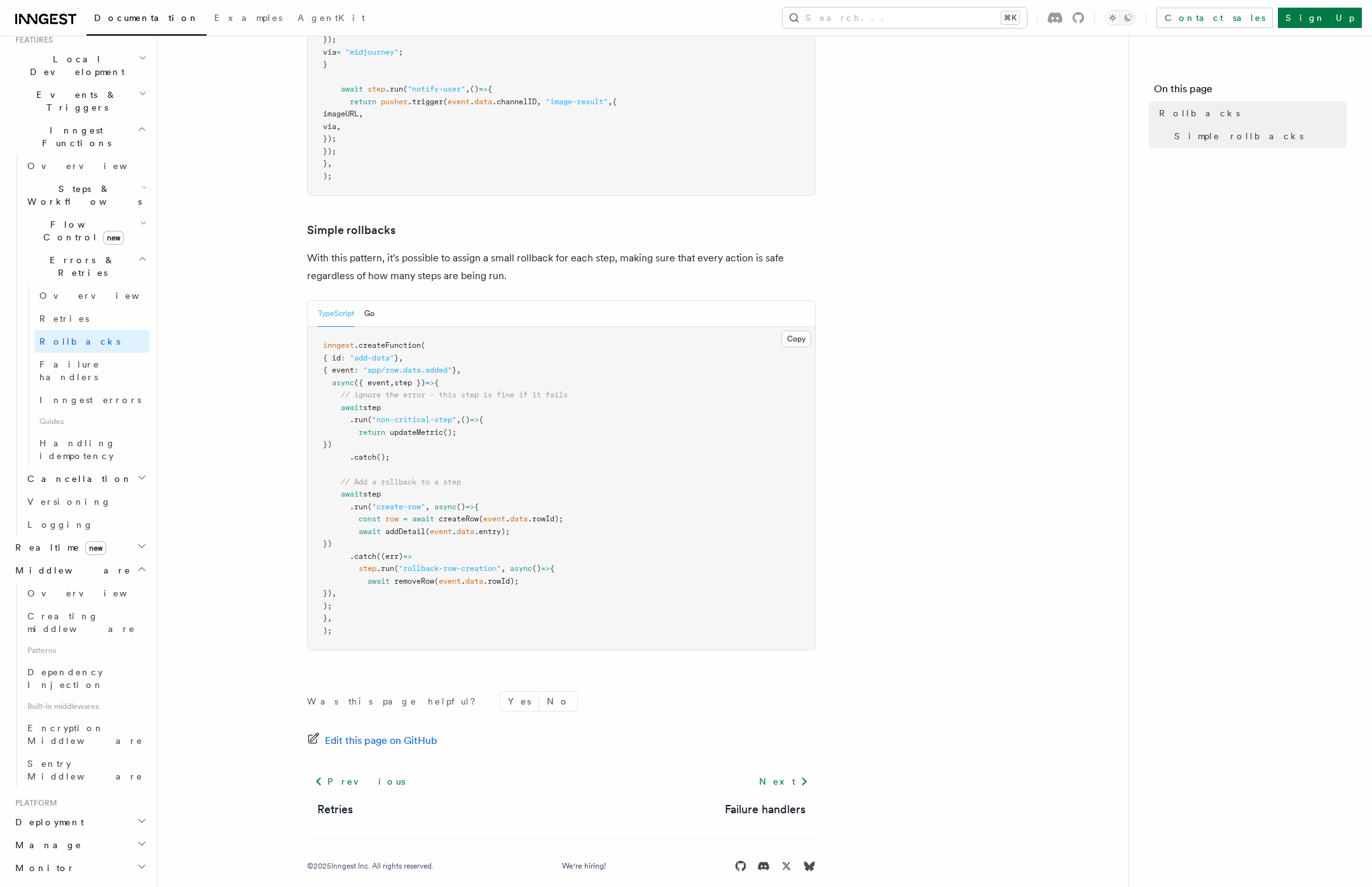 click on "Middleware" at bounding box center [71, 570] 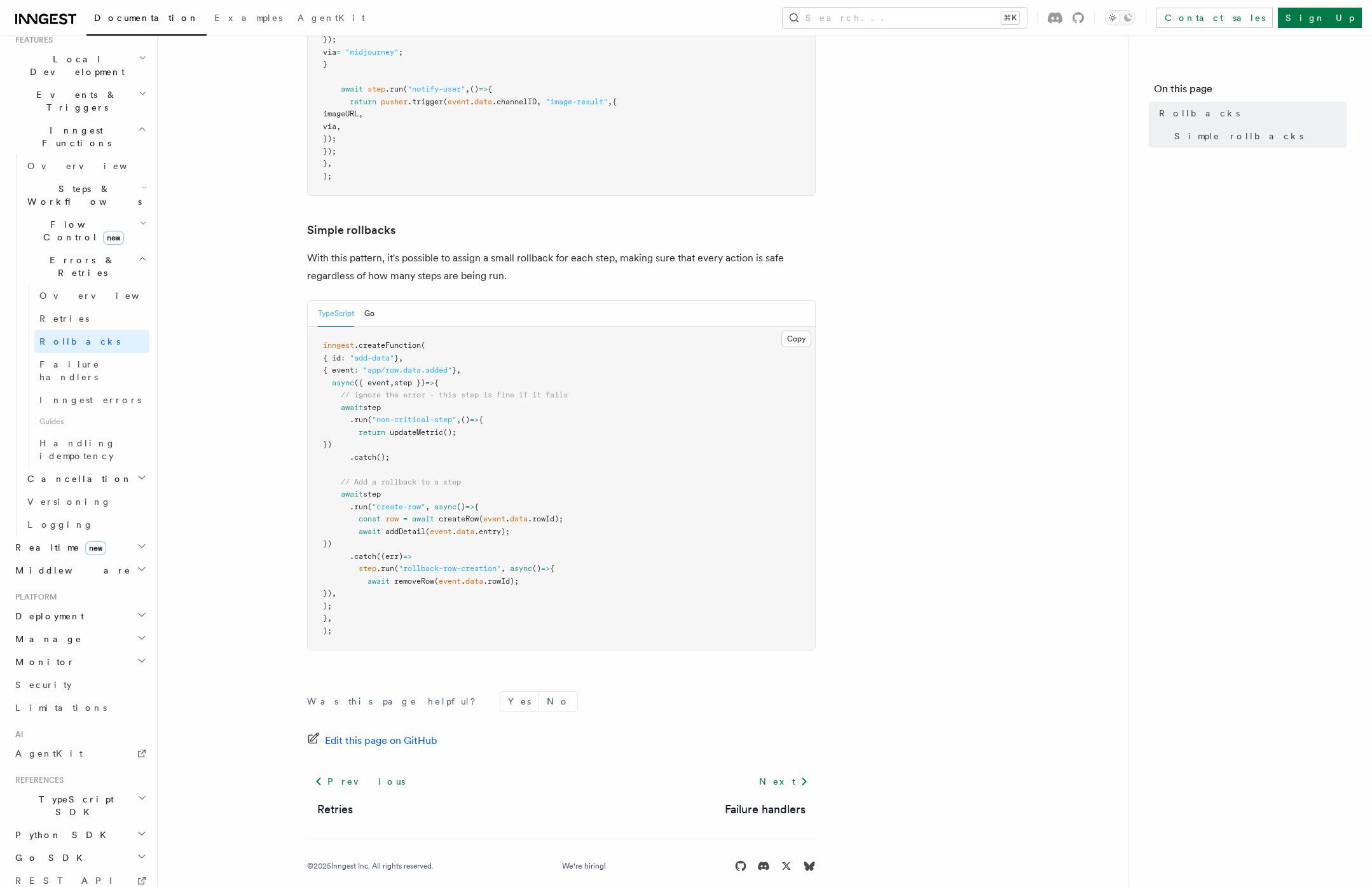 click on "Features Inngest Functions Errors & Retries Rollbacks
Unlike an error being thrown in the main function's body, a failing step (one that has exhausted all retries) will throw a  StepError . This allows you to handle failures for each step individually, where you can recover from the error gracefully.
If a step failure isn't handled, the error will bubble up to the function itself, which will then be marked as failed.
Below is an attempt to use DALL-E to generate an image from a prompt, and to fall back to Midjourney if it fails. Remember that these calls are split over separate requests, making the code much more durable against timeouts, transient errors, and these dependencies on external APIs.
TypeScript Go Copy Copied inngest .createFunction (
{ id :   "generate-result"  } ,
{ event :   "prompt.created"  } ,
async  ({ event ,  step })  =>  {
// try one AI model, if it fails, try another
let  imageURL :   string   |   null   =   null ;
let  via :   "dall-e"   |   ;" at bounding box center [643, 233] 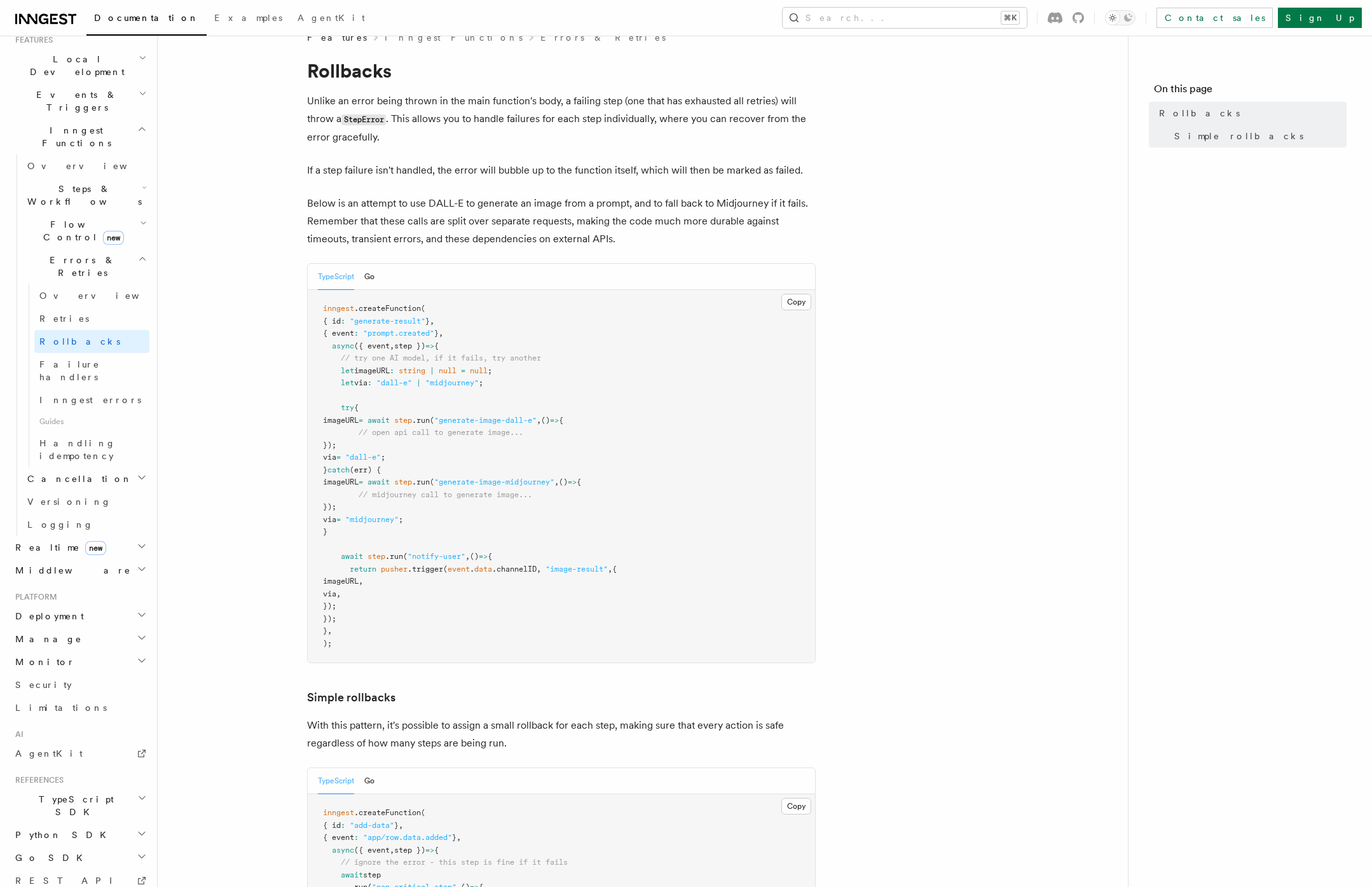 scroll, scrollTop: 0, scrollLeft: 0, axis: both 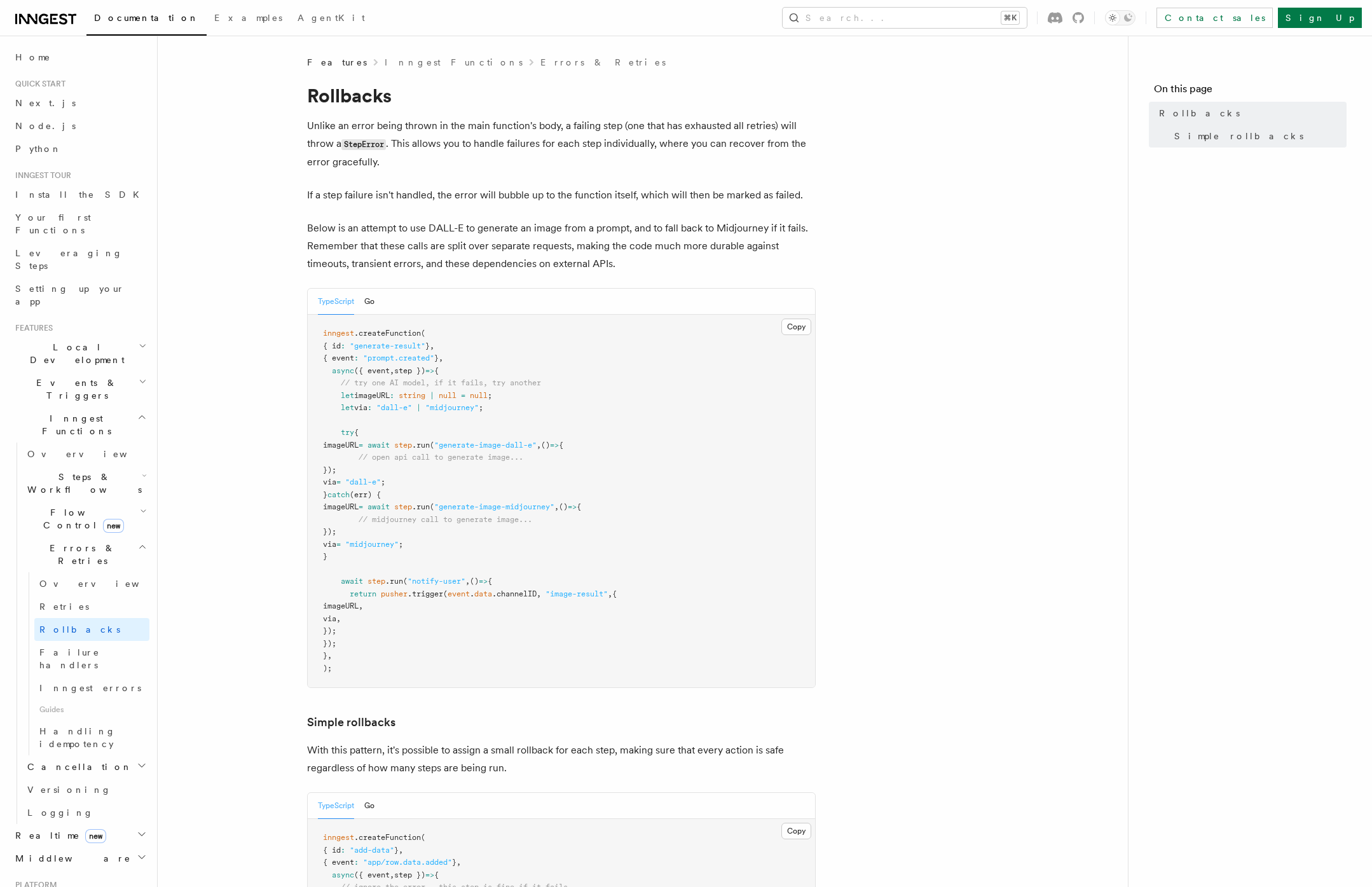 click on "Features Inngest Functions Errors & Retries Rollbacks
Unlike an error being thrown in the main function's body, a failing step (one that has exhausted all retries) will throw a  StepError . This allows you to handle failures for each step individually, where you can recover from the error gracefully.
If a step failure isn't handled, the error will bubble up to the function itself, which will then be marked as failed.
Below is an attempt to use DALL-E to generate an image from a prompt, and to fall back to Midjourney if it fails. Remember that these calls are split over separate requests, making the code much more durable against timeouts, transient errors, and these dependencies on external APIs.
TypeScript Go Copy Copied inngest .createFunction (
{ id :   "generate-result"  } ,
{ event :   "prompt.created"  } ,
async  ({ event ,  step })  =>  {
// try one AI model, if it fails, try another
let  imageURL :   string   |   null   =   null ;
let  via :   "dall-e"   |   ;" at bounding box center [643, 725] 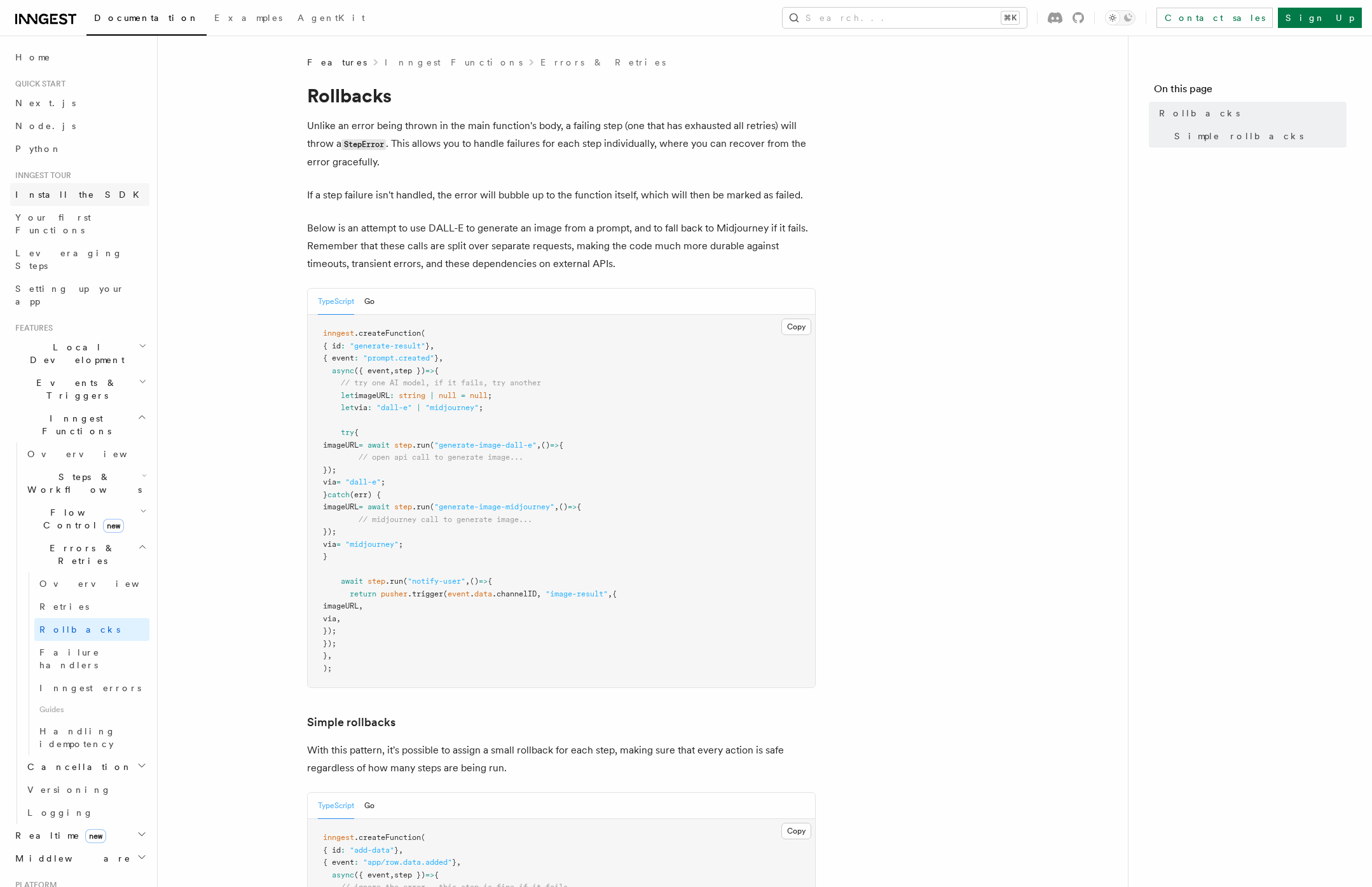 click on "Install the SDK" at bounding box center [81, 195] 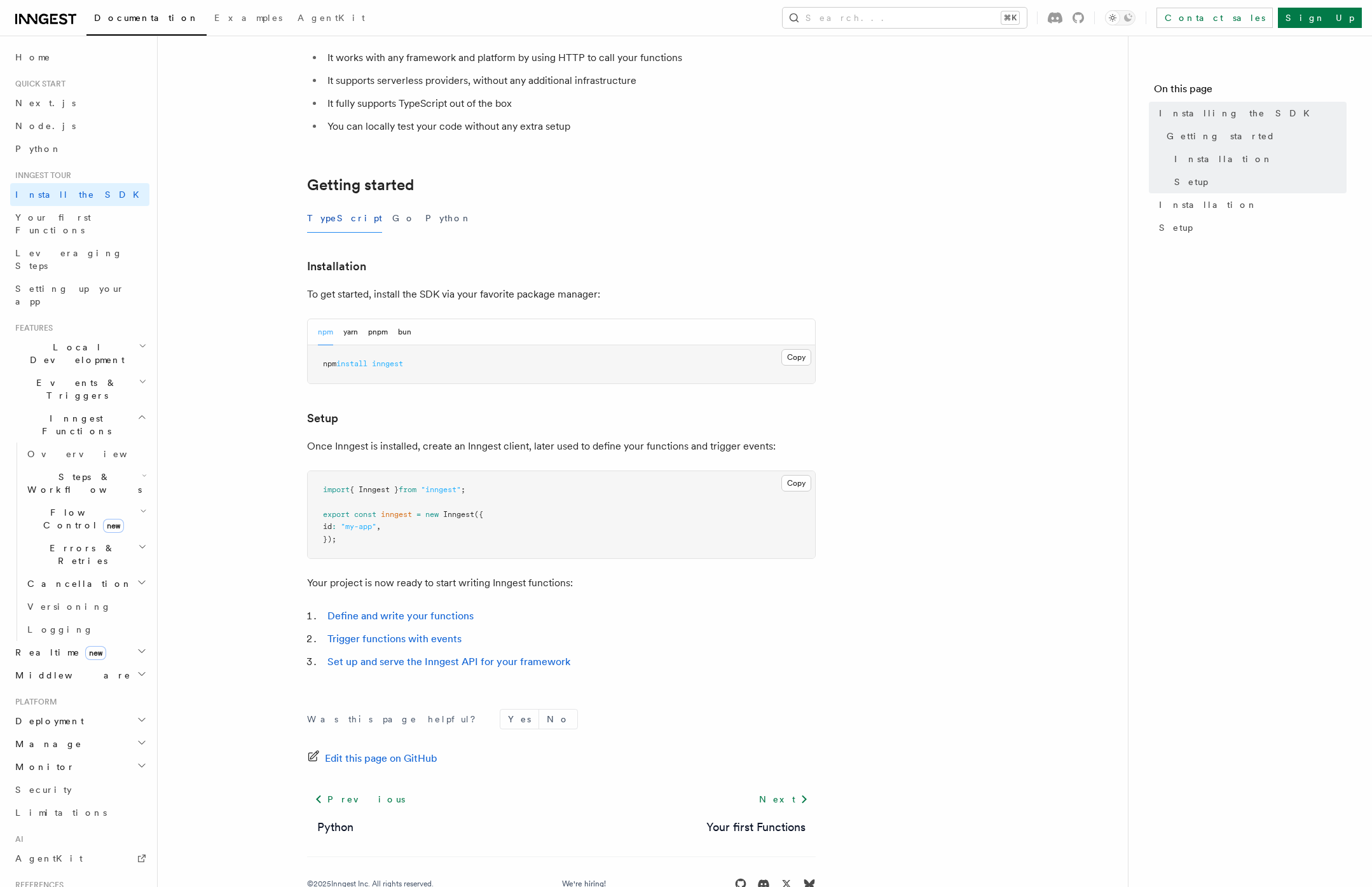 scroll, scrollTop: 170, scrollLeft: 0, axis: vertical 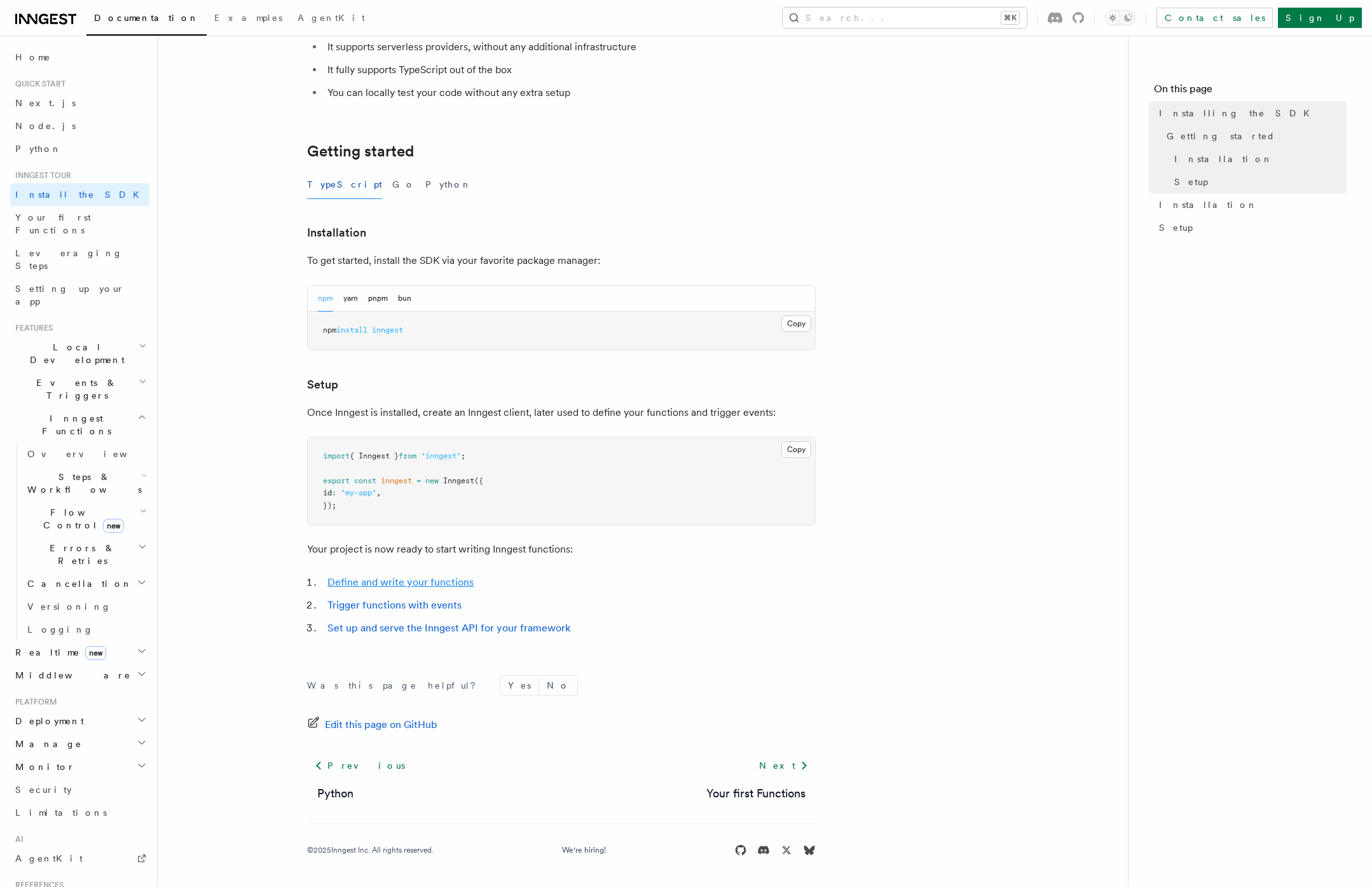 click on "Define and write your functions" at bounding box center [401, 582] 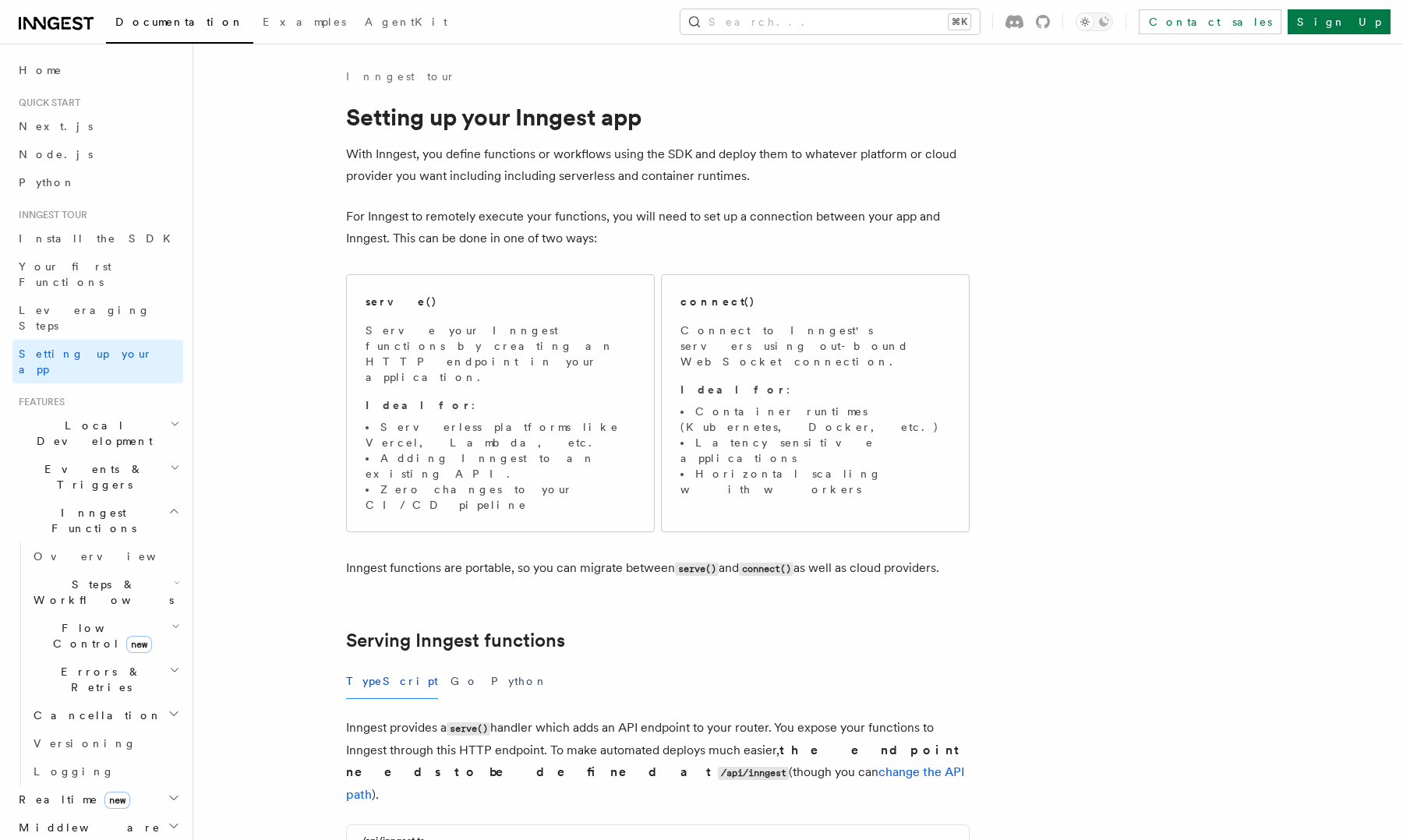 scroll, scrollTop: 9356, scrollLeft: 0, axis: vertical 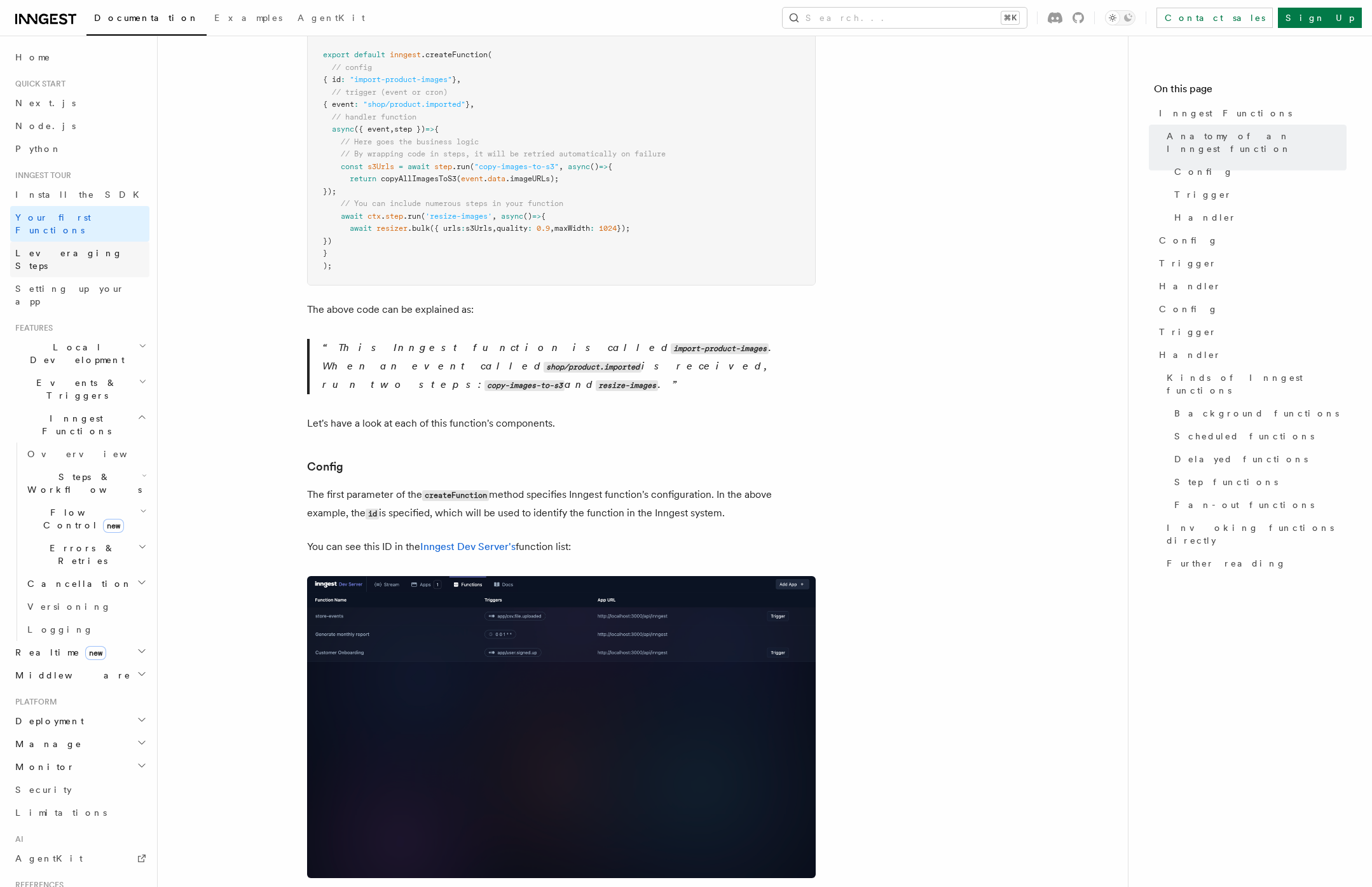click on "Leveraging Steps" at bounding box center [69, 259] 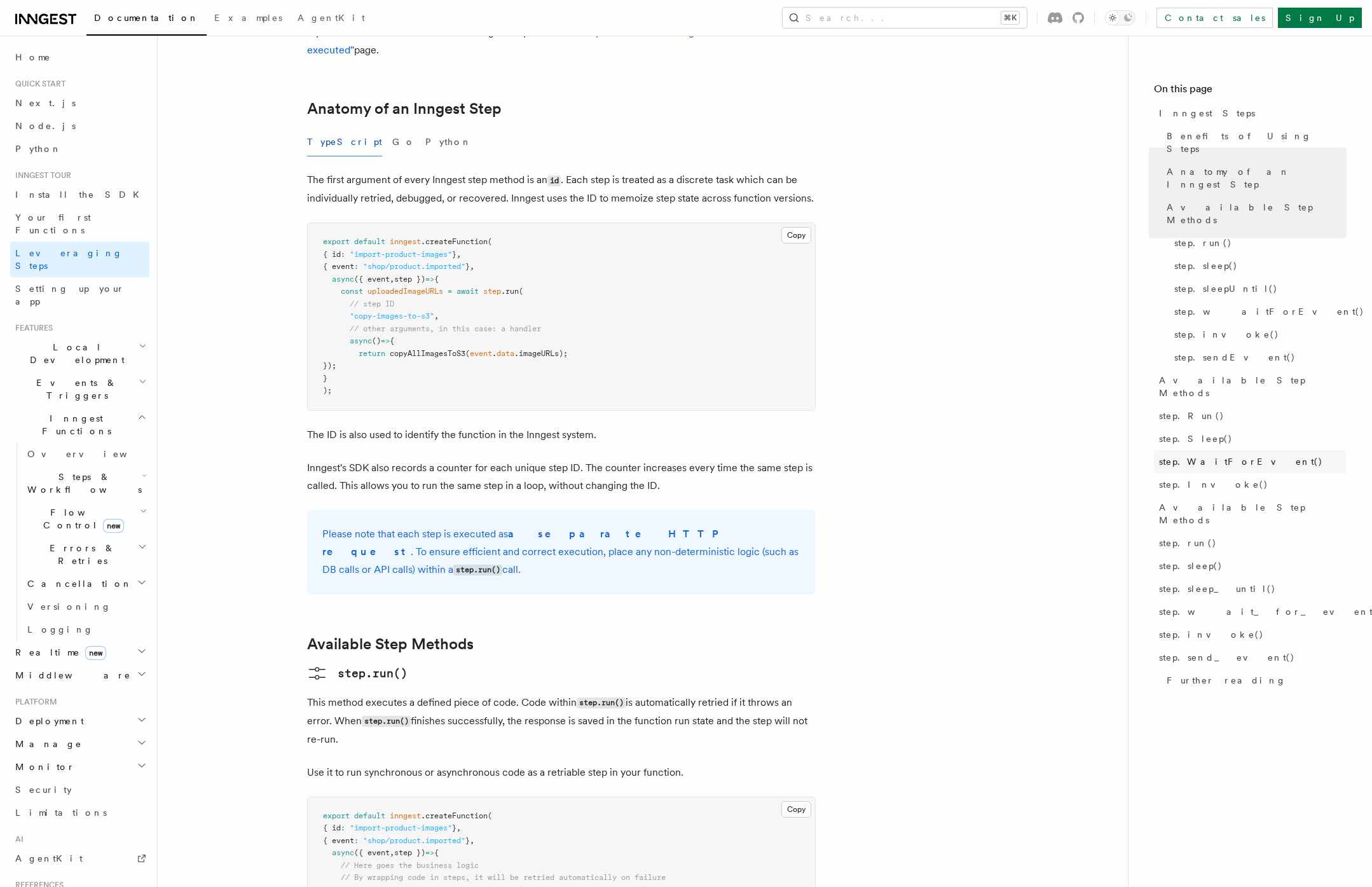 scroll, scrollTop: 494, scrollLeft: 0, axis: vertical 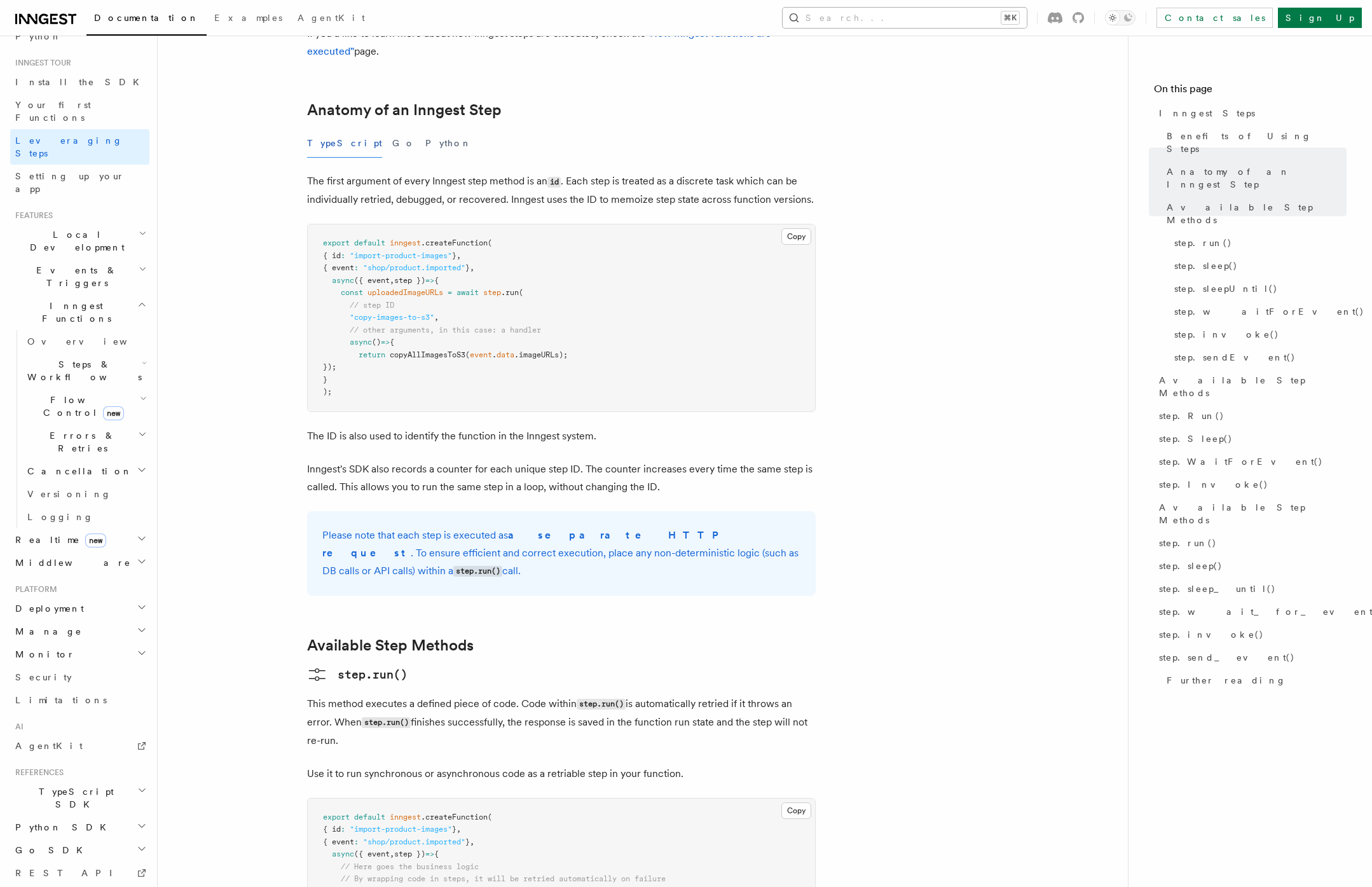 click on "Search... ⌘K" at bounding box center [905, 18] 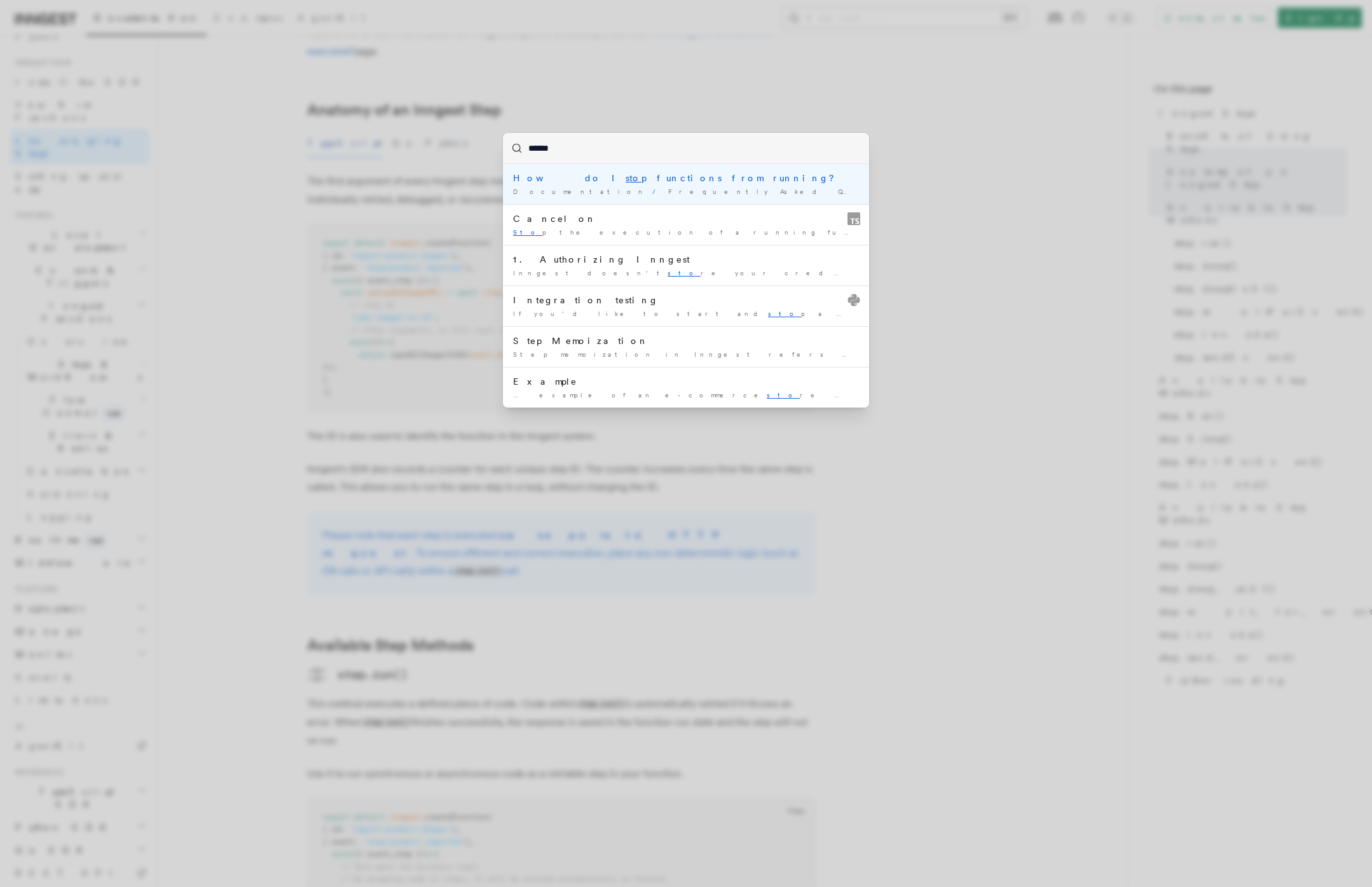 type on "*******" 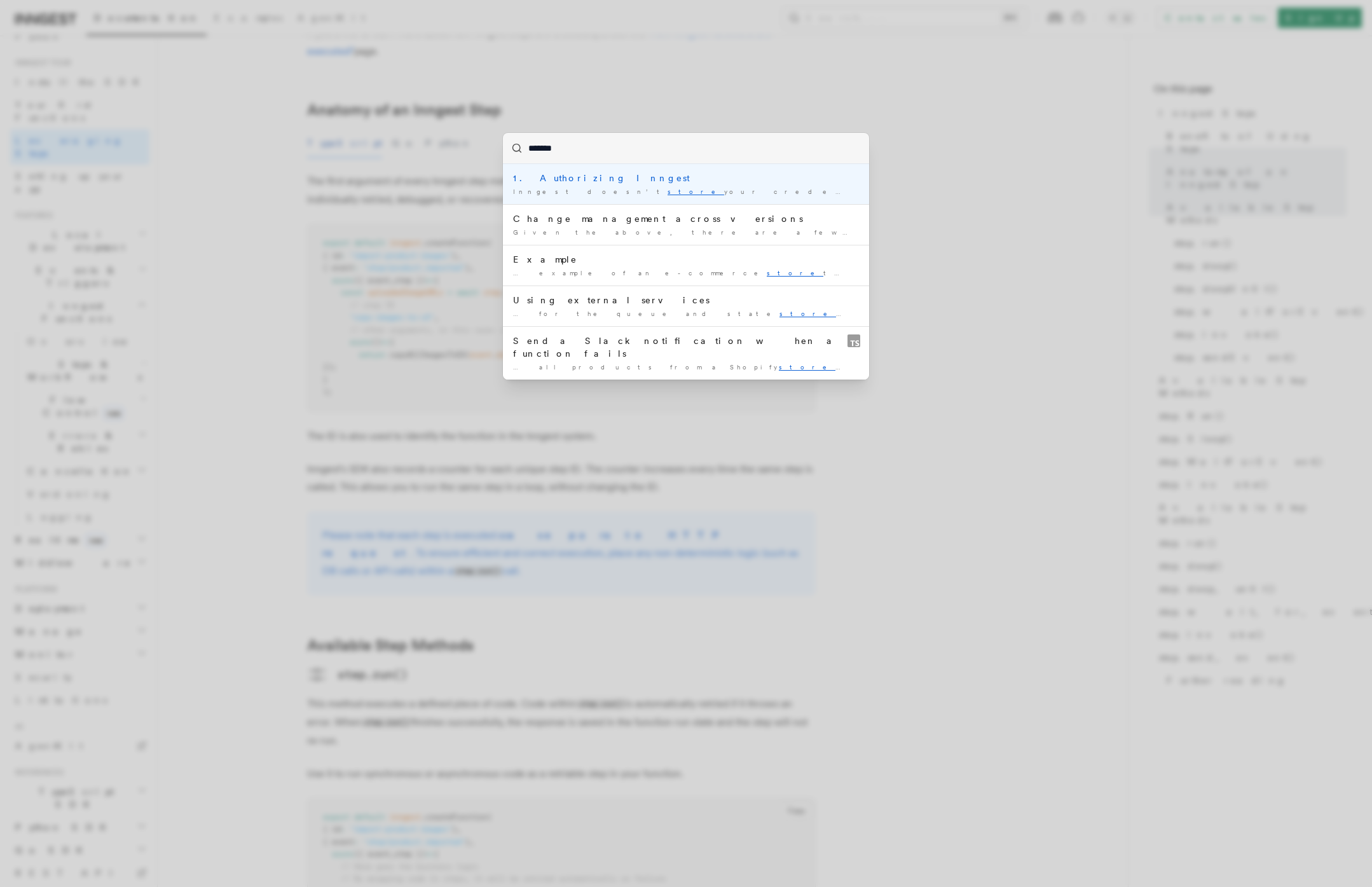 click on "1. Authorizing Inngest" at bounding box center [686, 178] 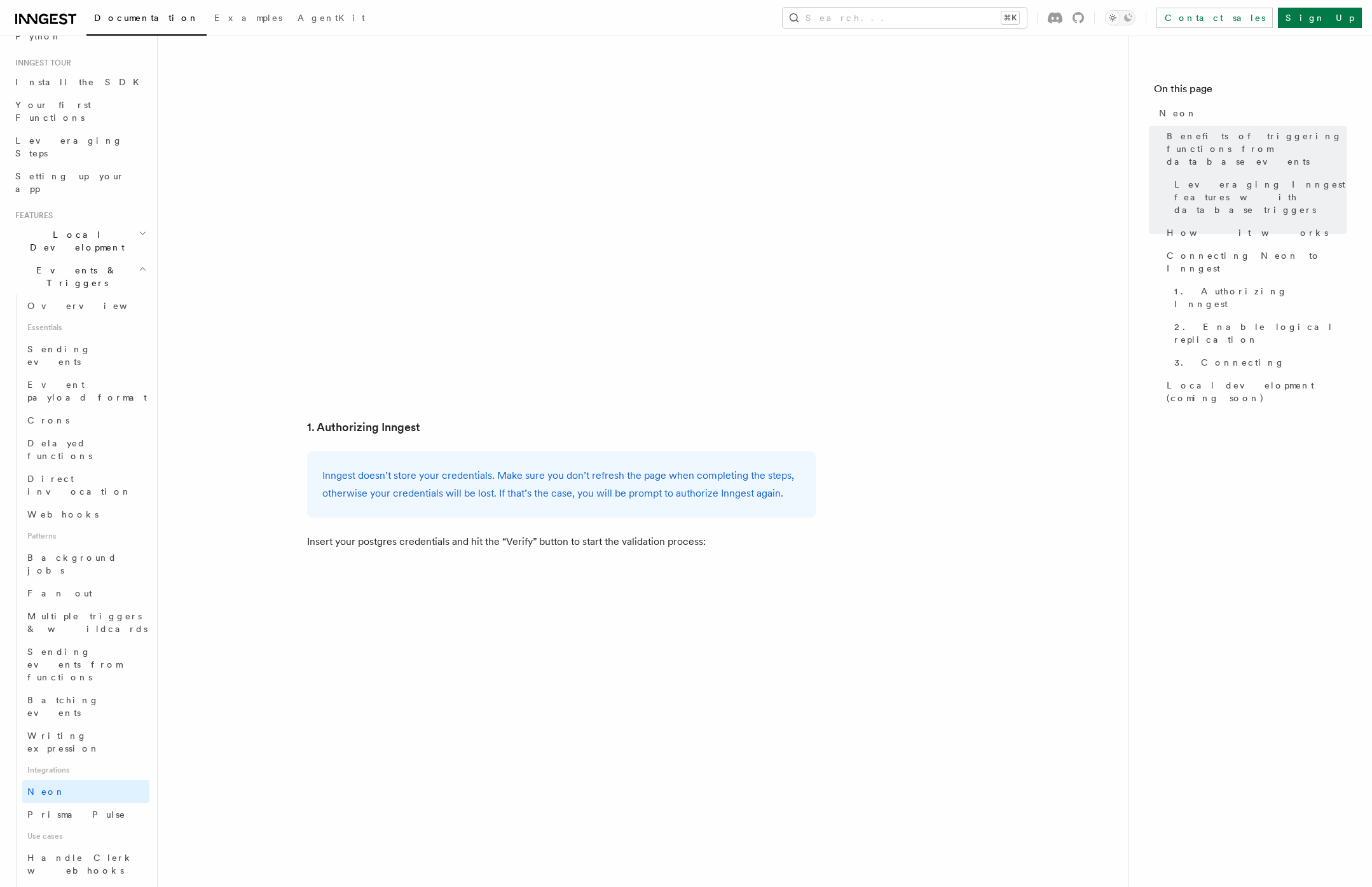 scroll, scrollTop: 1051, scrollLeft: 0, axis: vertical 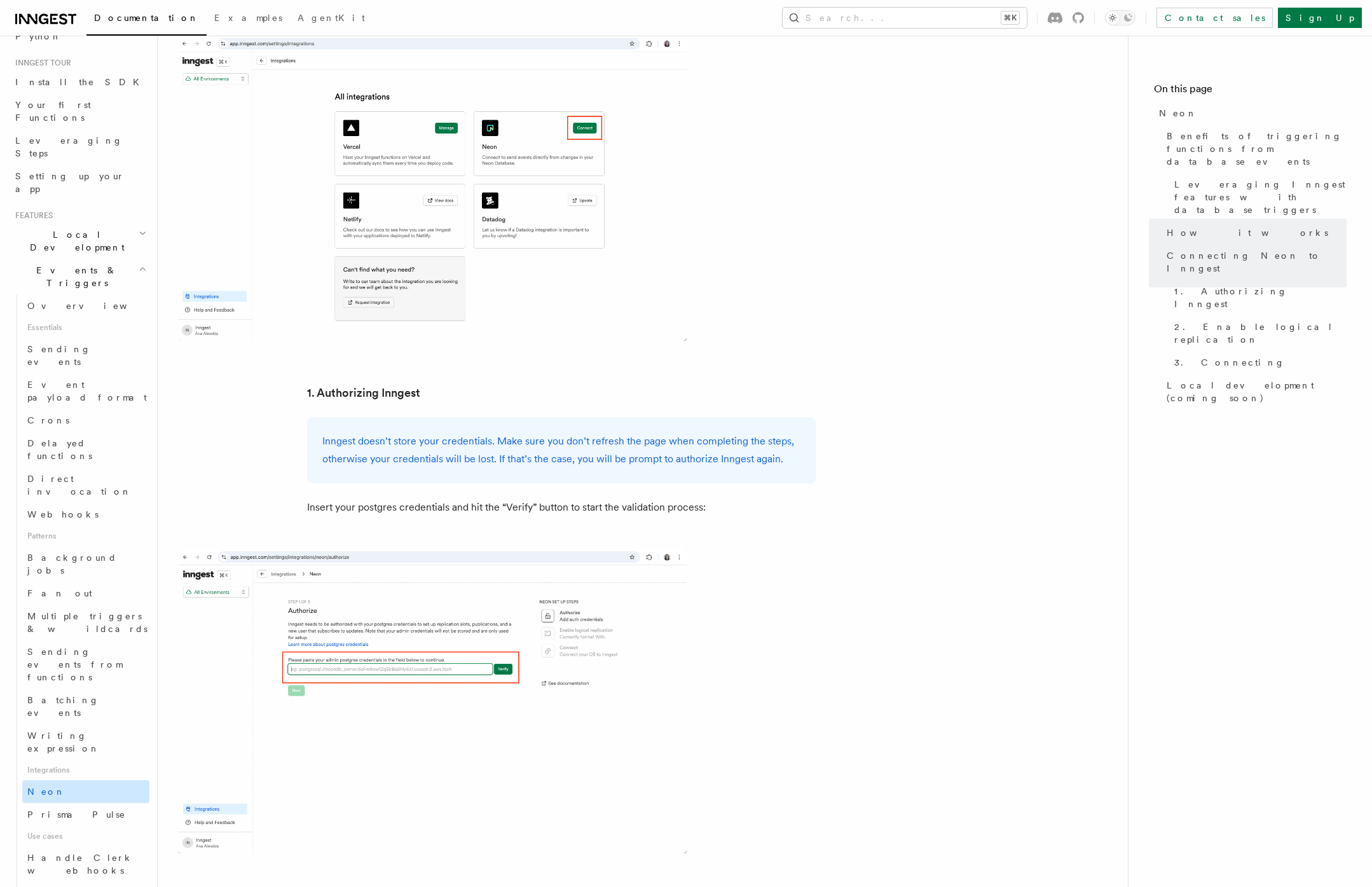click on "Neon" at bounding box center (46, 792) 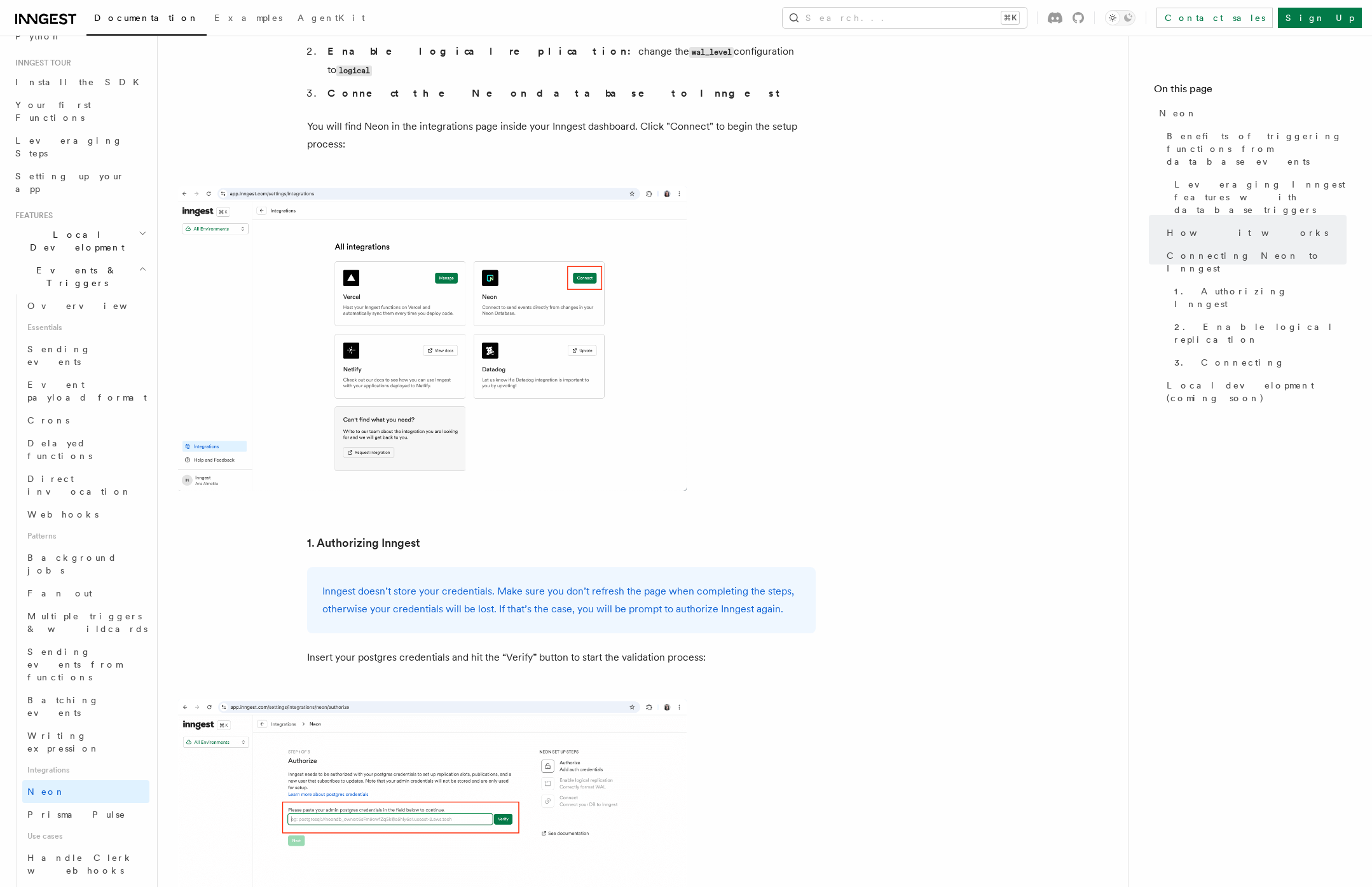 scroll, scrollTop: 915, scrollLeft: 0, axis: vertical 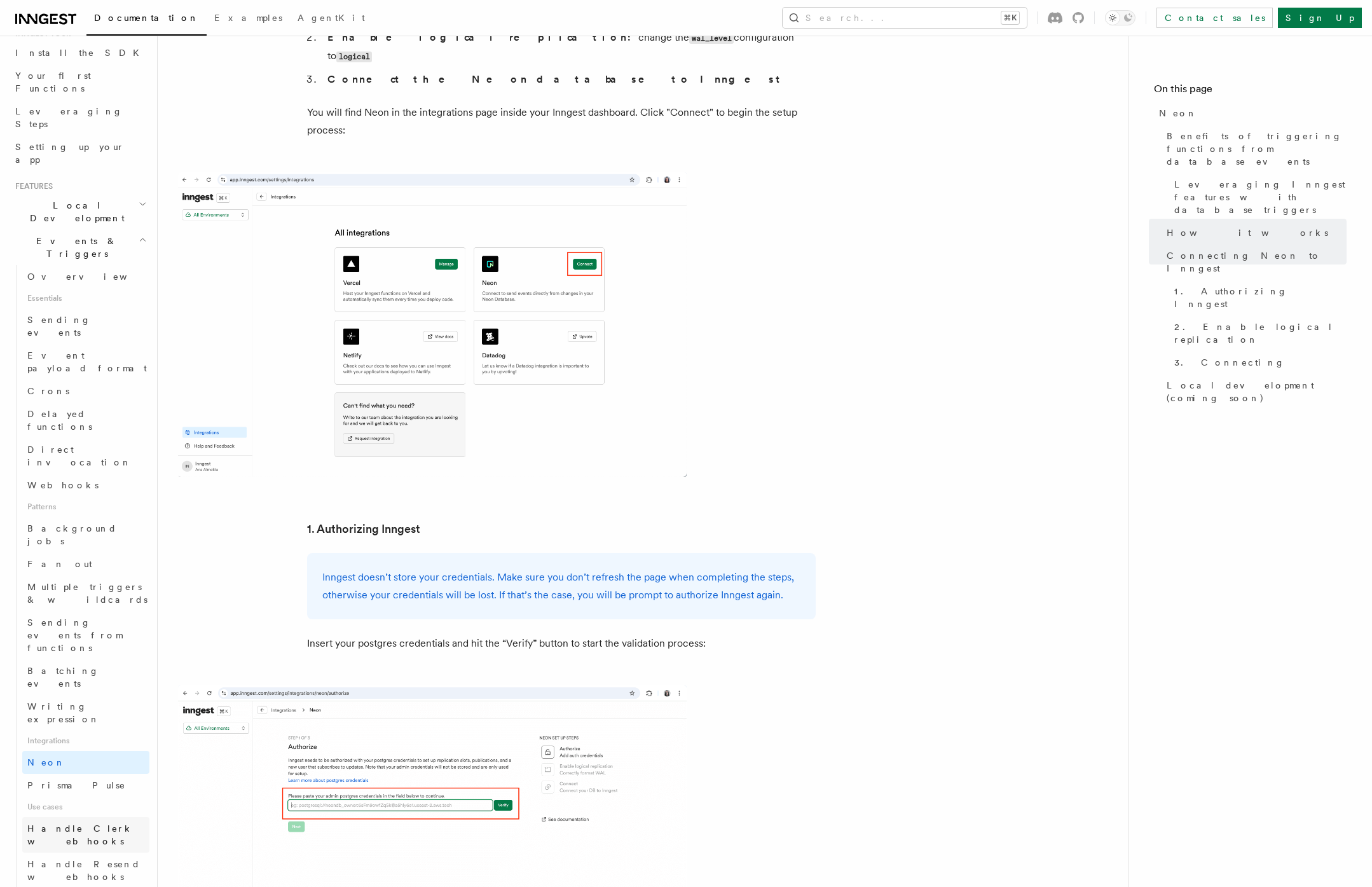 click on "Handle Clerk webhooks" at bounding box center (80, 835) 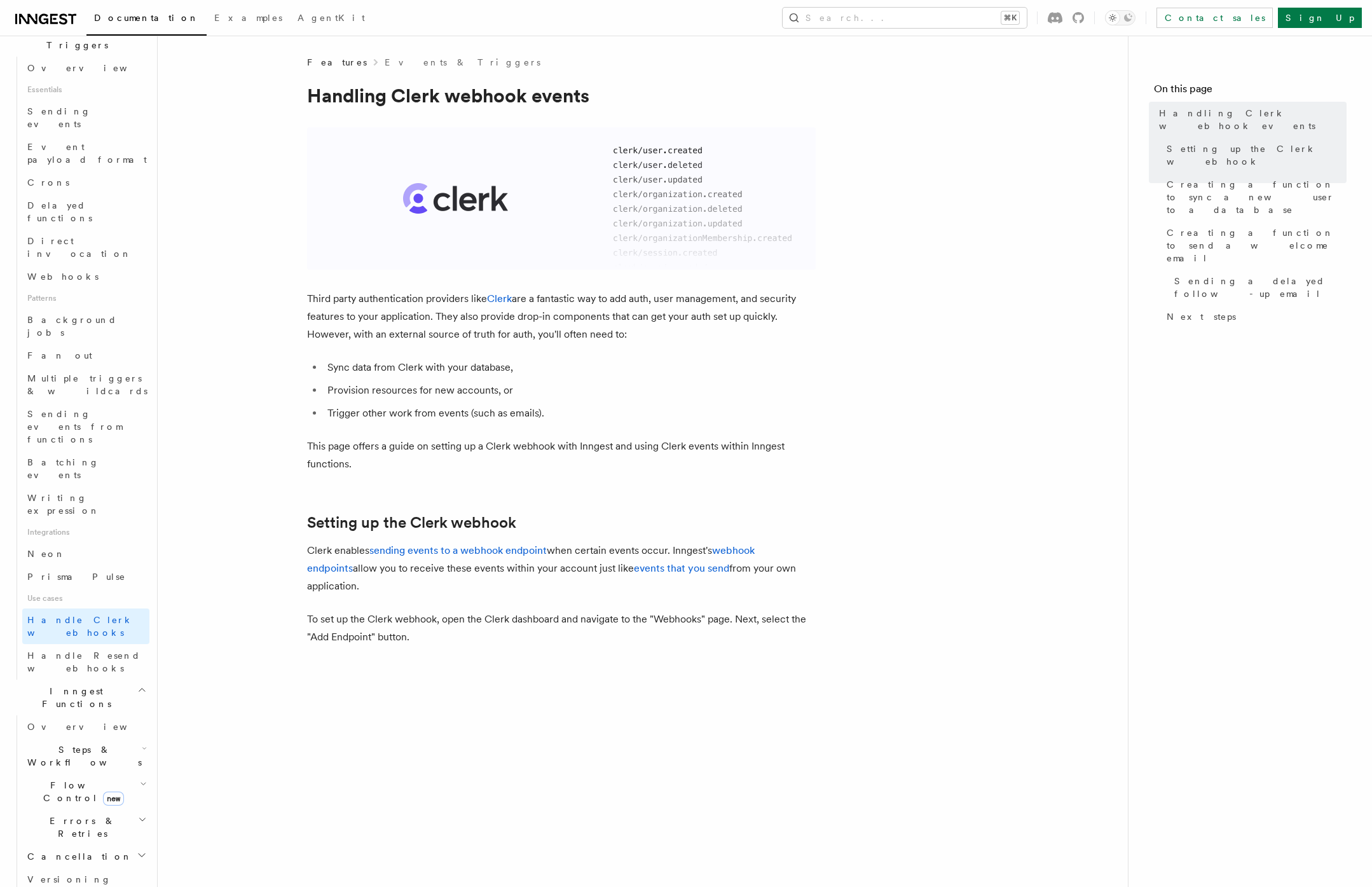 scroll, scrollTop: 352, scrollLeft: 0, axis: vertical 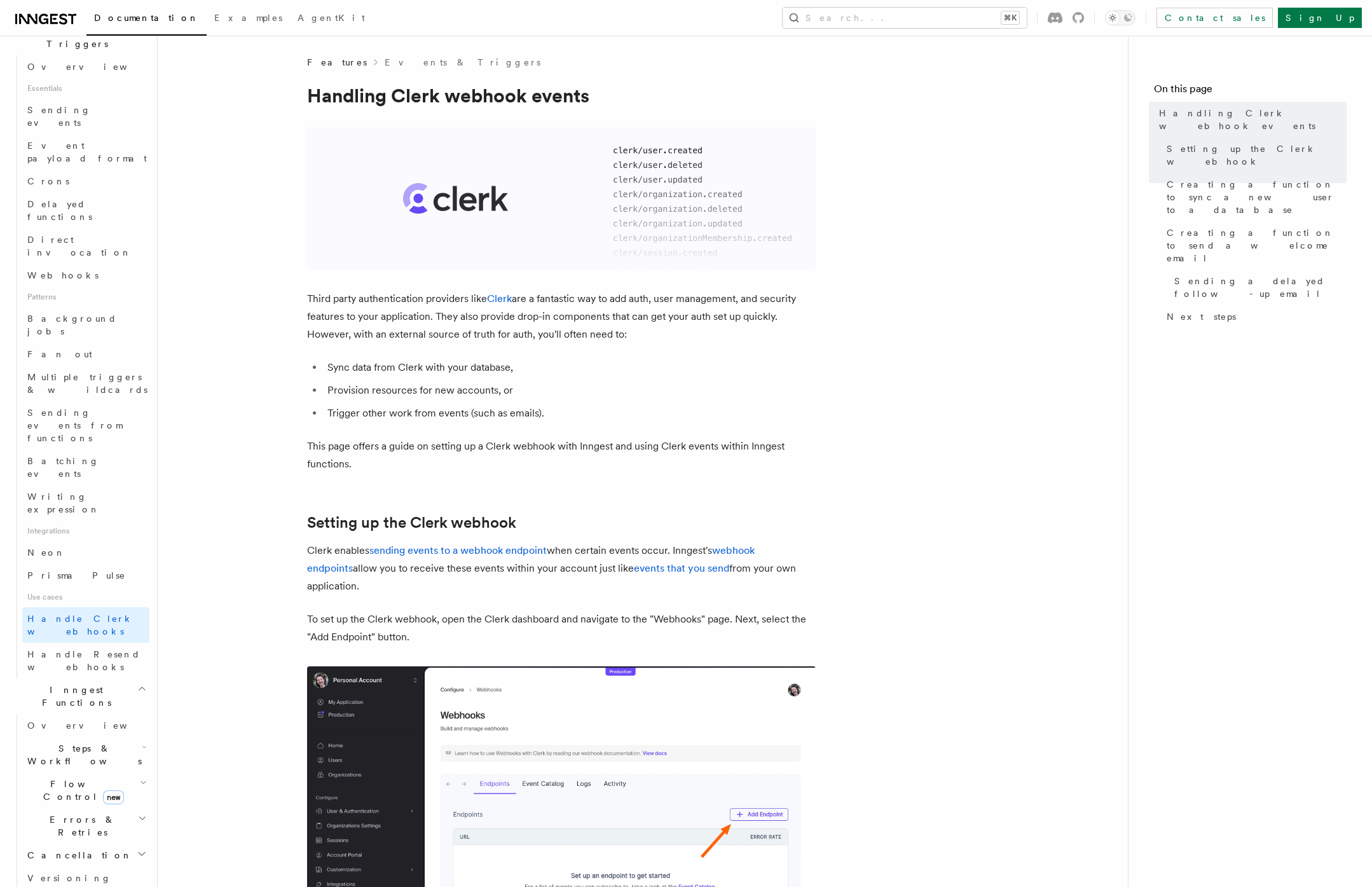 click on "Steps & Workflows" at bounding box center (82, 755) 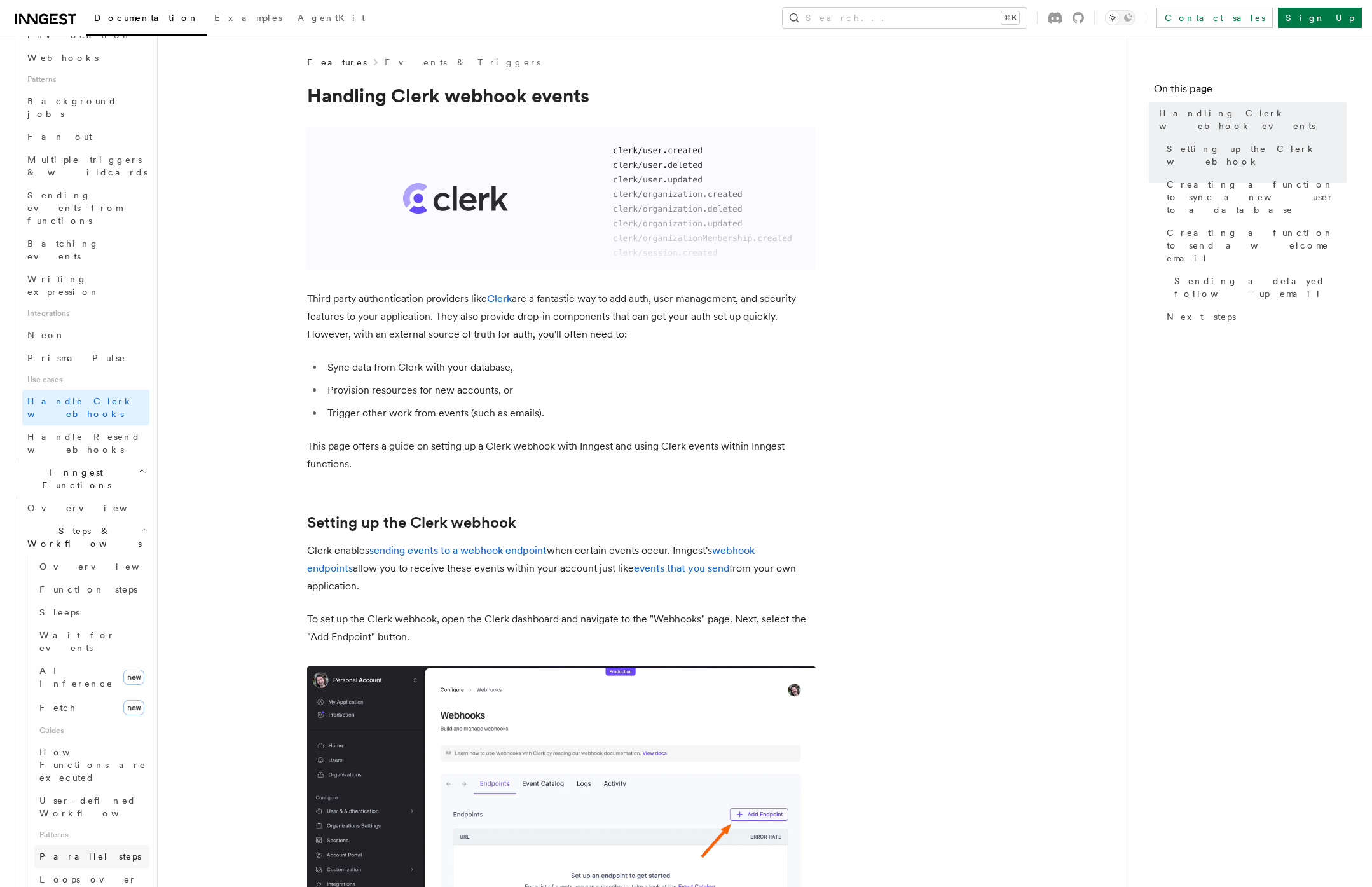 scroll, scrollTop: 570, scrollLeft: 0, axis: vertical 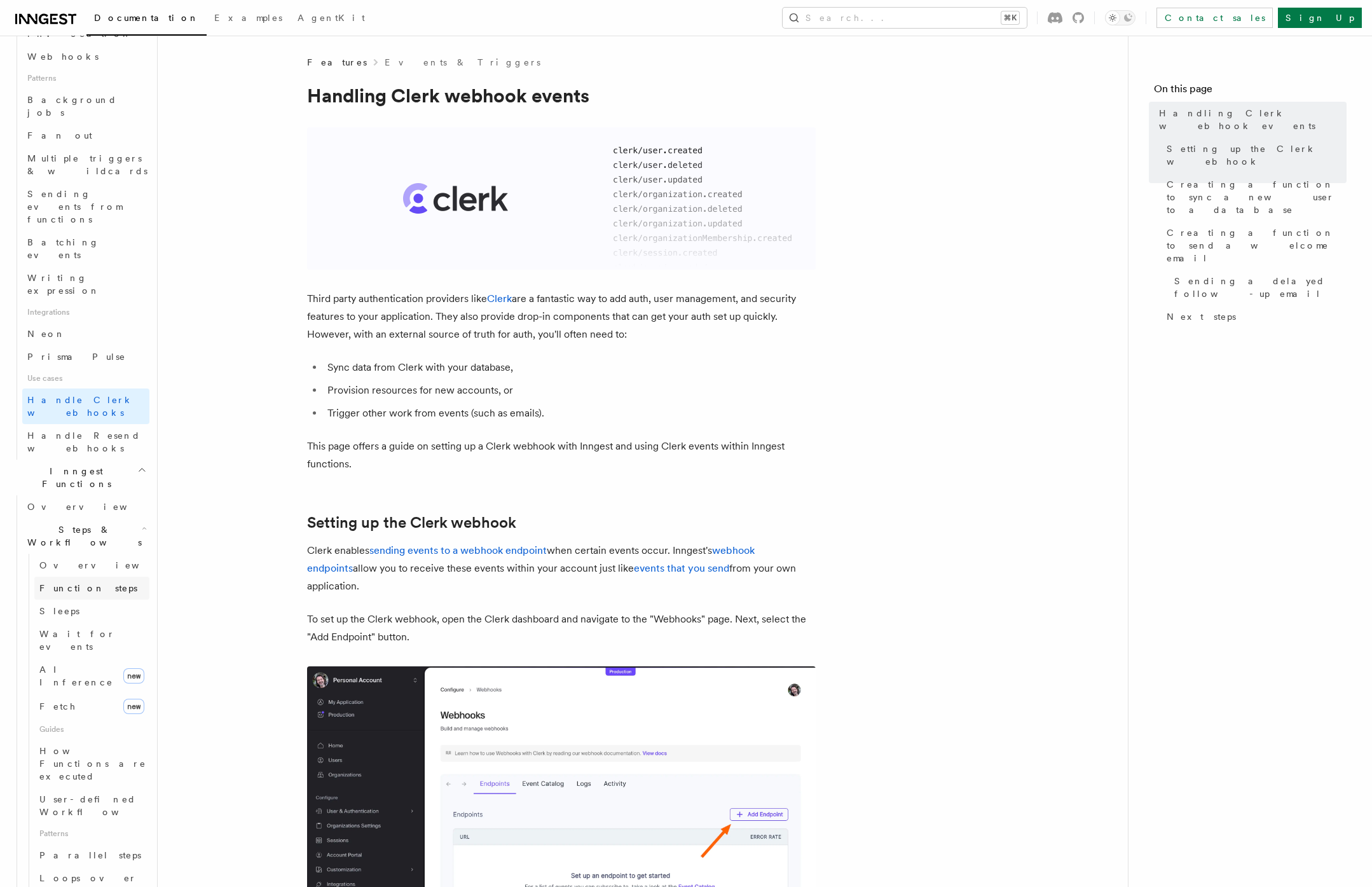 click on "Function steps" at bounding box center [88, 588] 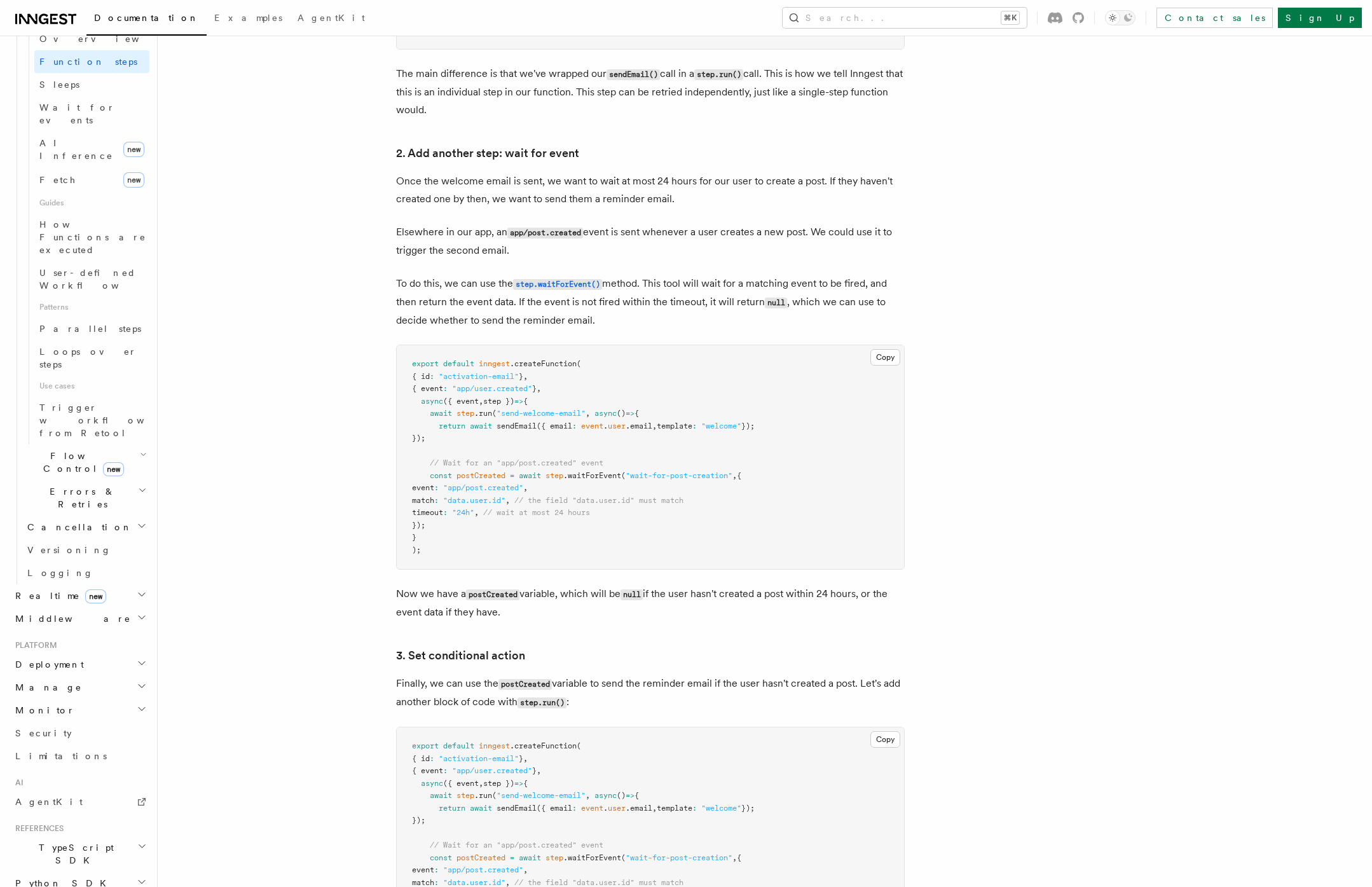 scroll, scrollTop: 1087, scrollLeft: 0, axis: vertical 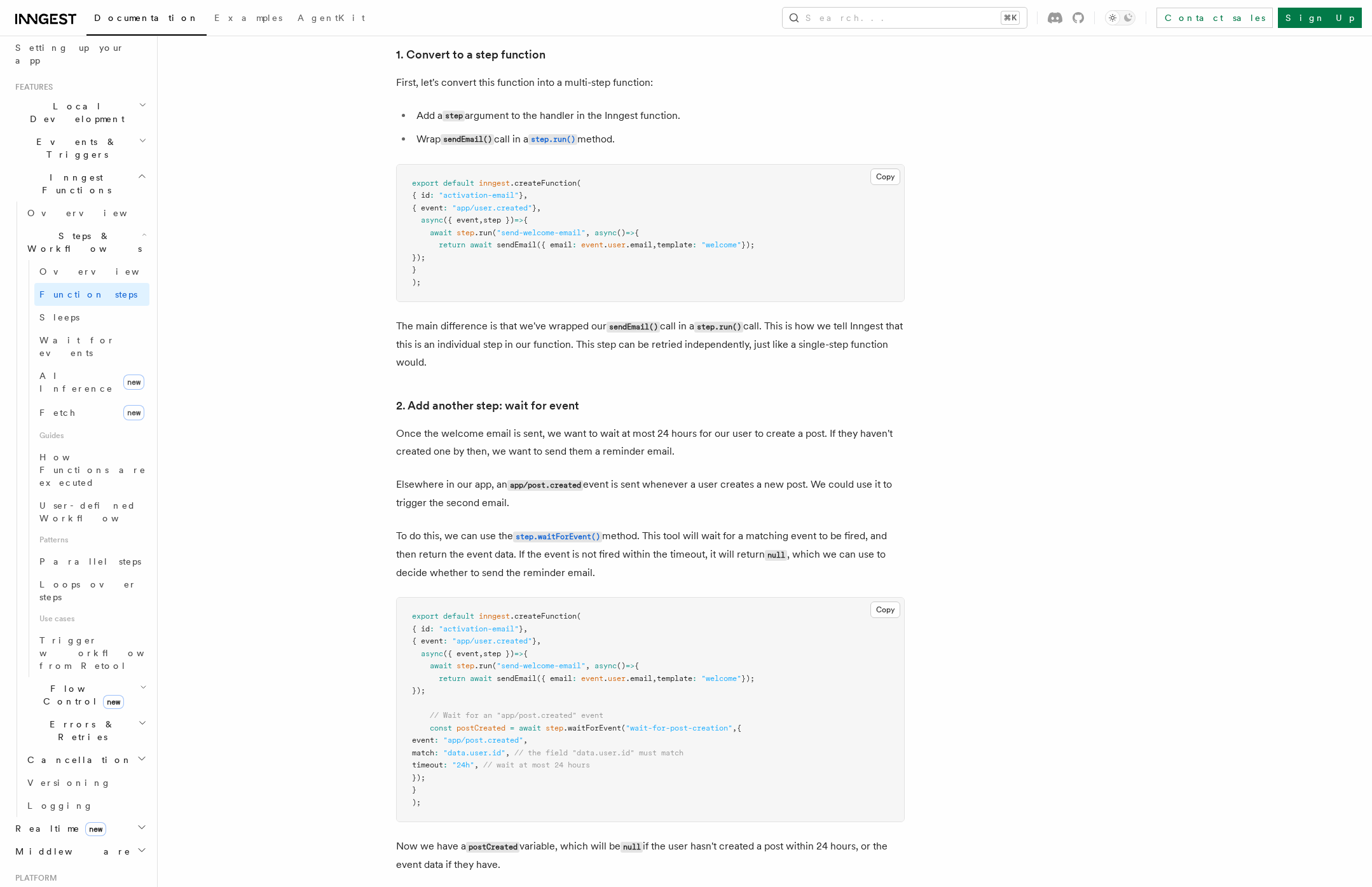 click on "Events & Triggers" at bounding box center (74, 148) 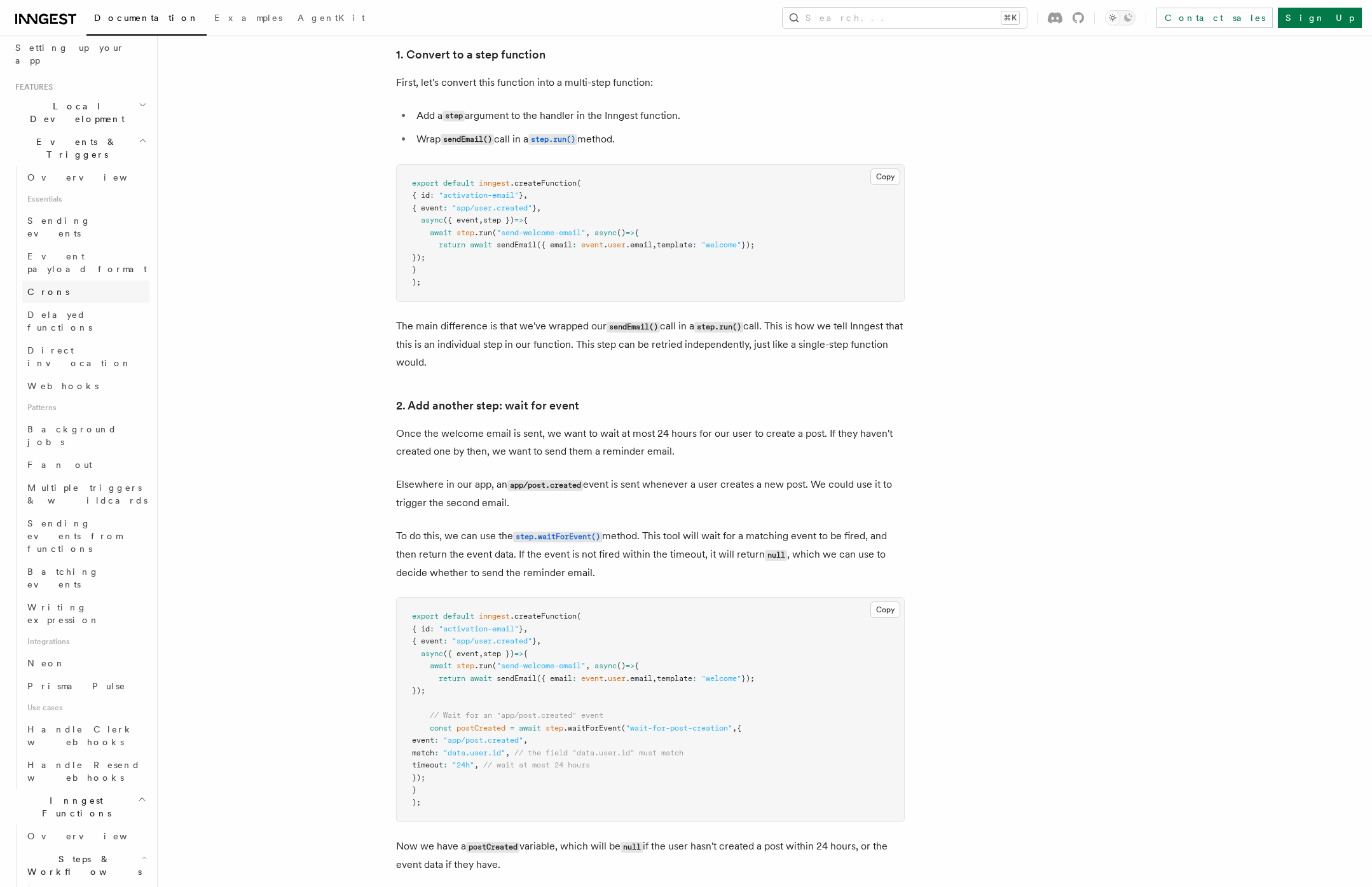 click on "Crons" at bounding box center [86, 292] 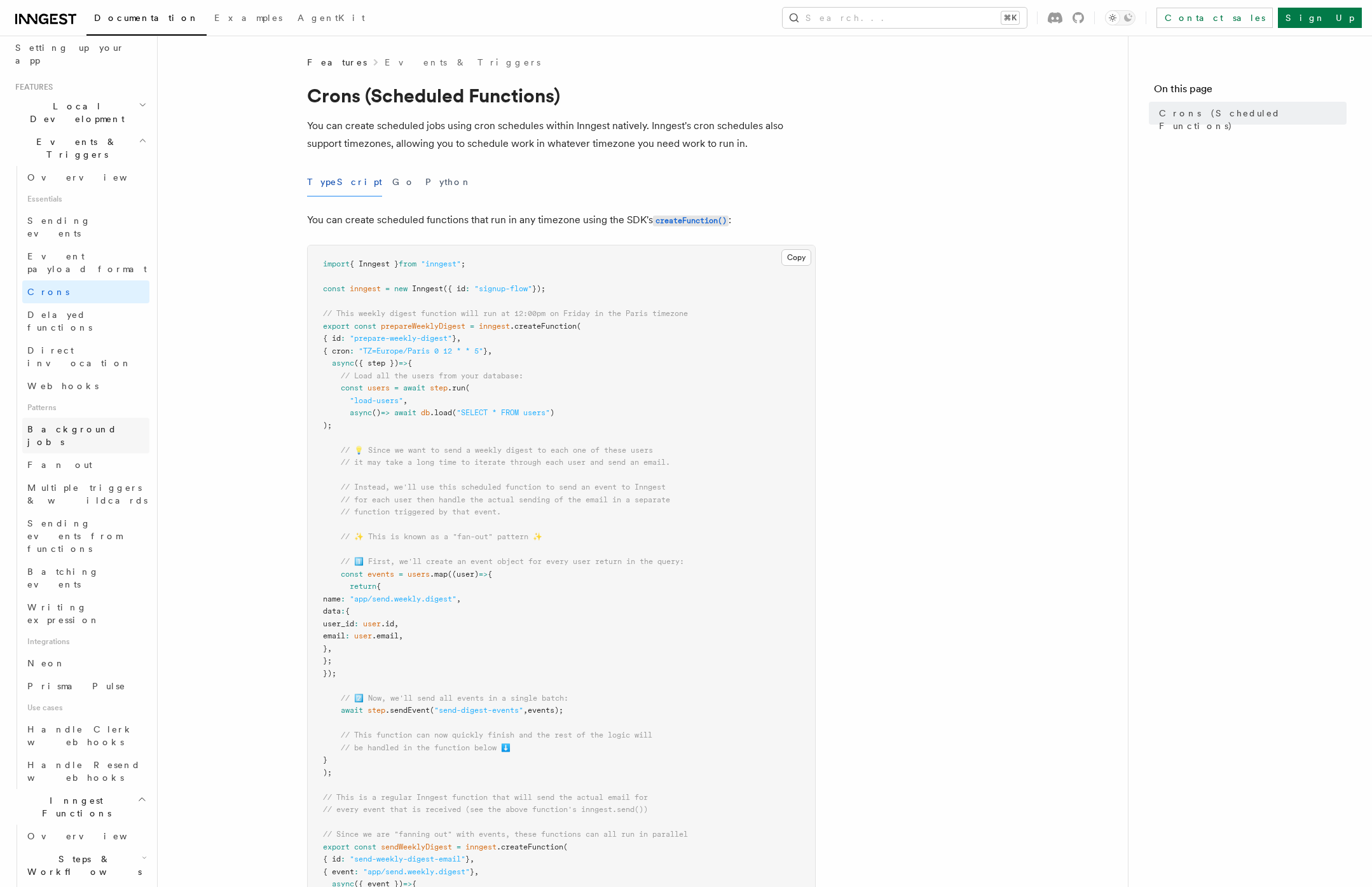 click on "Background jobs" at bounding box center [72, 436] 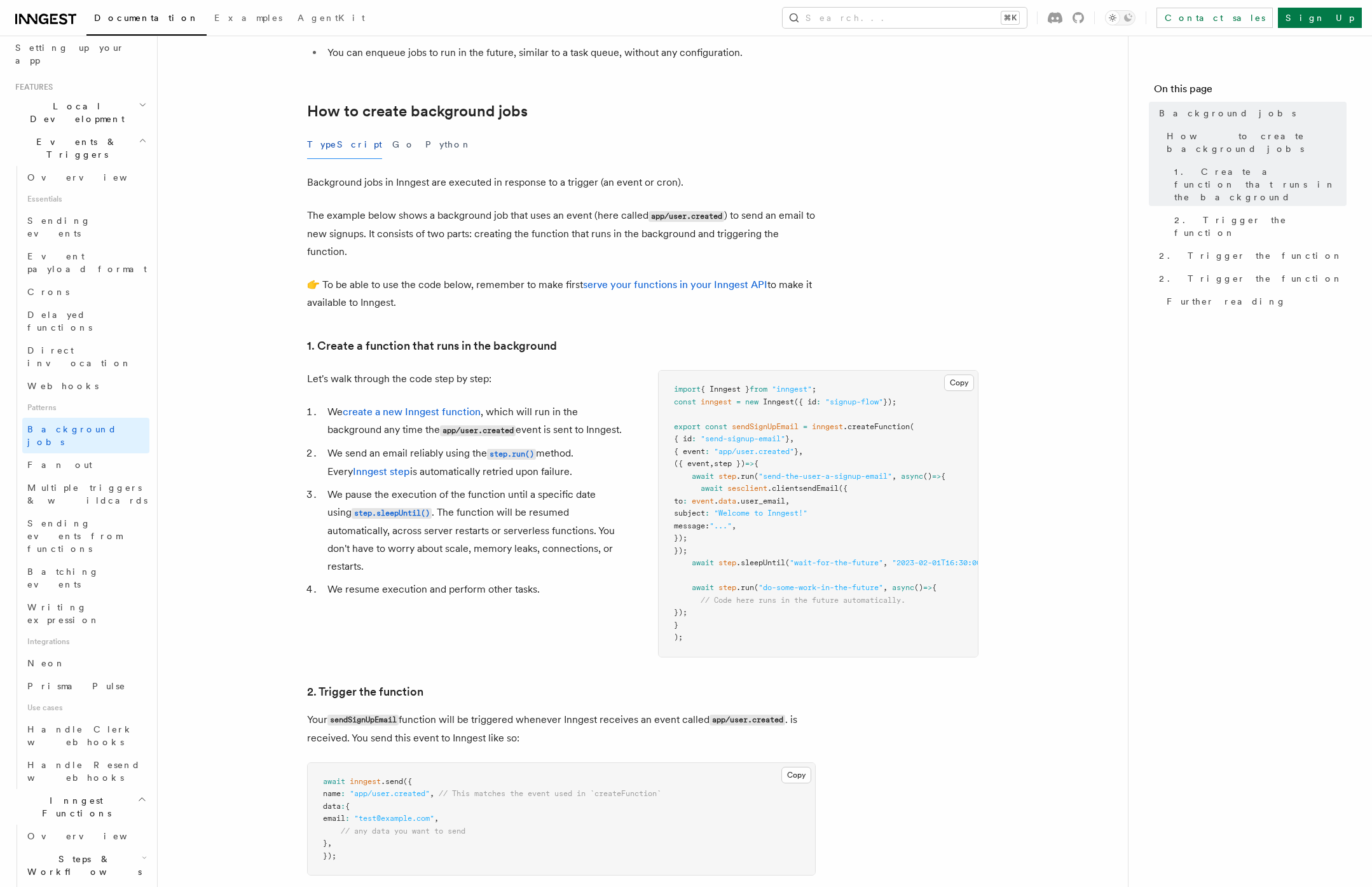scroll, scrollTop: 186, scrollLeft: 0, axis: vertical 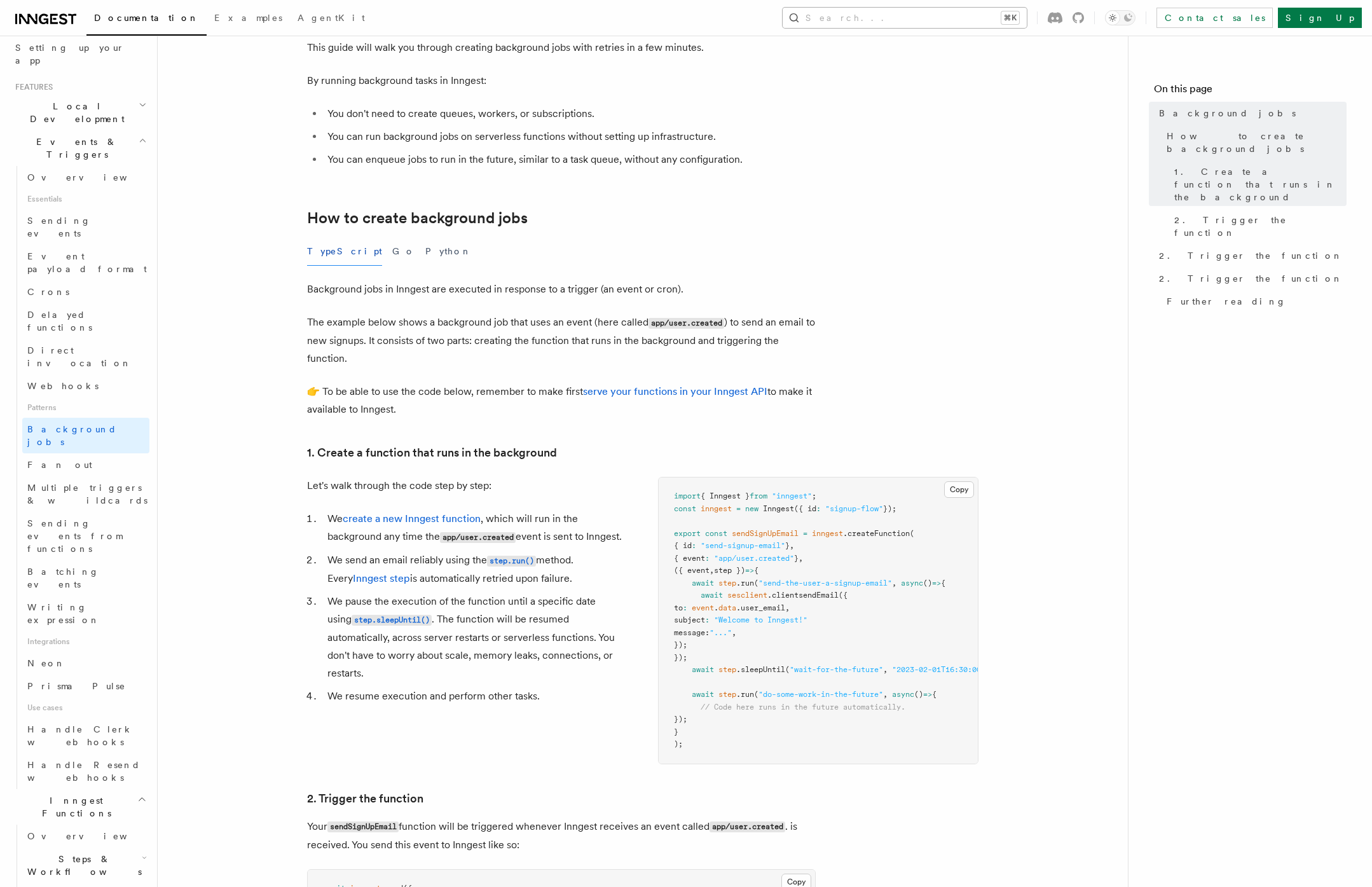 click on "Search... ⌘K" at bounding box center (905, 18) 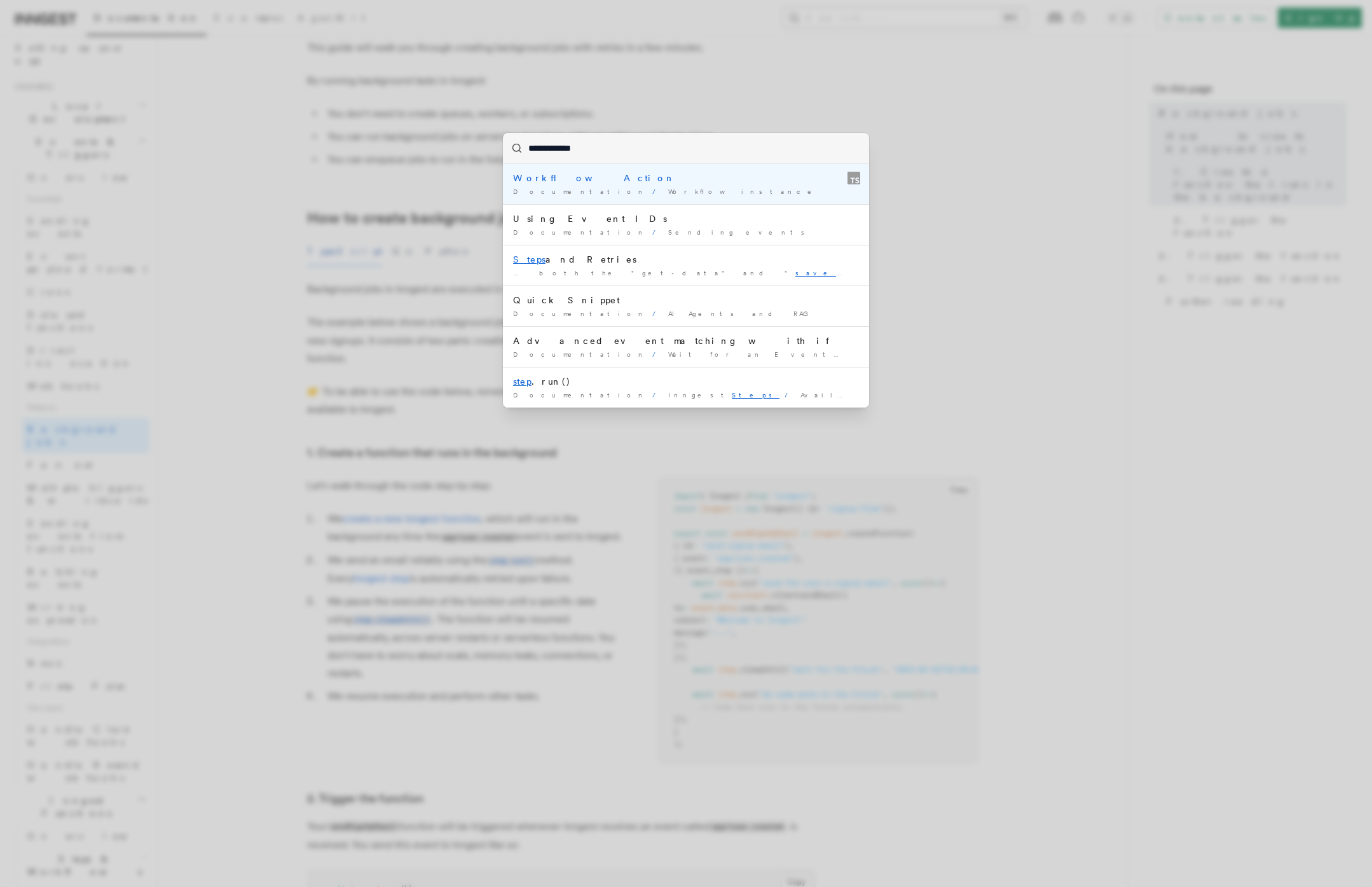 type on "**********" 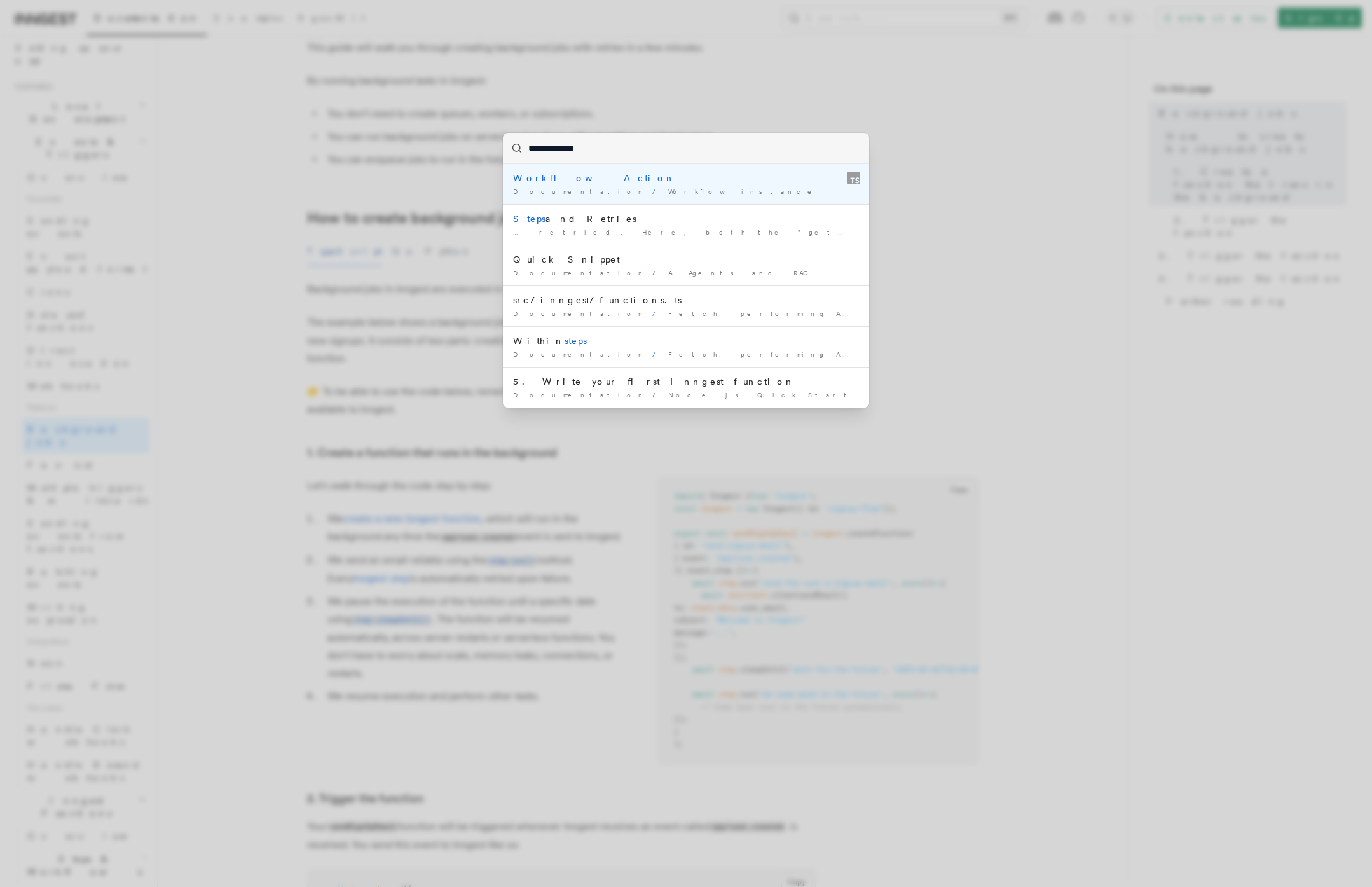 click on "Documentation / Workflow instance /" at bounding box center (686, 191) 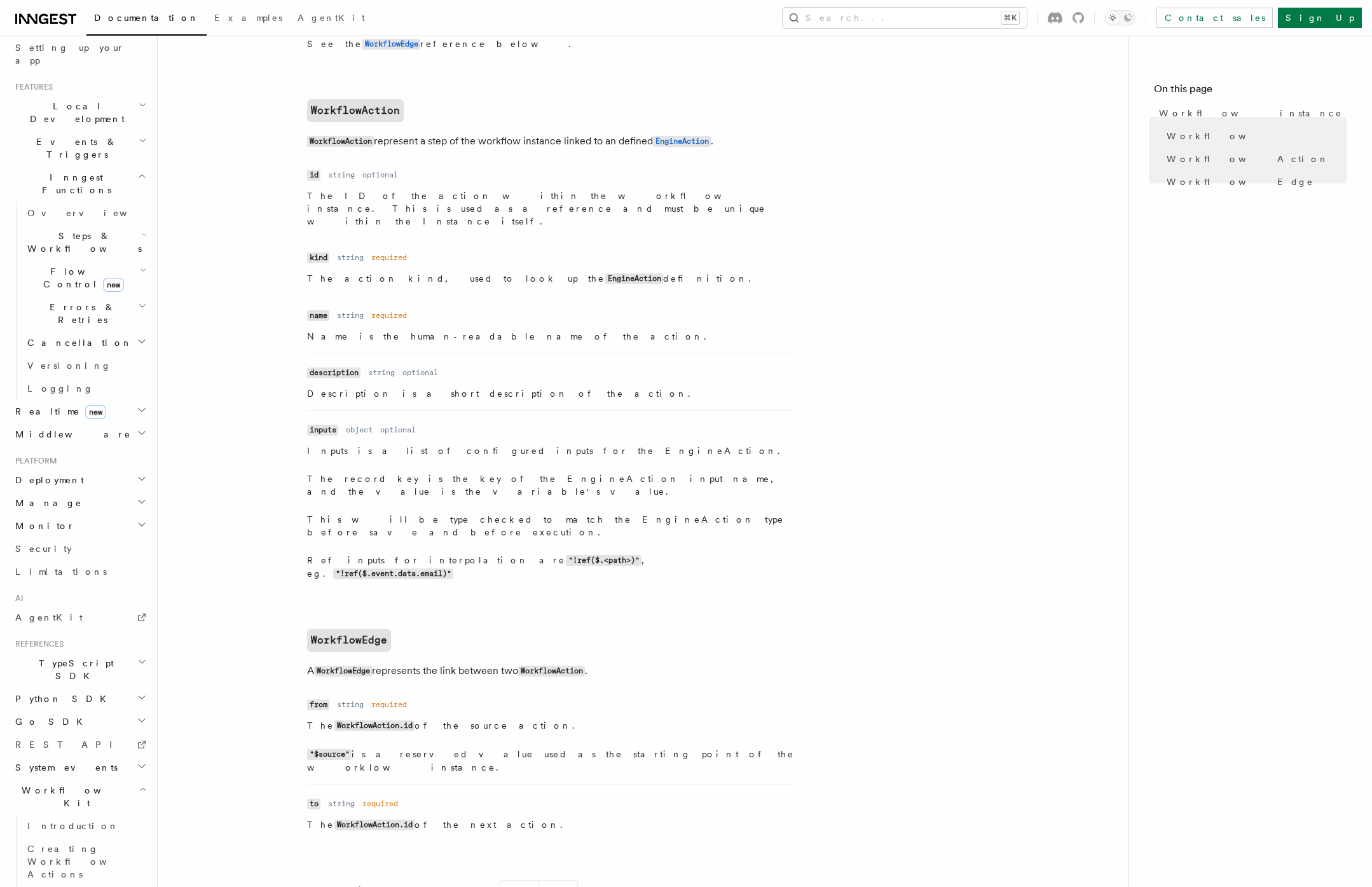 scroll, scrollTop: 989, scrollLeft: 0, axis: vertical 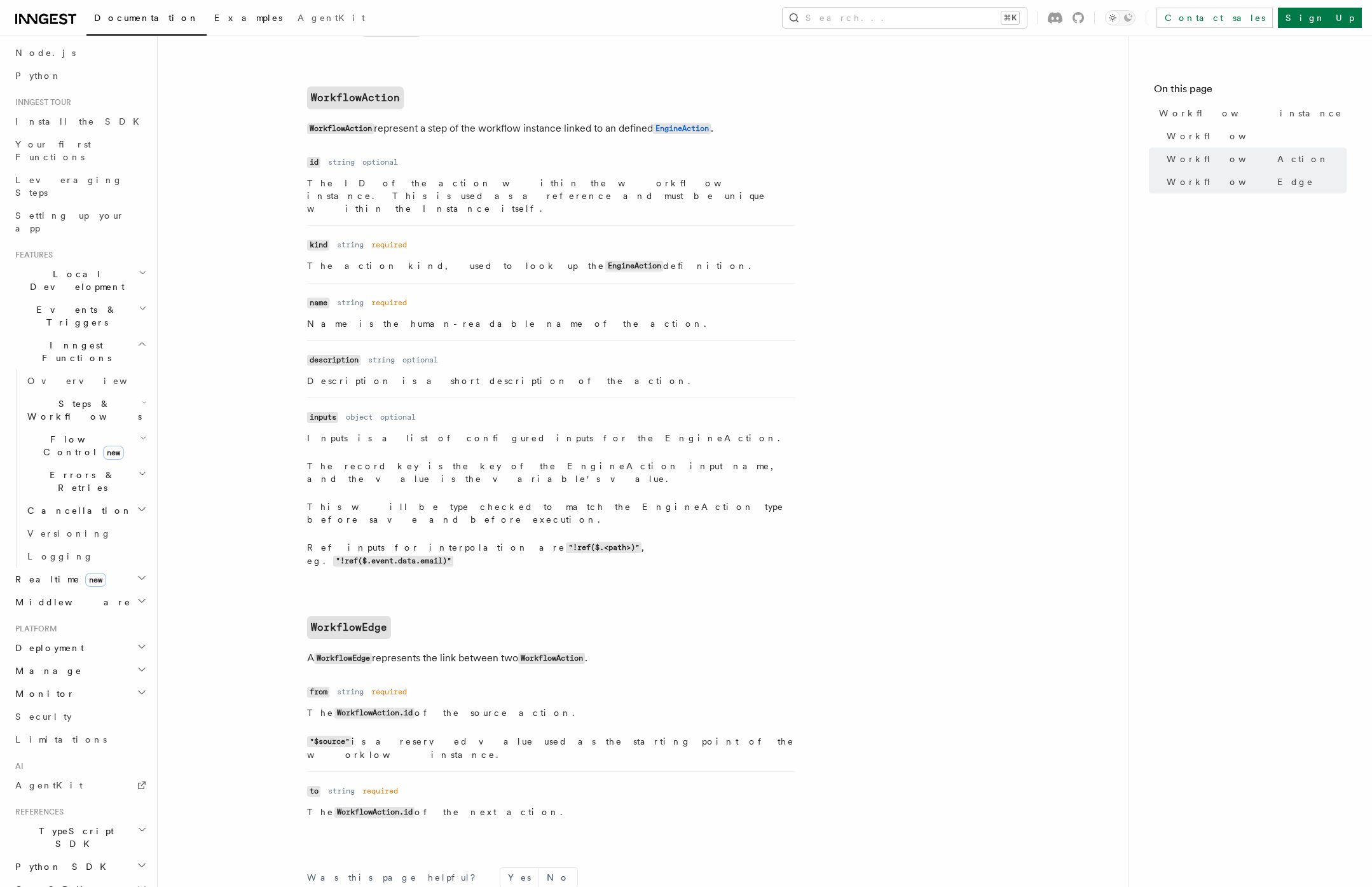 click on "Examples" at bounding box center (248, 18) 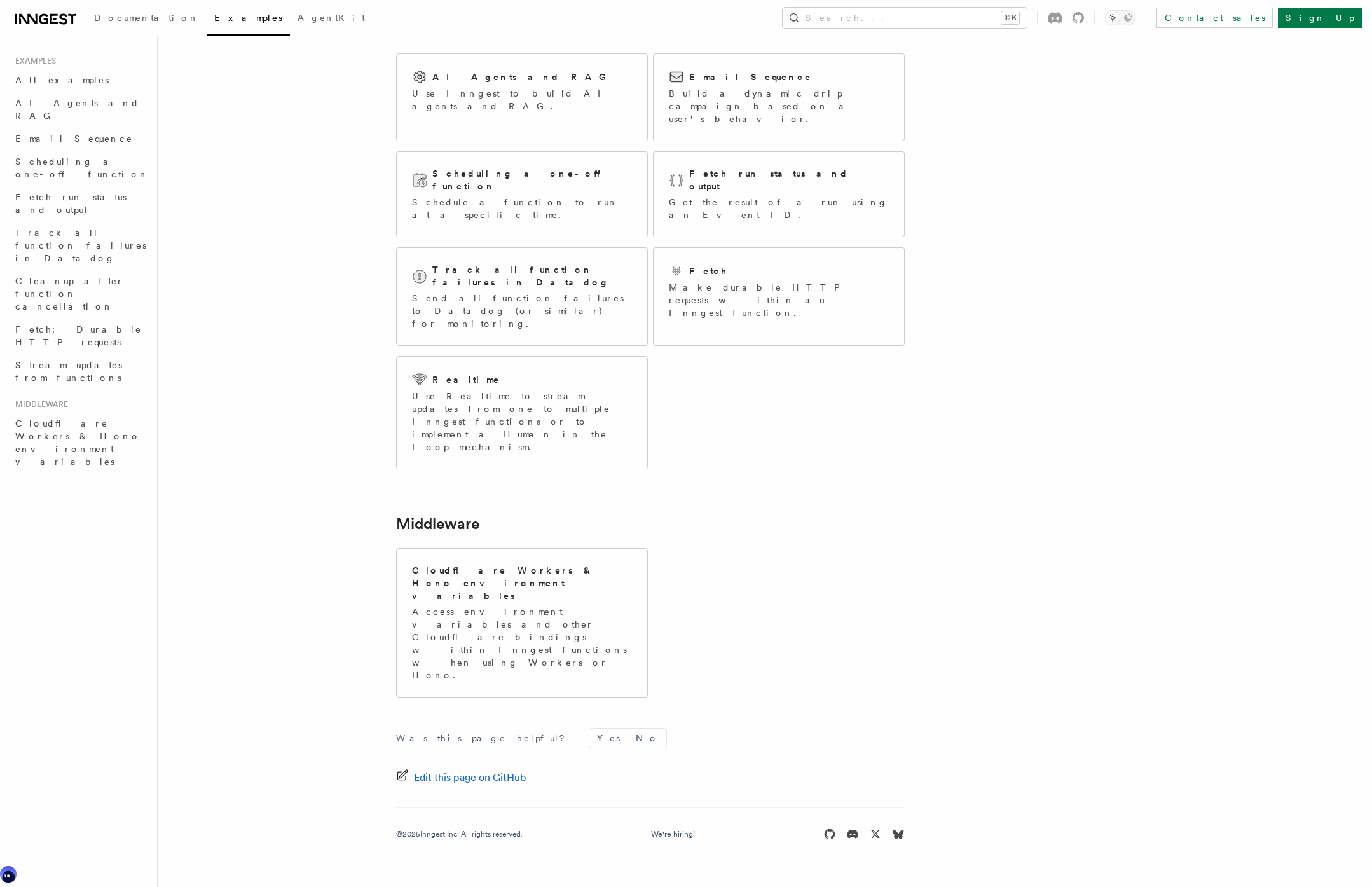 scroll, scrollTop: 0, scrollLeft: 0, axis: both 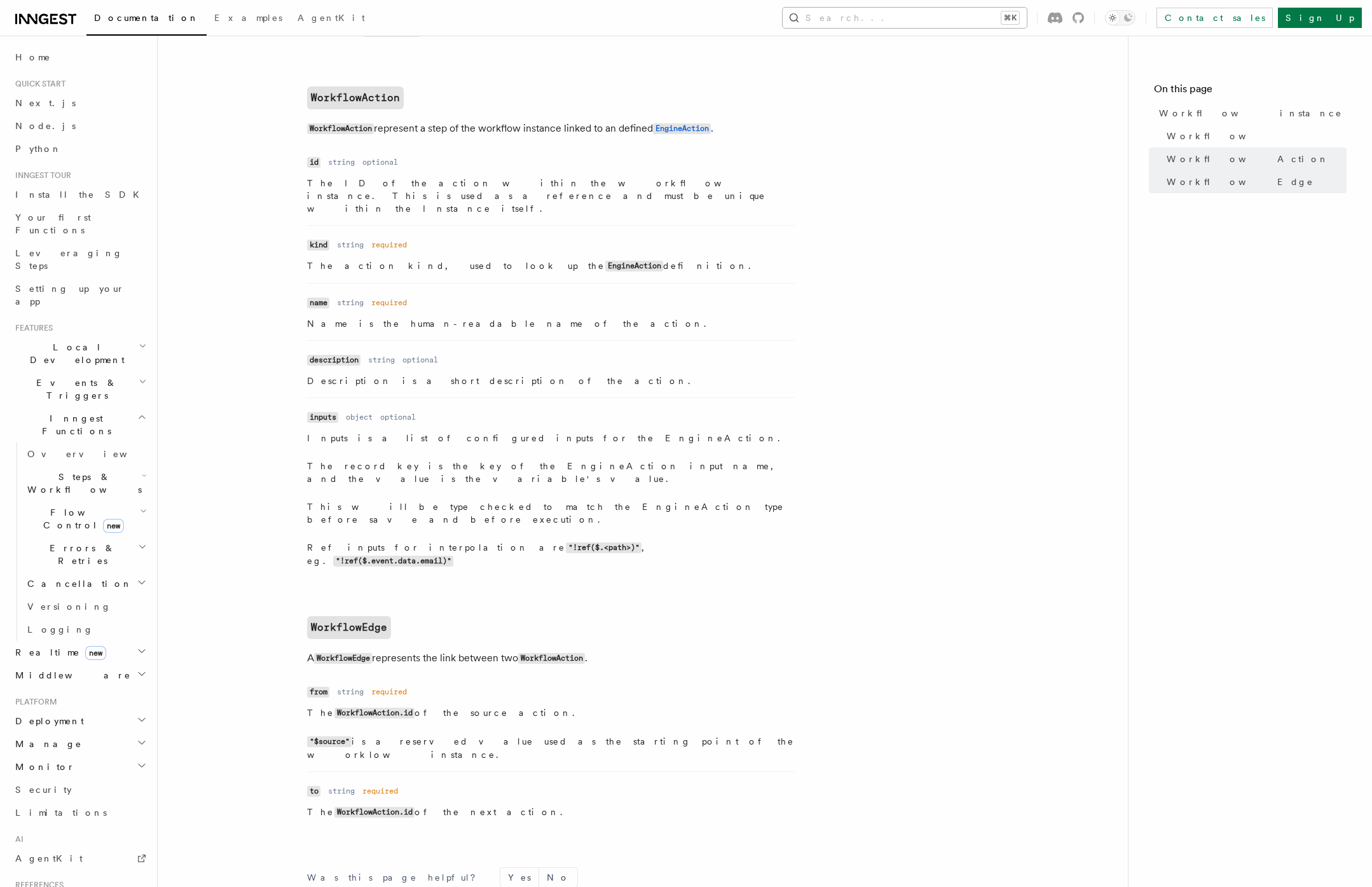 click on "Search... ⌘K" at bounding box center [905, 18] 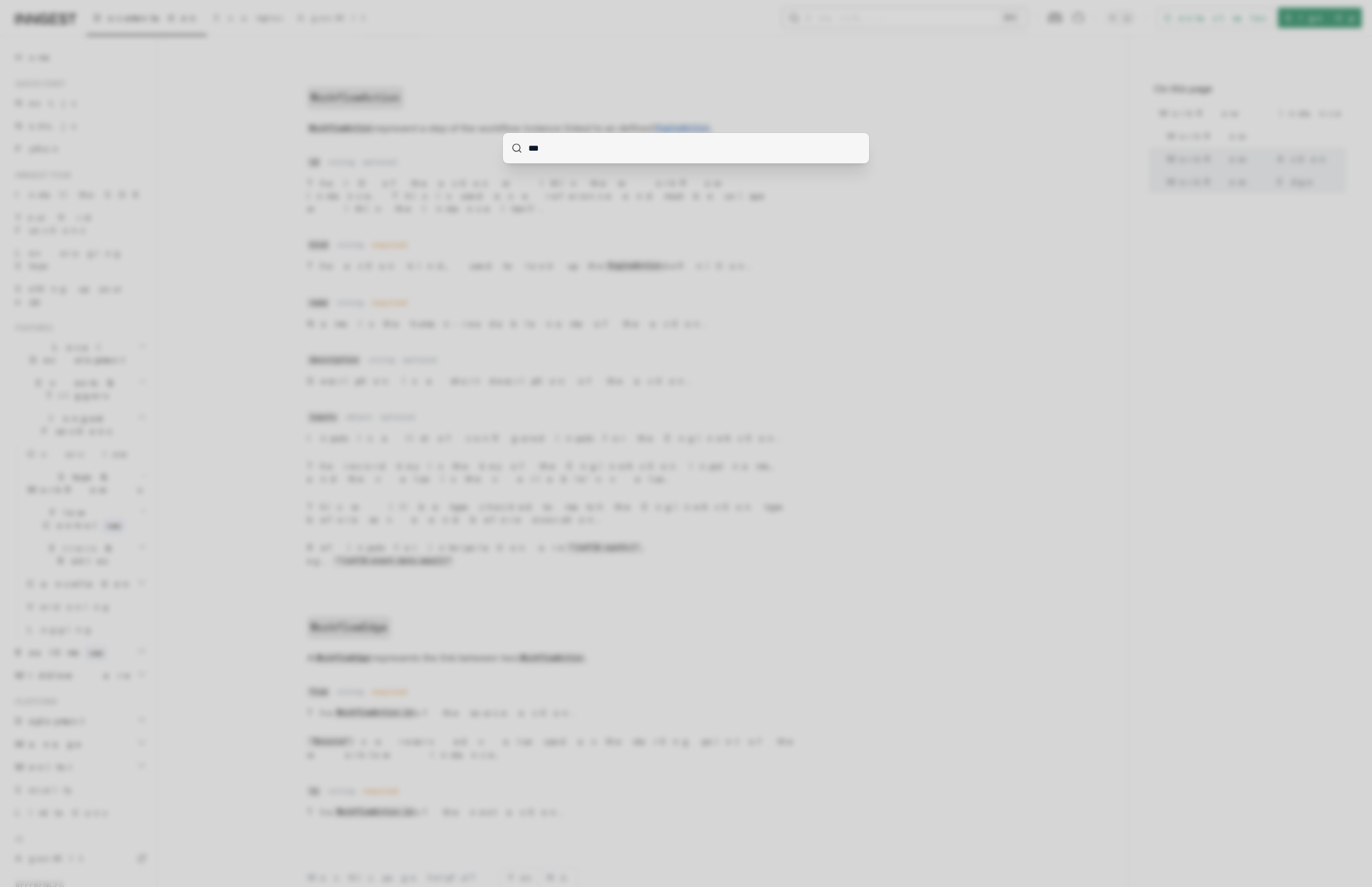 type on "****" 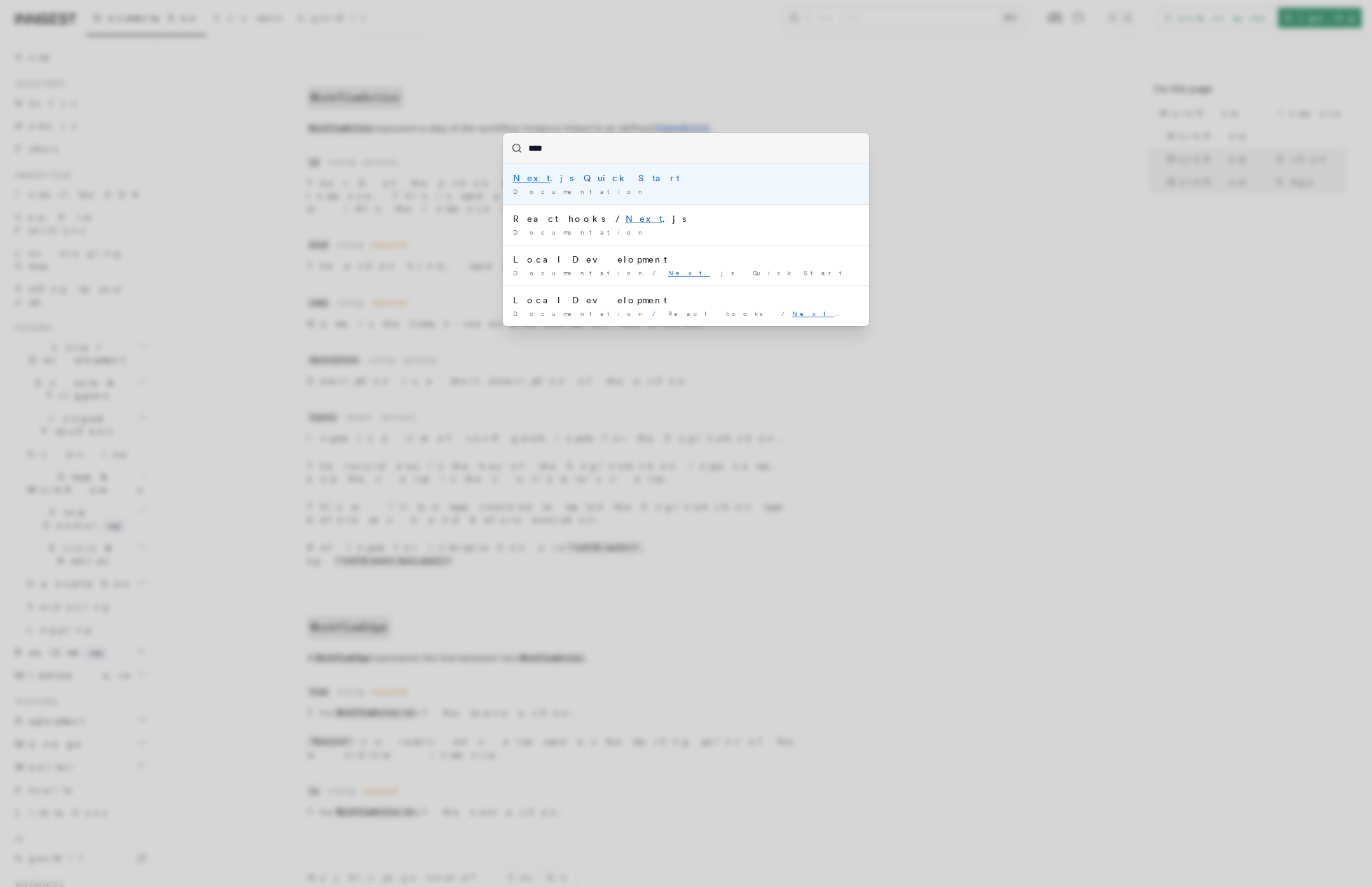 click on "Next .js Quick Start" at bounding box center (686, 178) 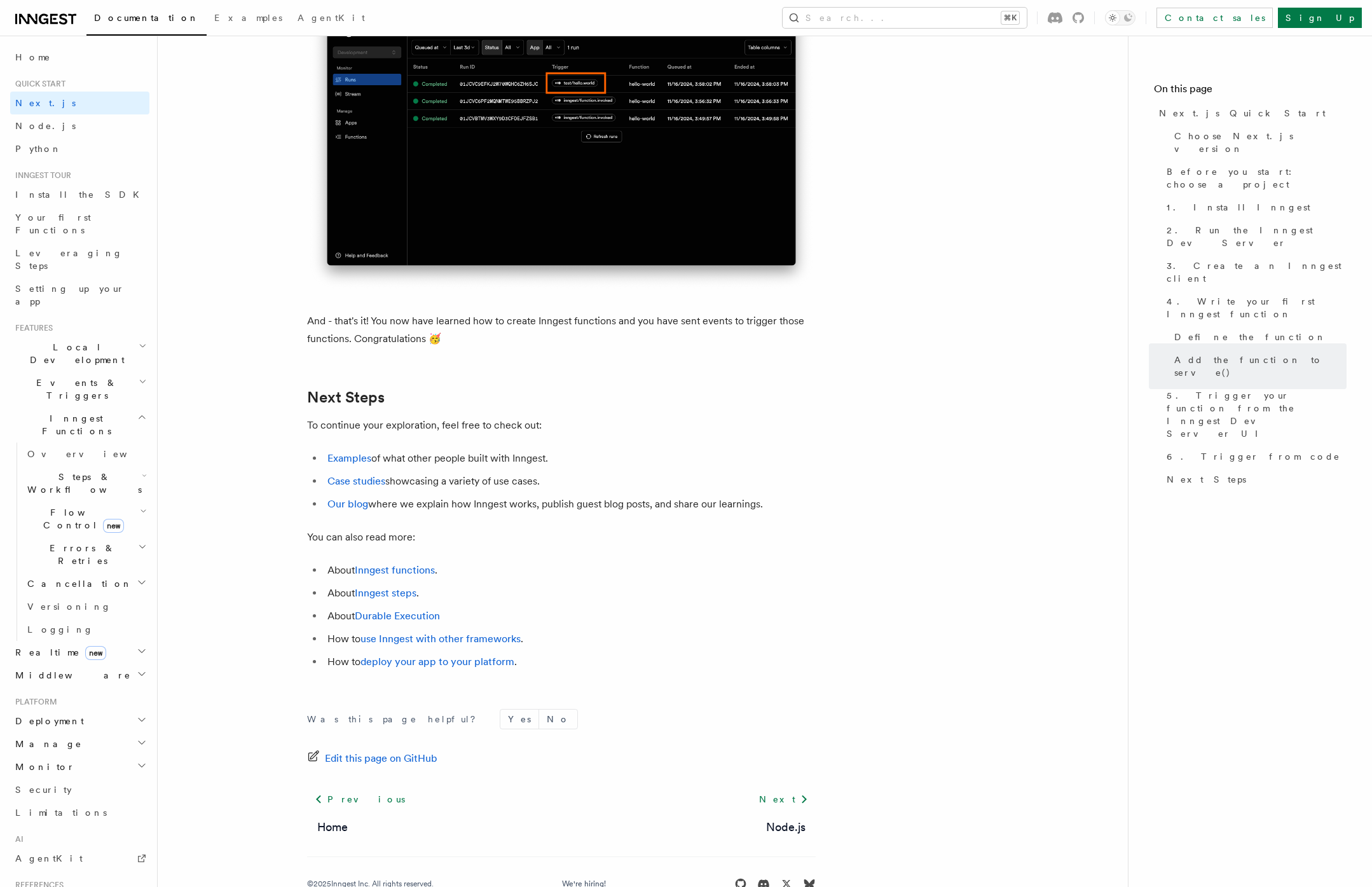 scroll, scrollTop: 7663, scrollLeft: 0, axis: vertical 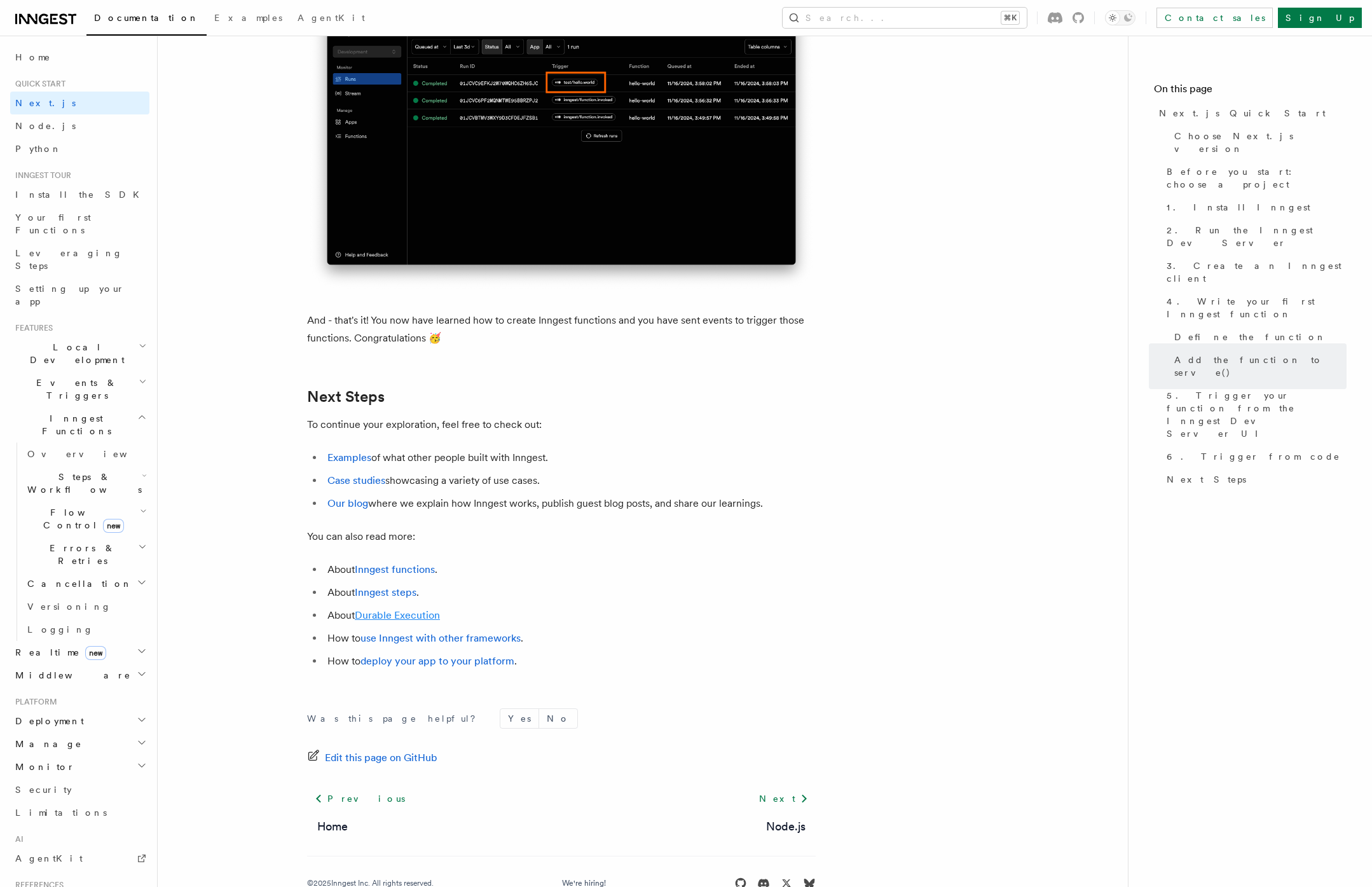 click on "Durable Execution" at bounding box center [397, 615] 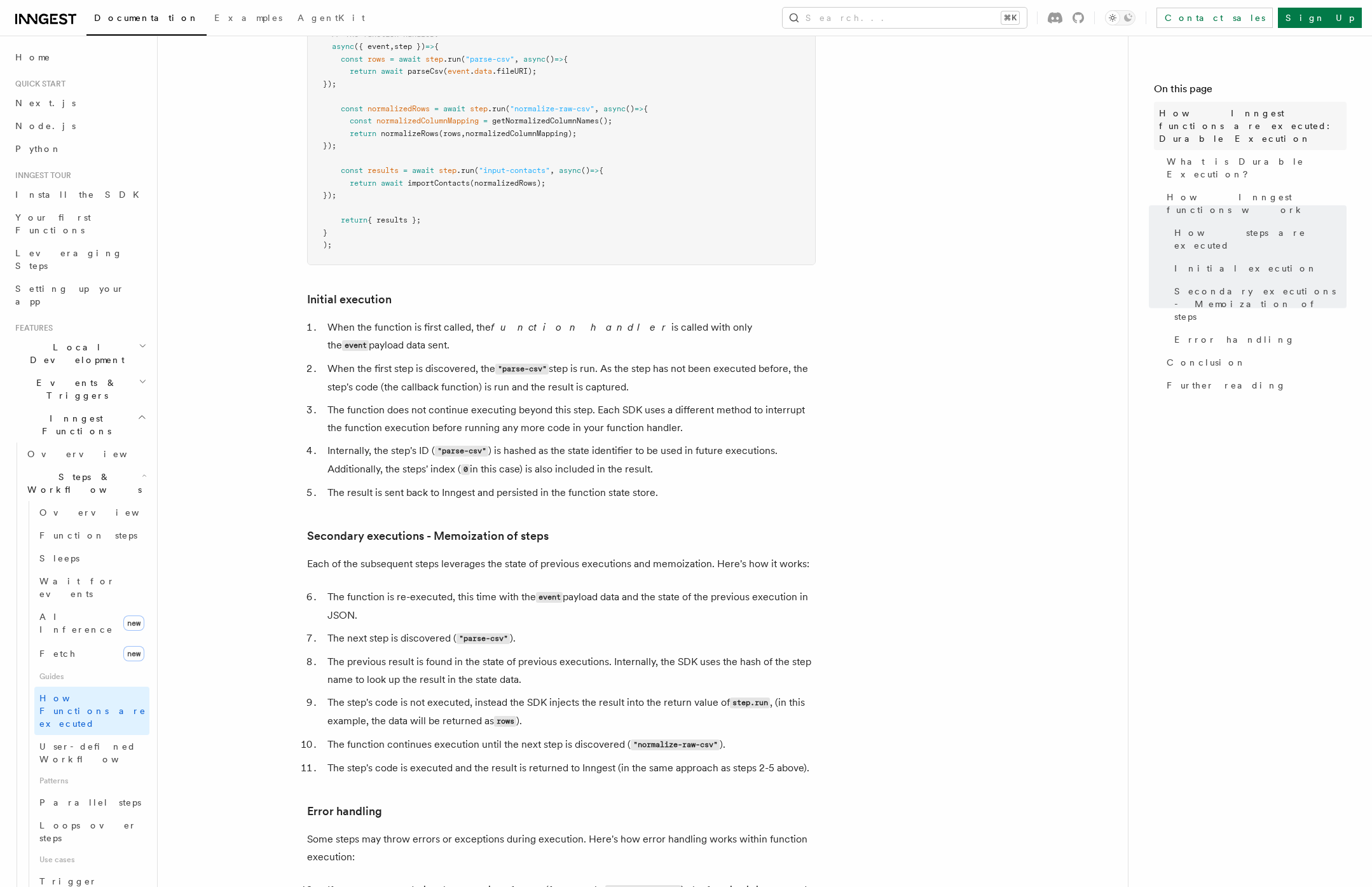 scroll, scrollTop: 885, scrollLeft: 0, axis: vertical 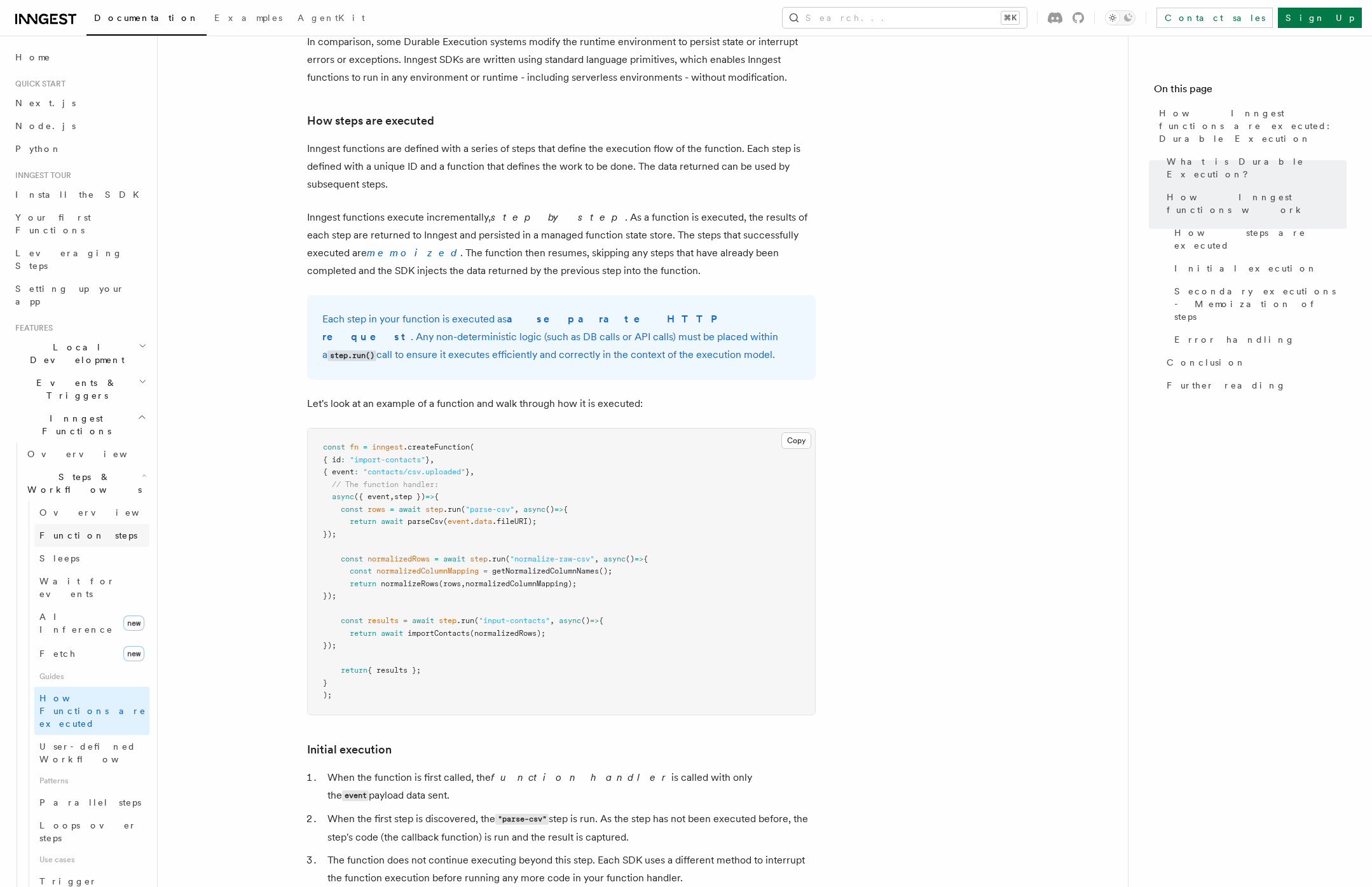 click on "Function steps" at bounding box center (88, 535) 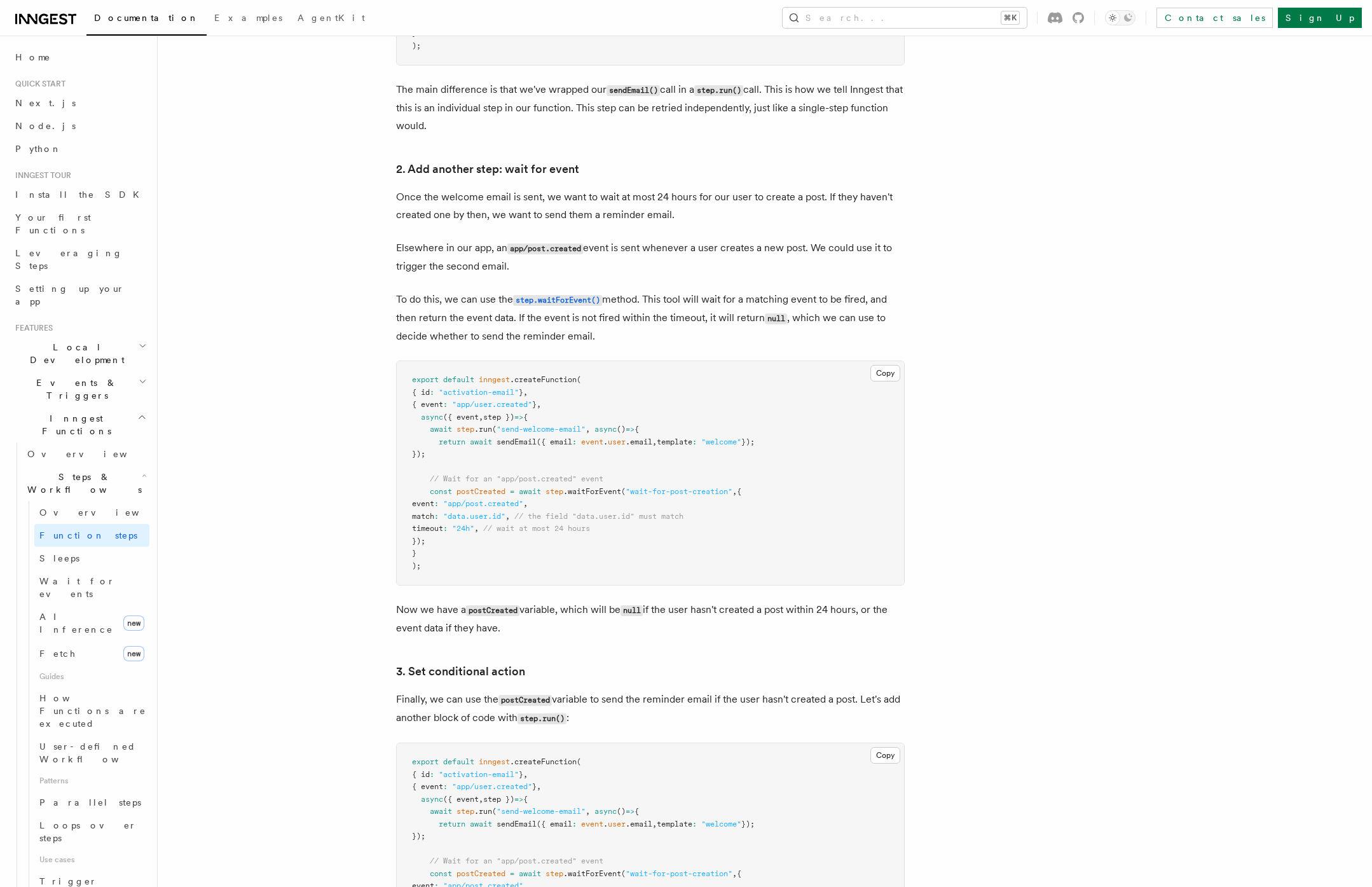 scroll, scrollTop: 1065, scrollLeft: 0, axis: vertical 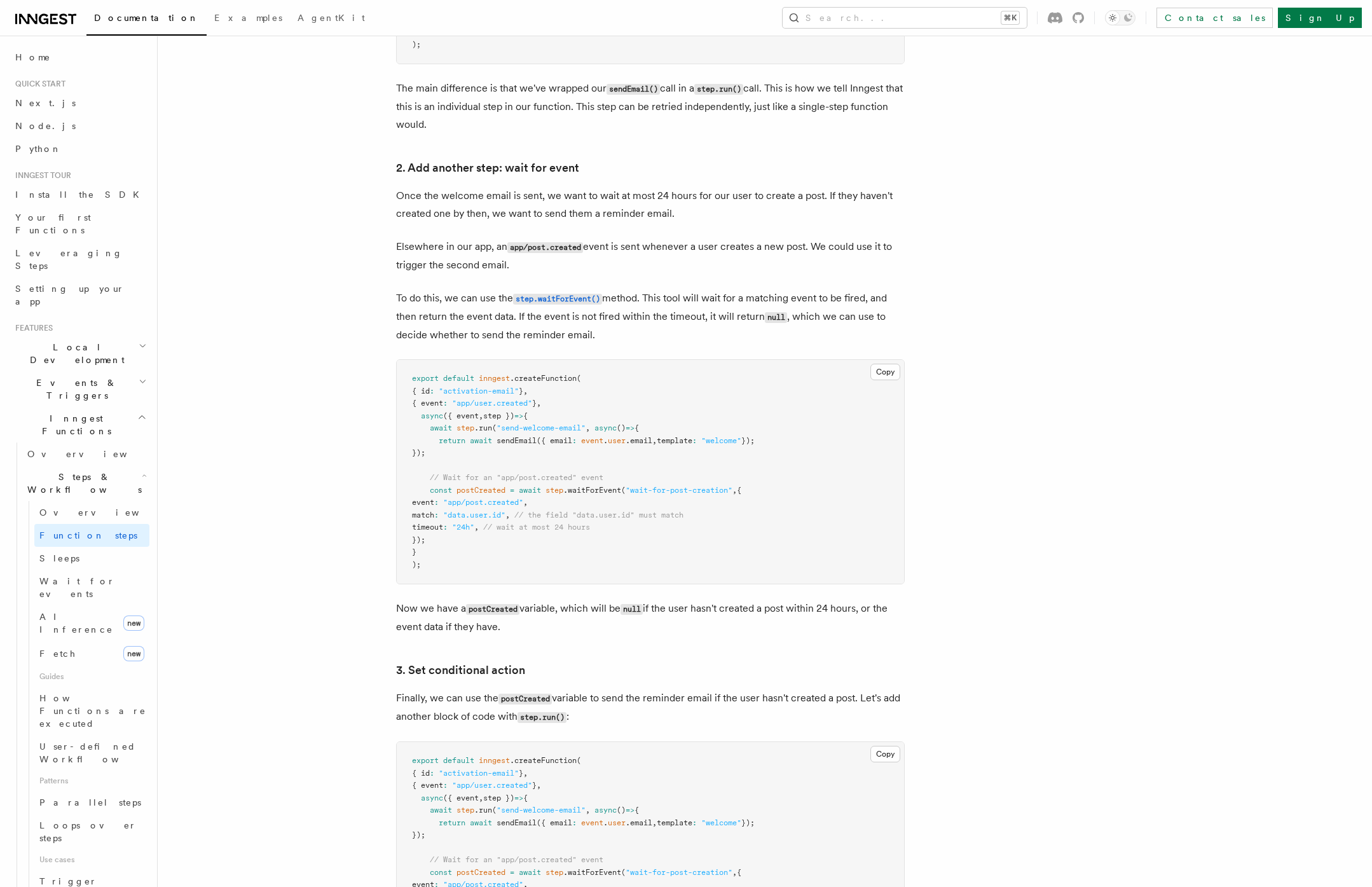 click on "export   default   inngest .createFunction (
{ id :   "activation-email"  } ,
{ event :   "app/user.created"  } ,
async  ({ event ,  step })  =>  {
await   step .run ( "send-welcome-email" ,   async  ()  =>  {
return   await   sendEmail ({ email :   event . user .email ,  template :   "welcome"  });
});
// Wait for an "app/post.created" event
const   postCreated   =   await   step .waitForEvent ( "wait-for-post-creation" ,  {
event :   "app/post.created" ,
match :   "data.user.id" ,   // the field "data.user.id" must match
timeout :   "24h" ,   // wait at most 24 hours
});
}
);" at bounding box center [650, 472] 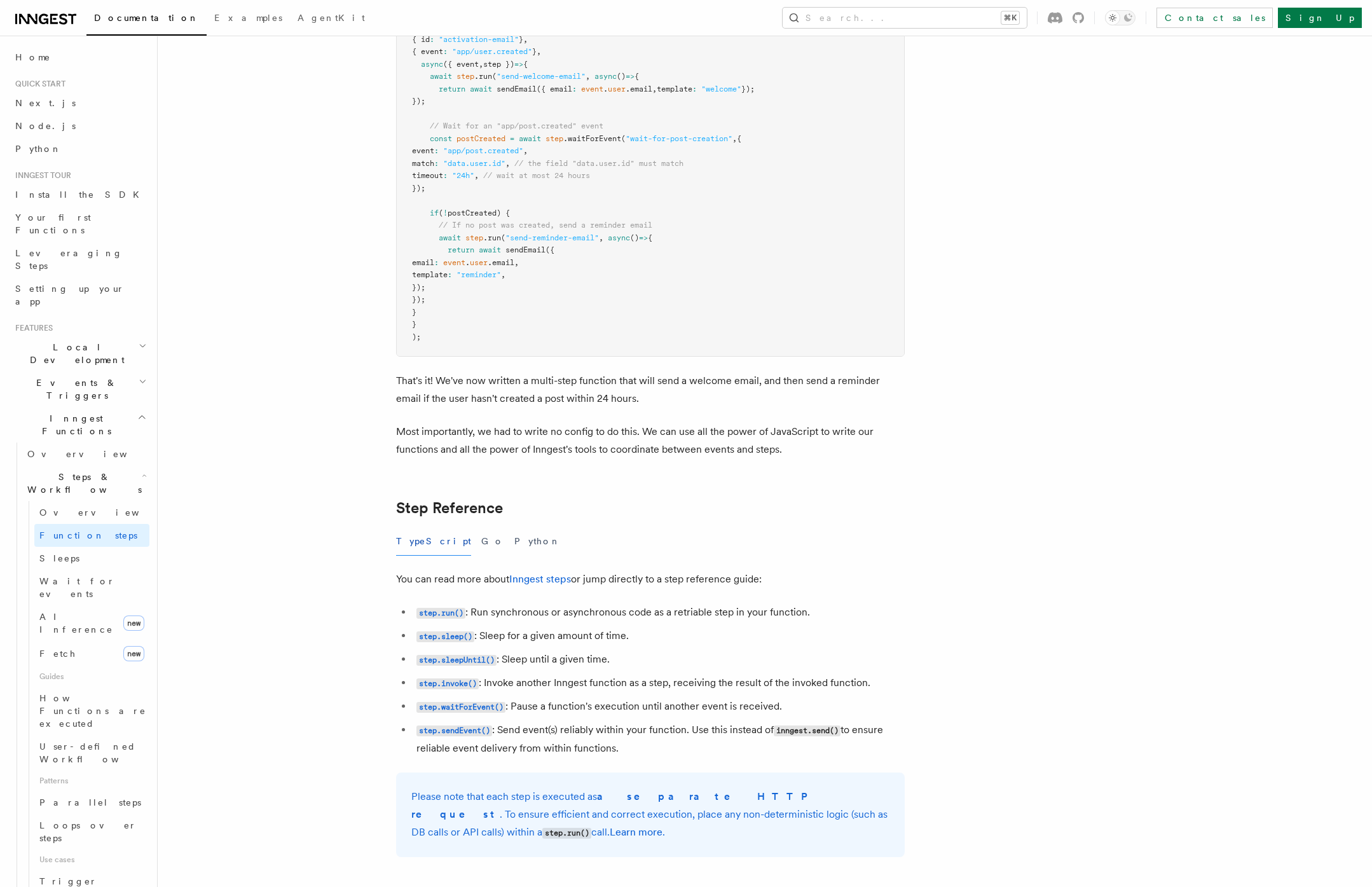 scroll, scrollTop: 1800, scrollLeft: 0, axis: vertical 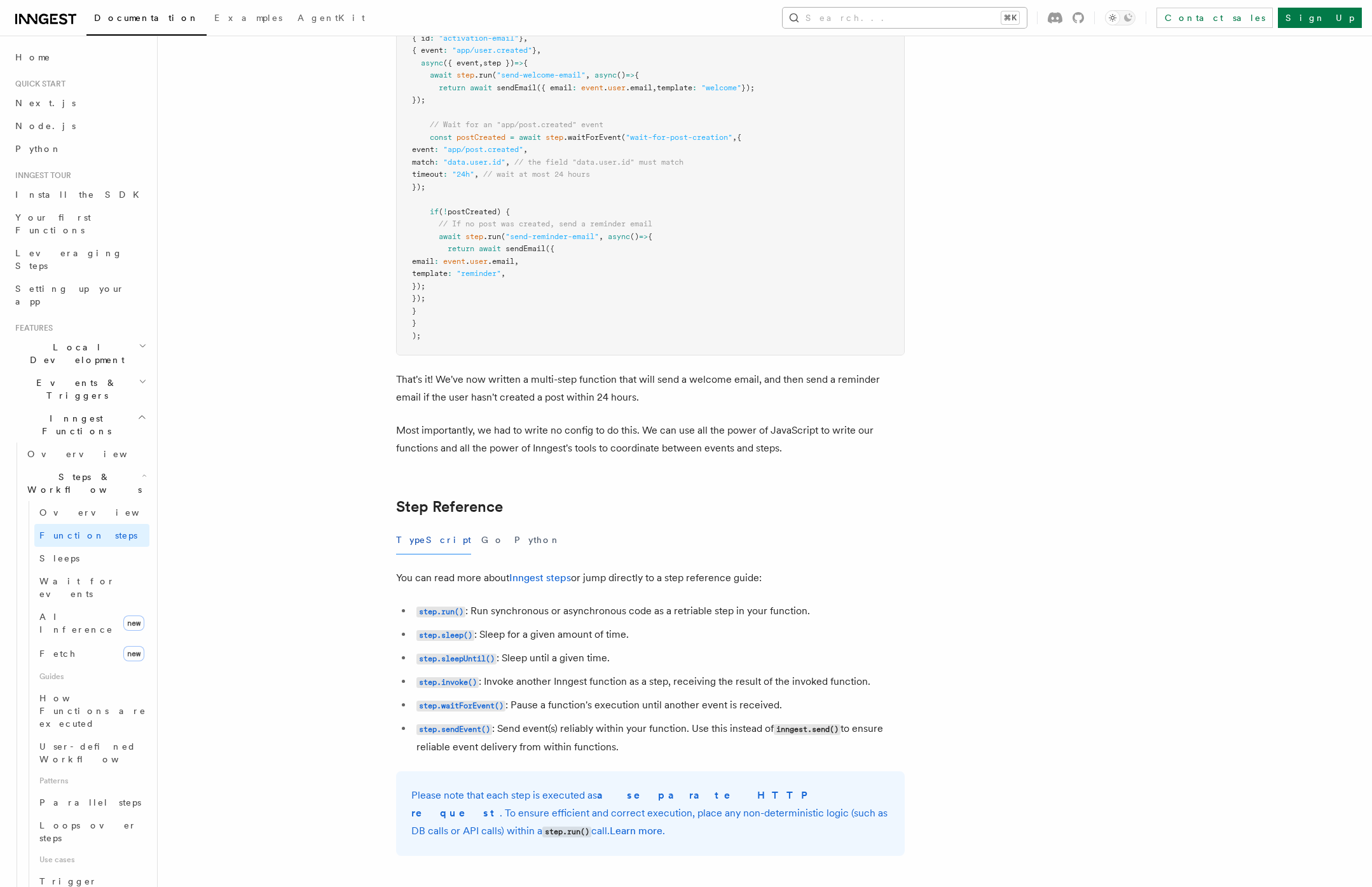 click on "Search... ⌘K" at bounding box center [905, 18] 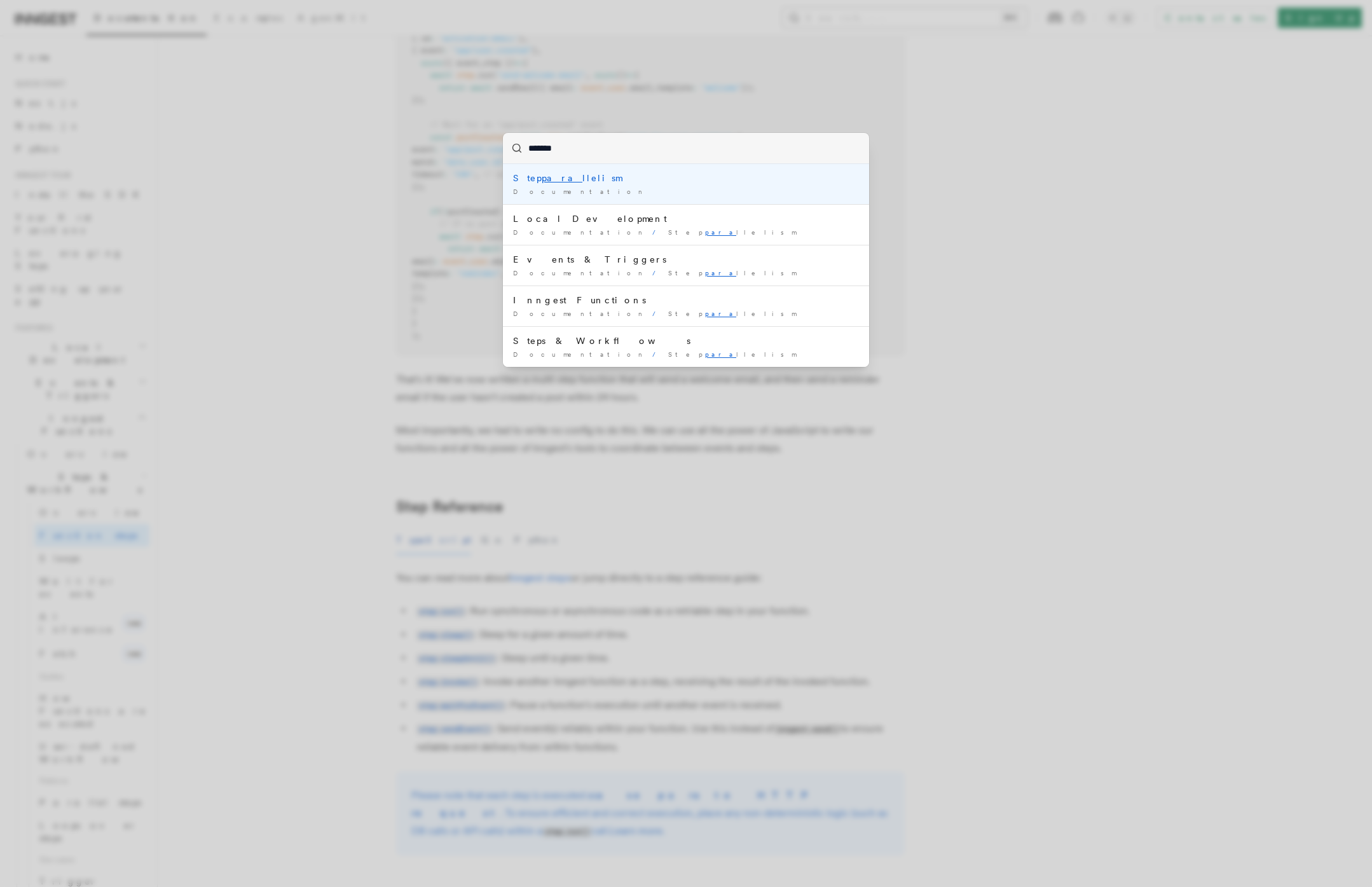 type on "********" 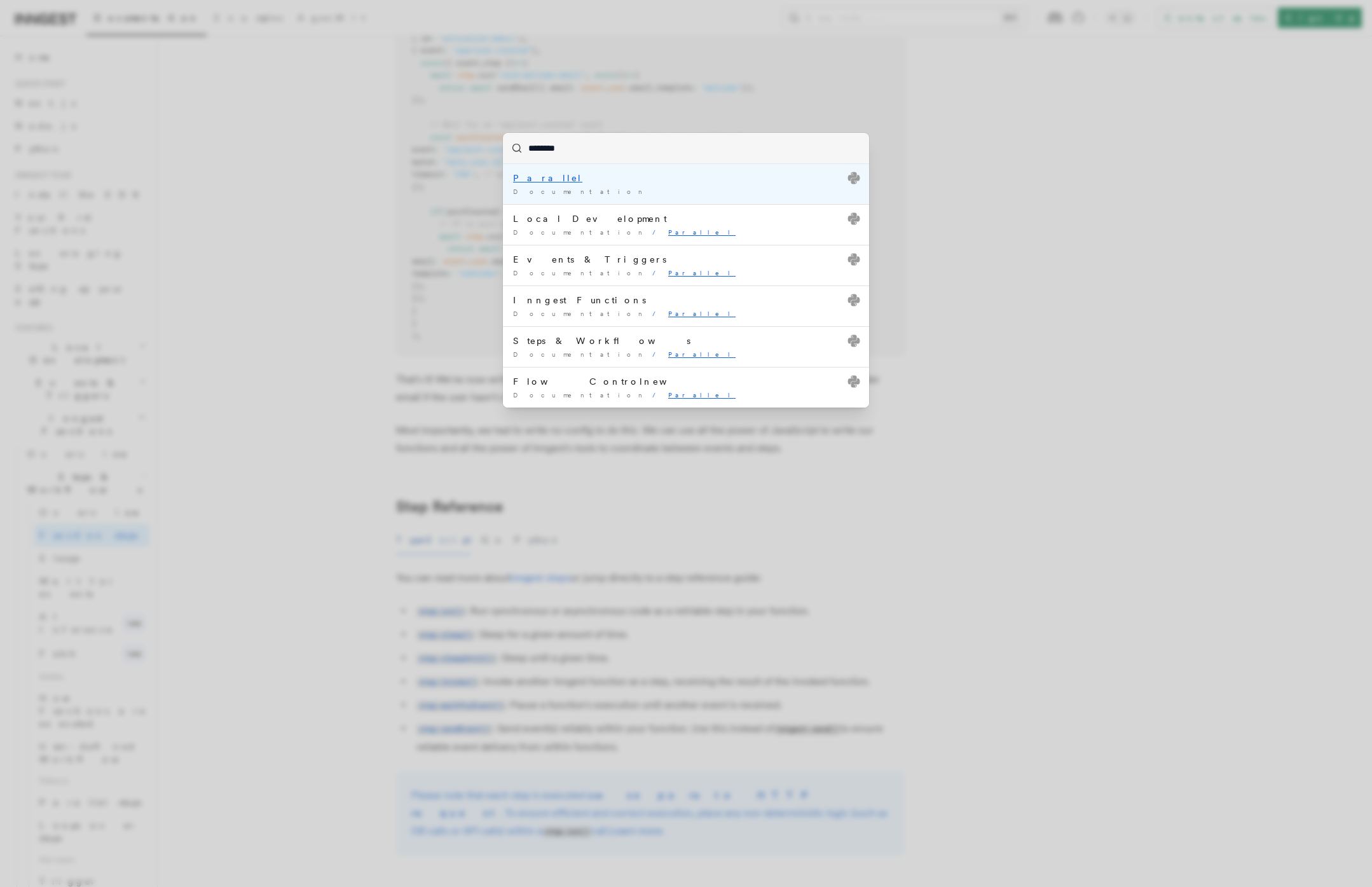 click on "Parallel" at bounding box center (547, 178) 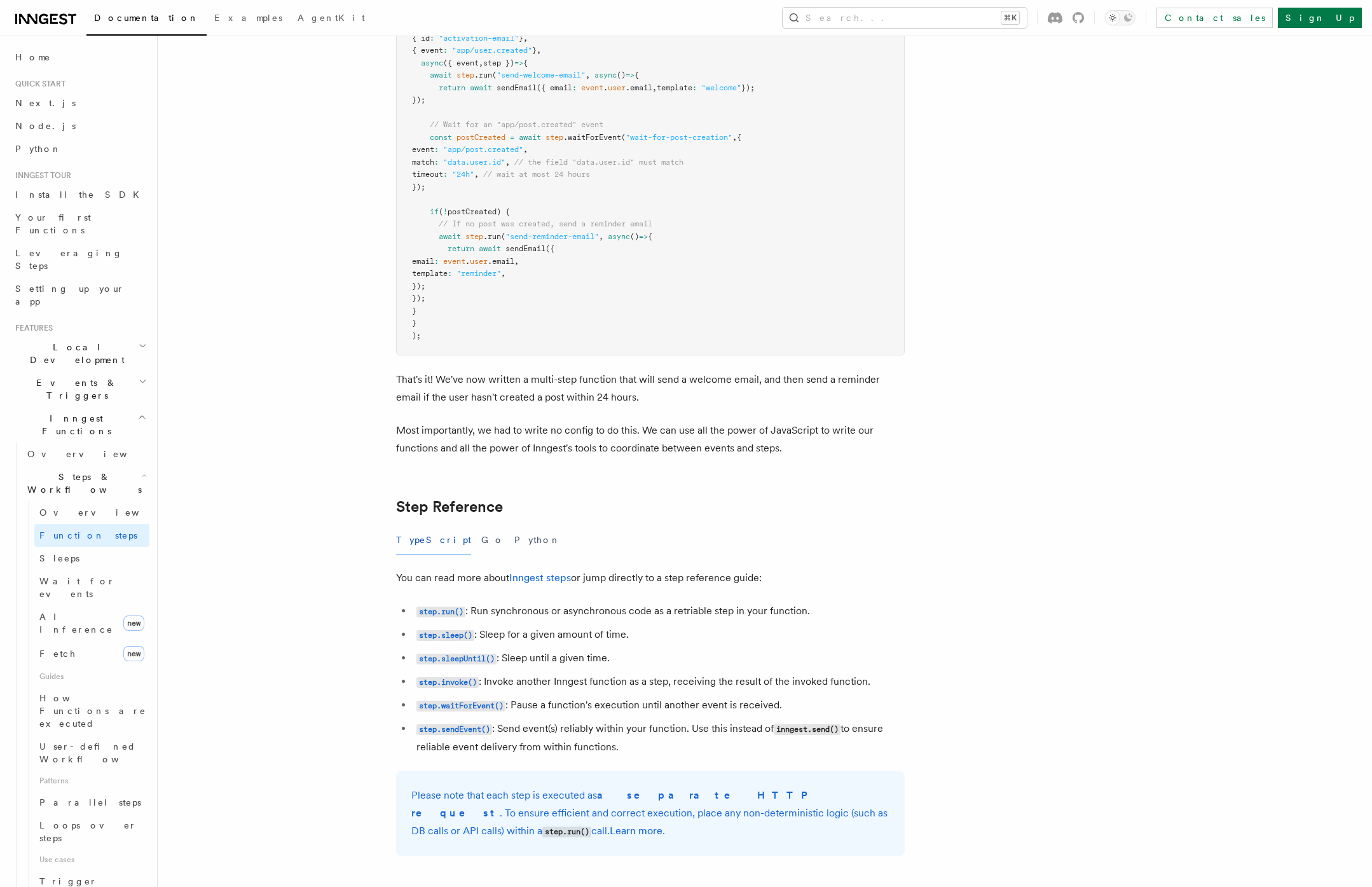 scroll, scrollTop: 0, scrollLeft: 0, axis: both 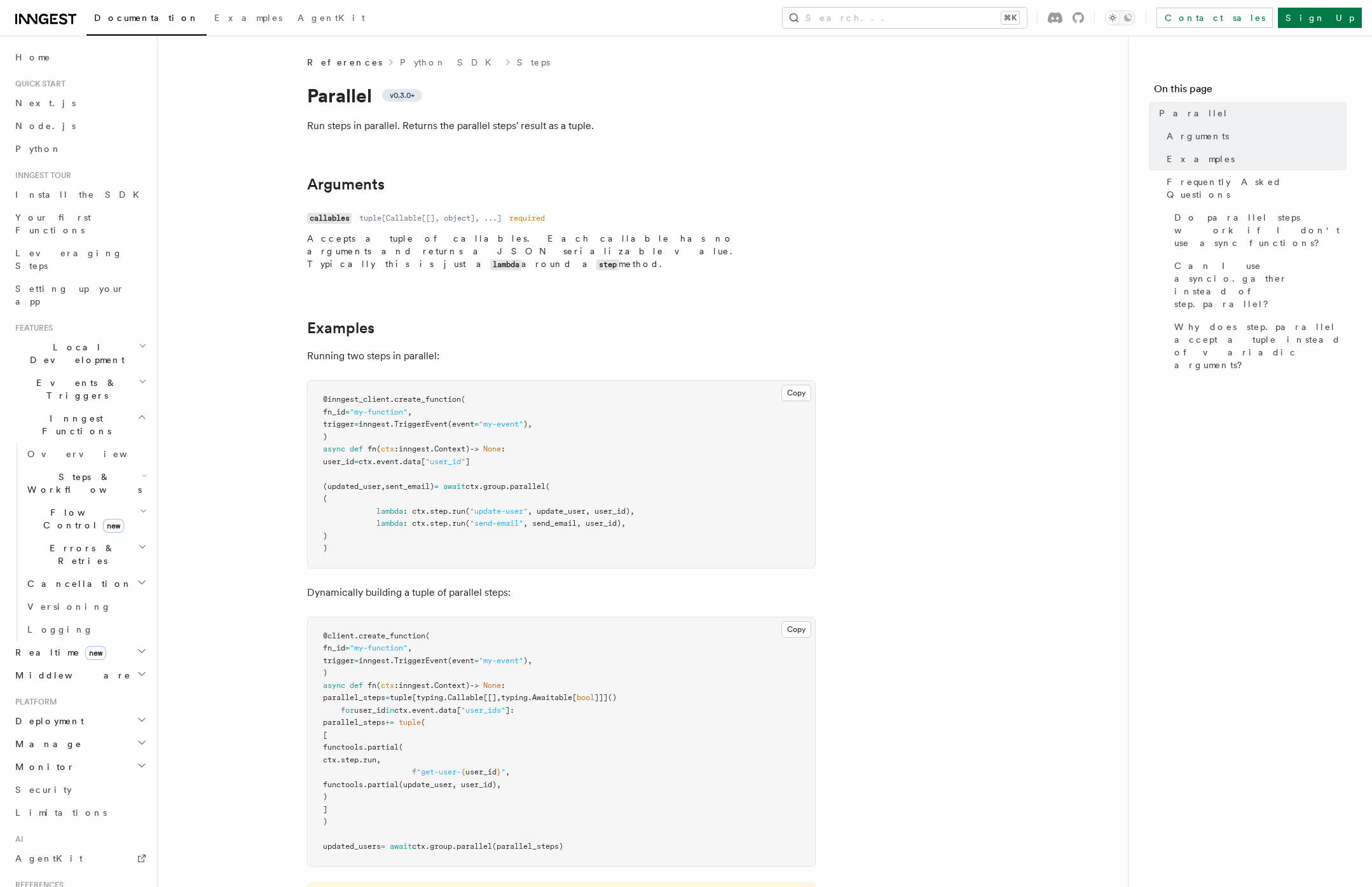 click on "Running two steps in parallel:" at bounding box center (561, 356) 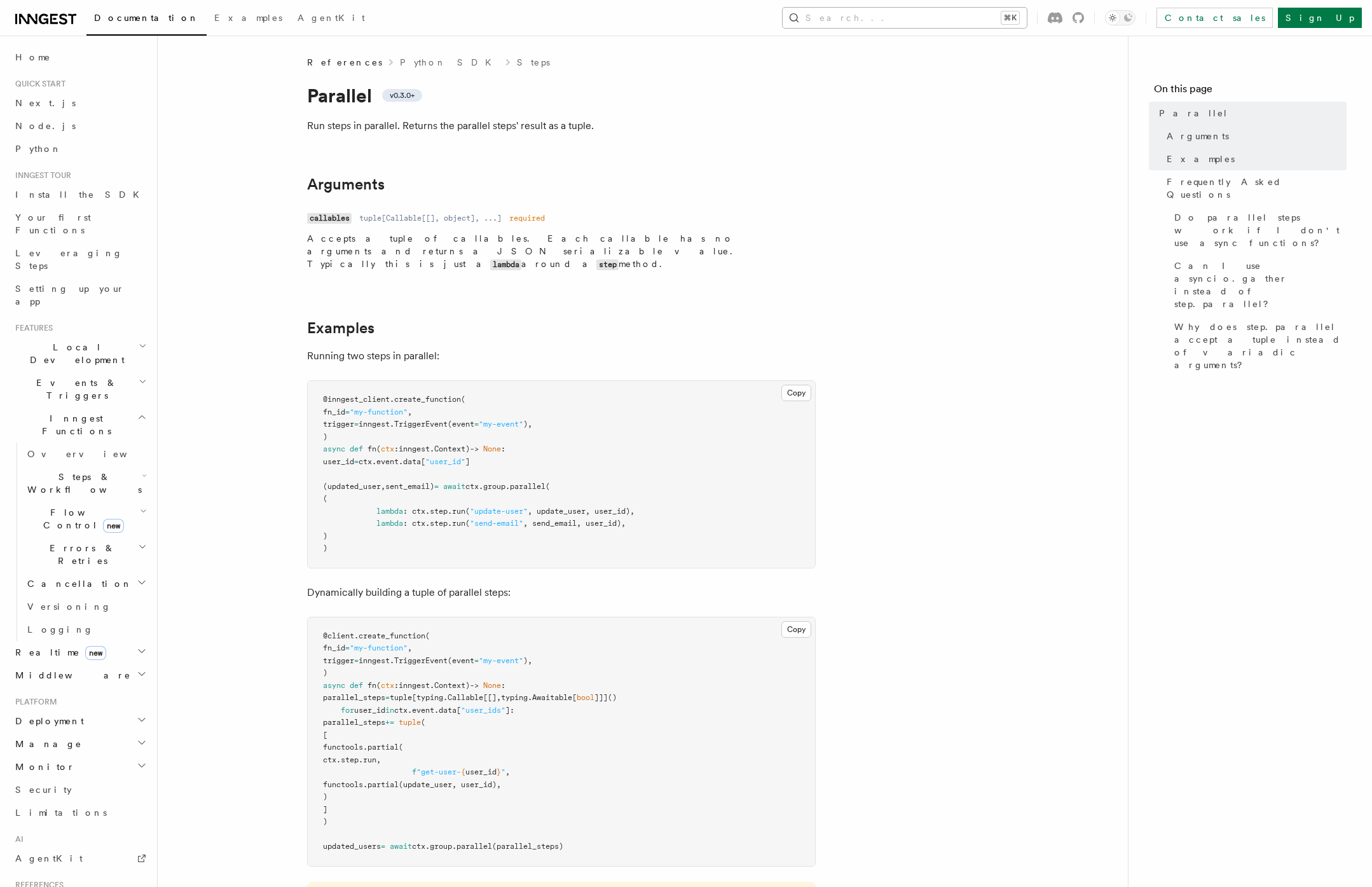 click on "Search... ⌘K" at bounding box center (905, 18) 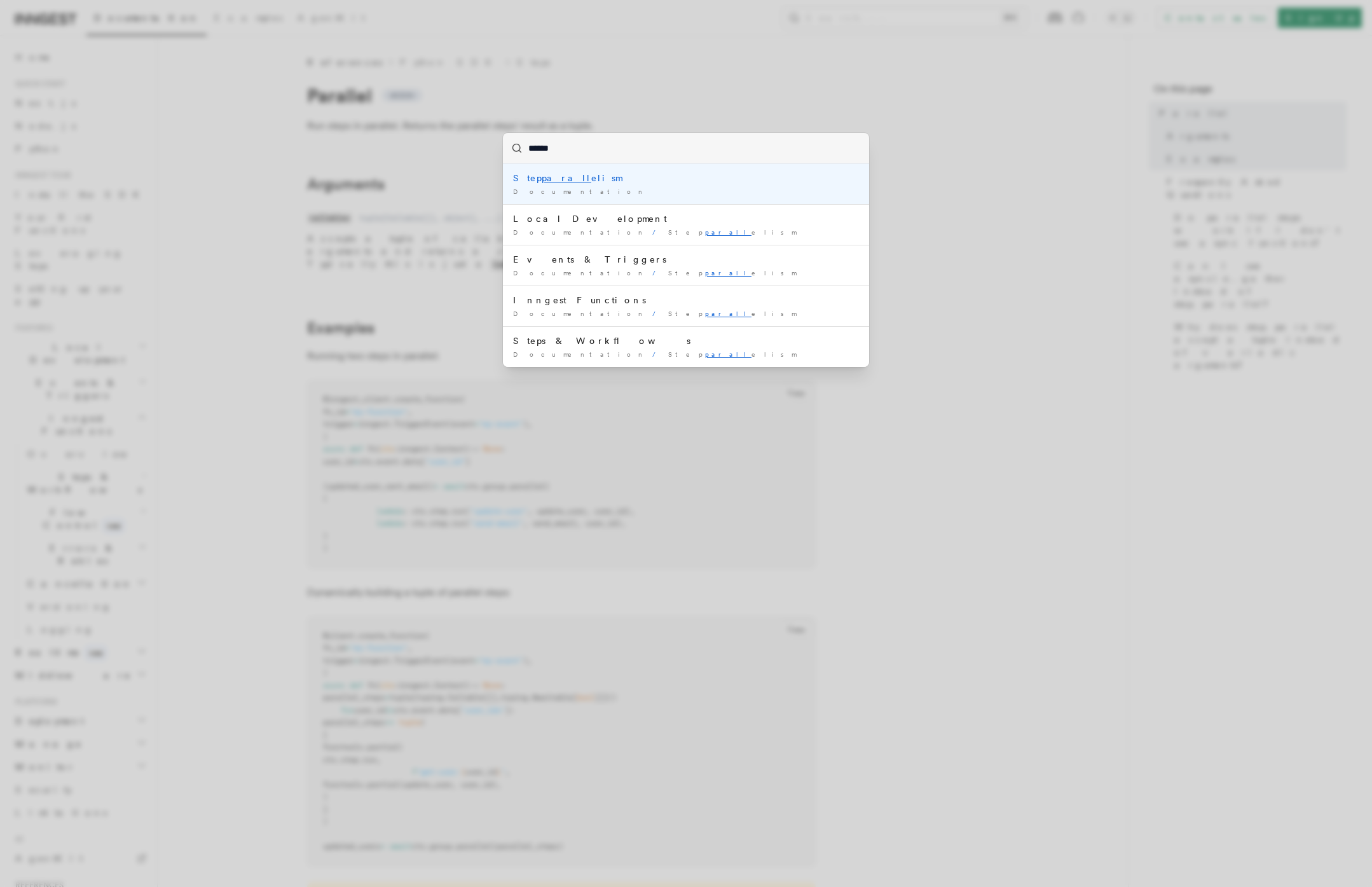 type on "******" 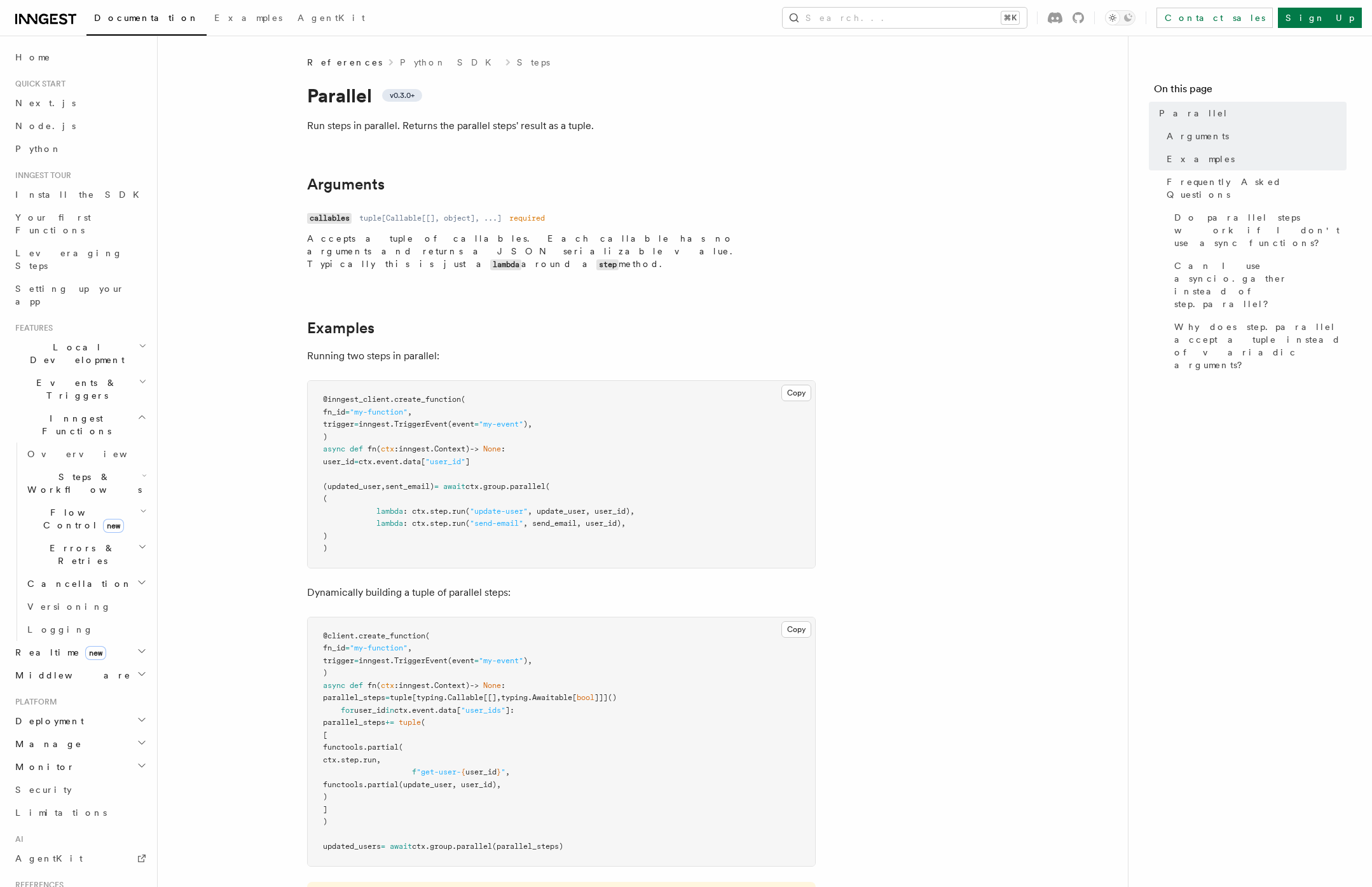 click on "References" at bounding box center [345, 62] 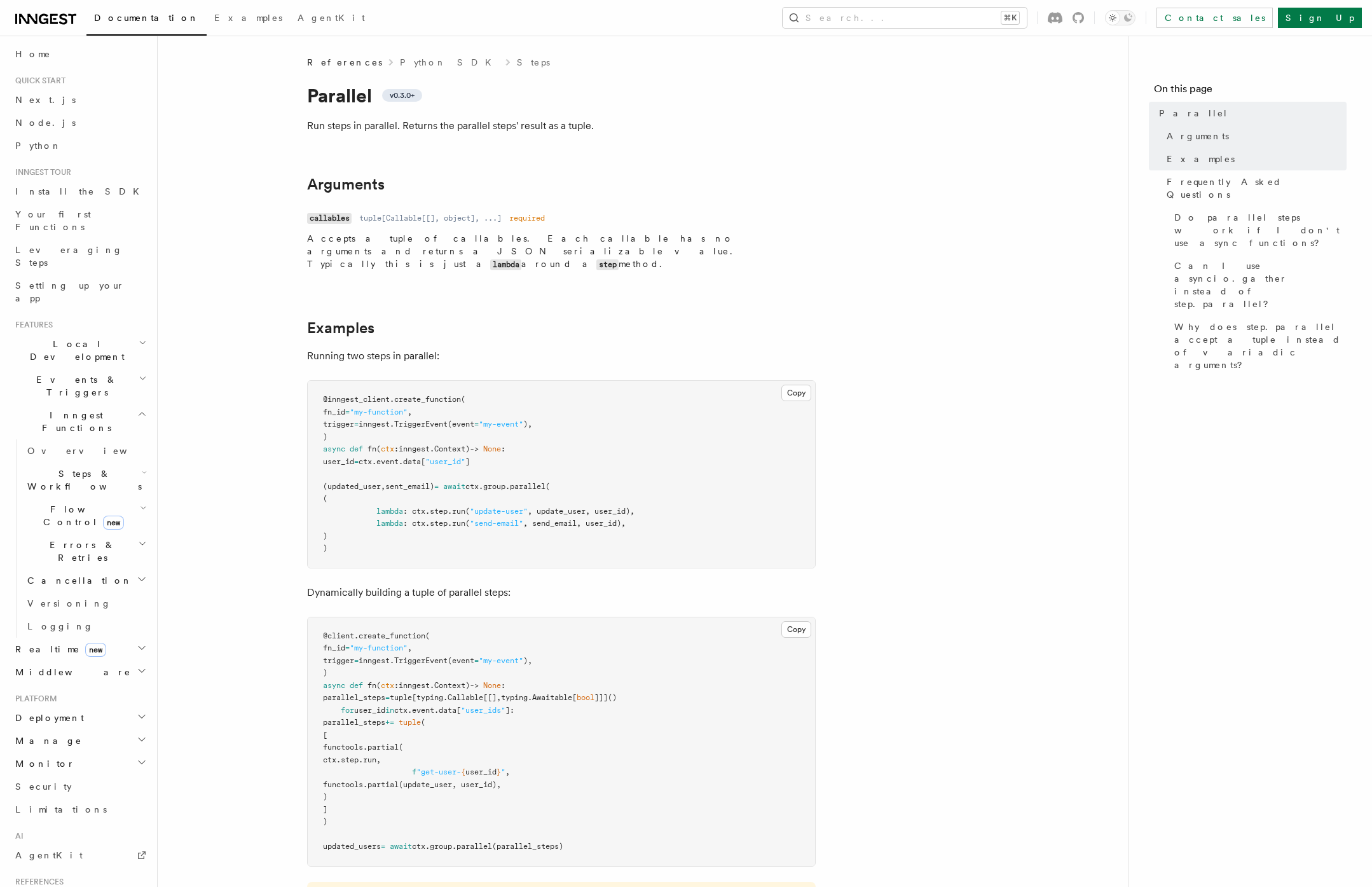 scroll, scrollTop: 4, scrollLeft: 0, axis: vertical 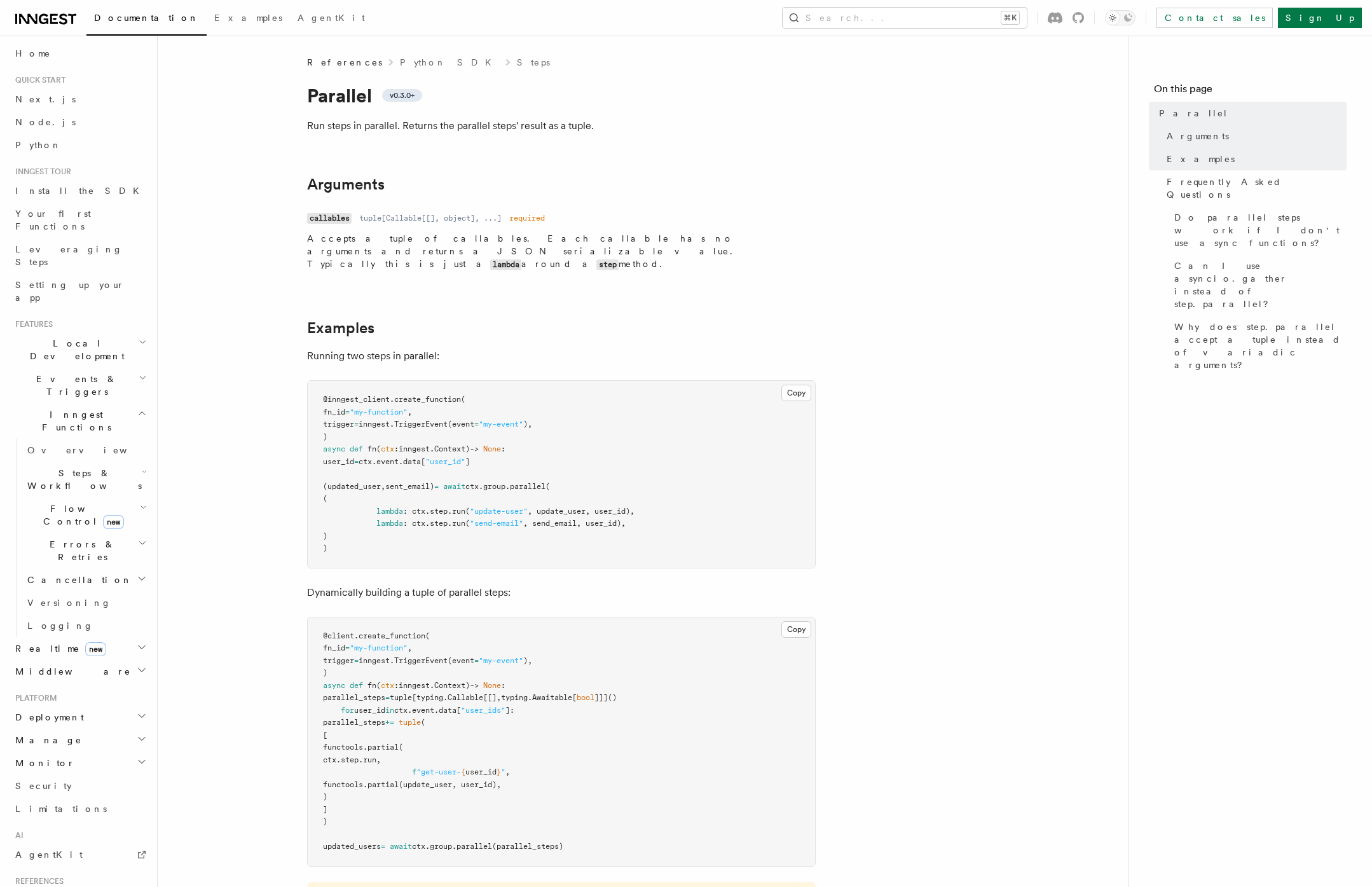 click on "Inngest Functions" at bounding box center (79, 421) 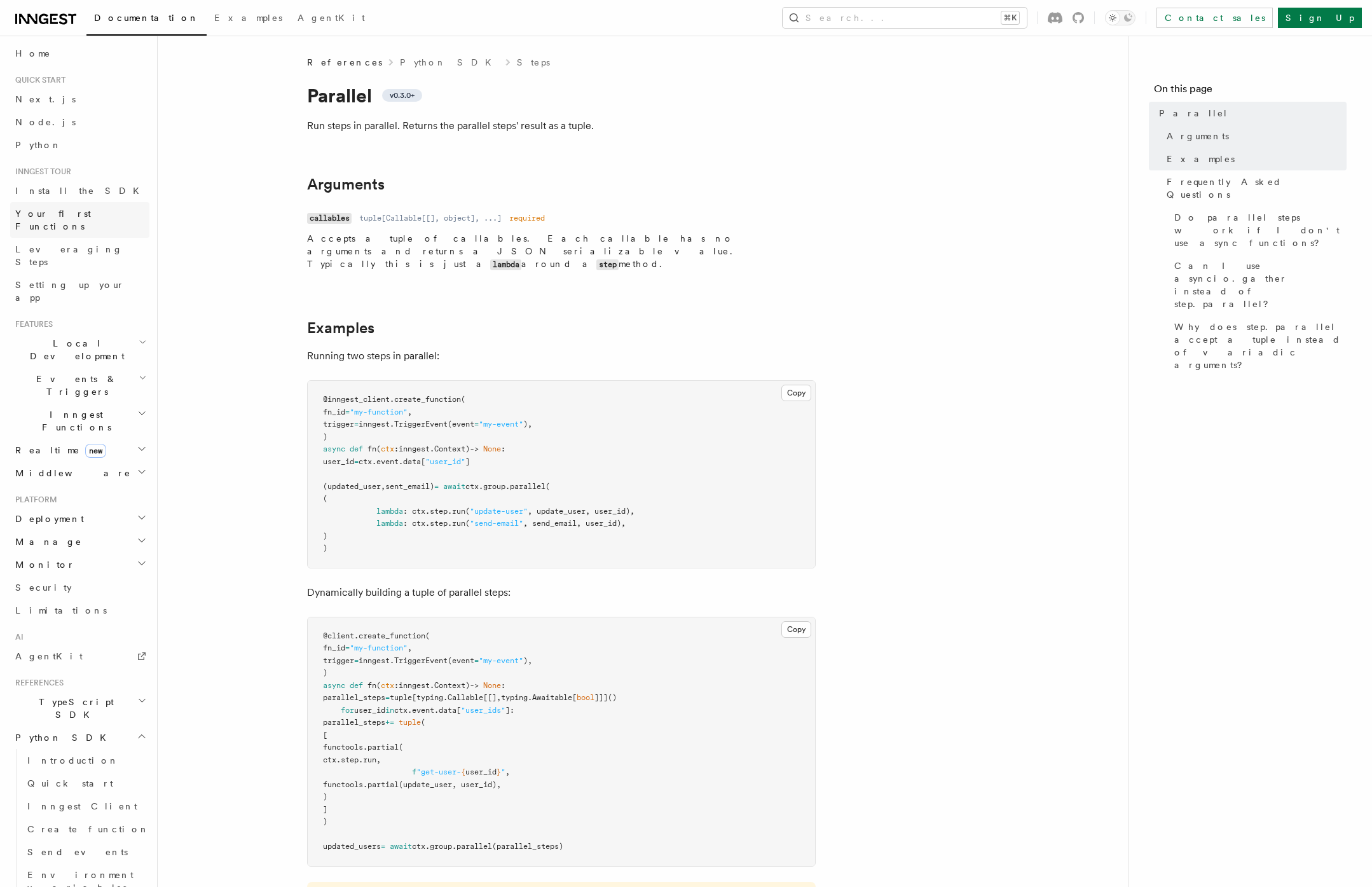 scroll, scrollTop: 0, scrollLeft: 0, axis: both 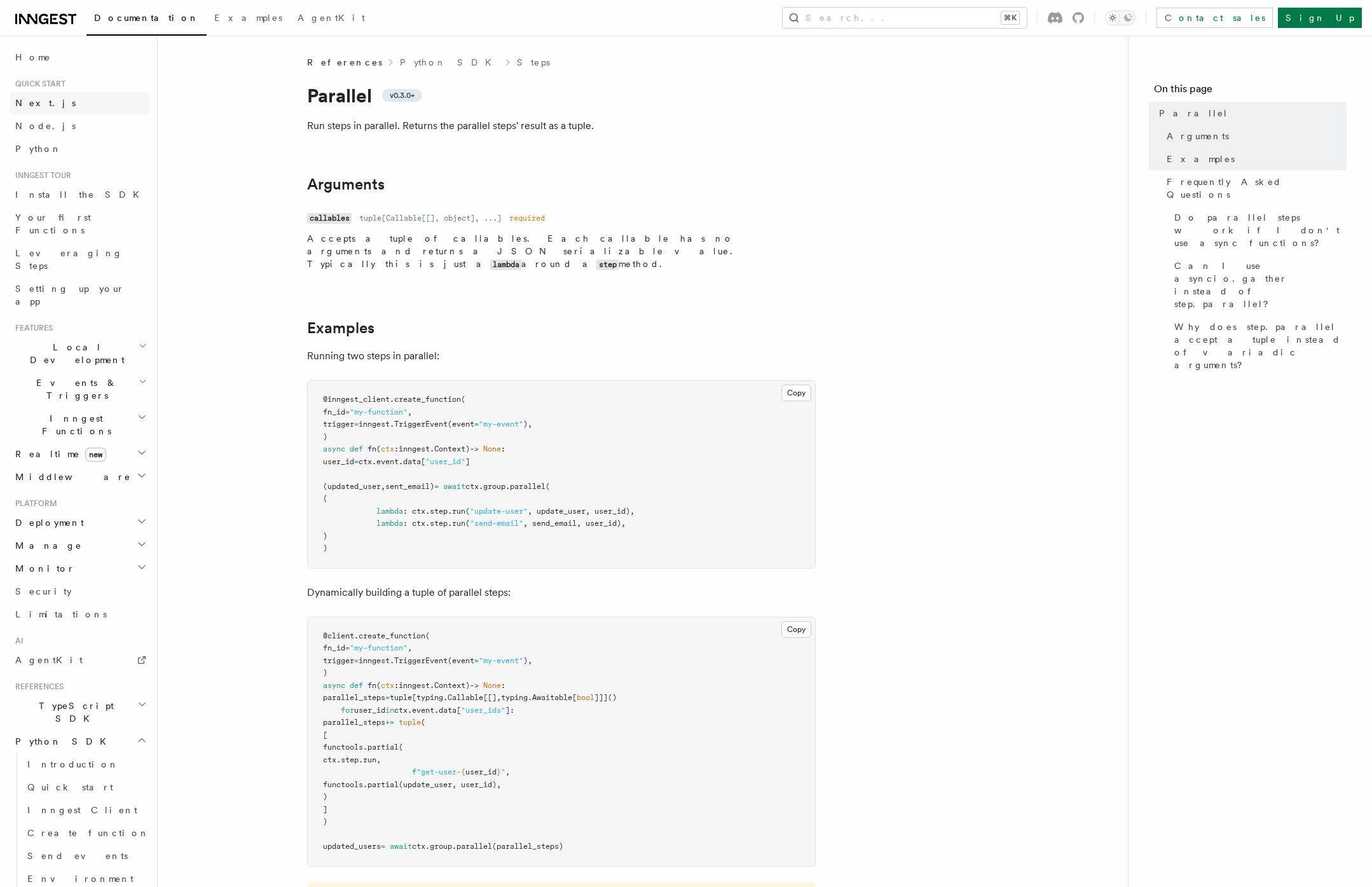 click on "Next.js" at bounding box center (45, 103) 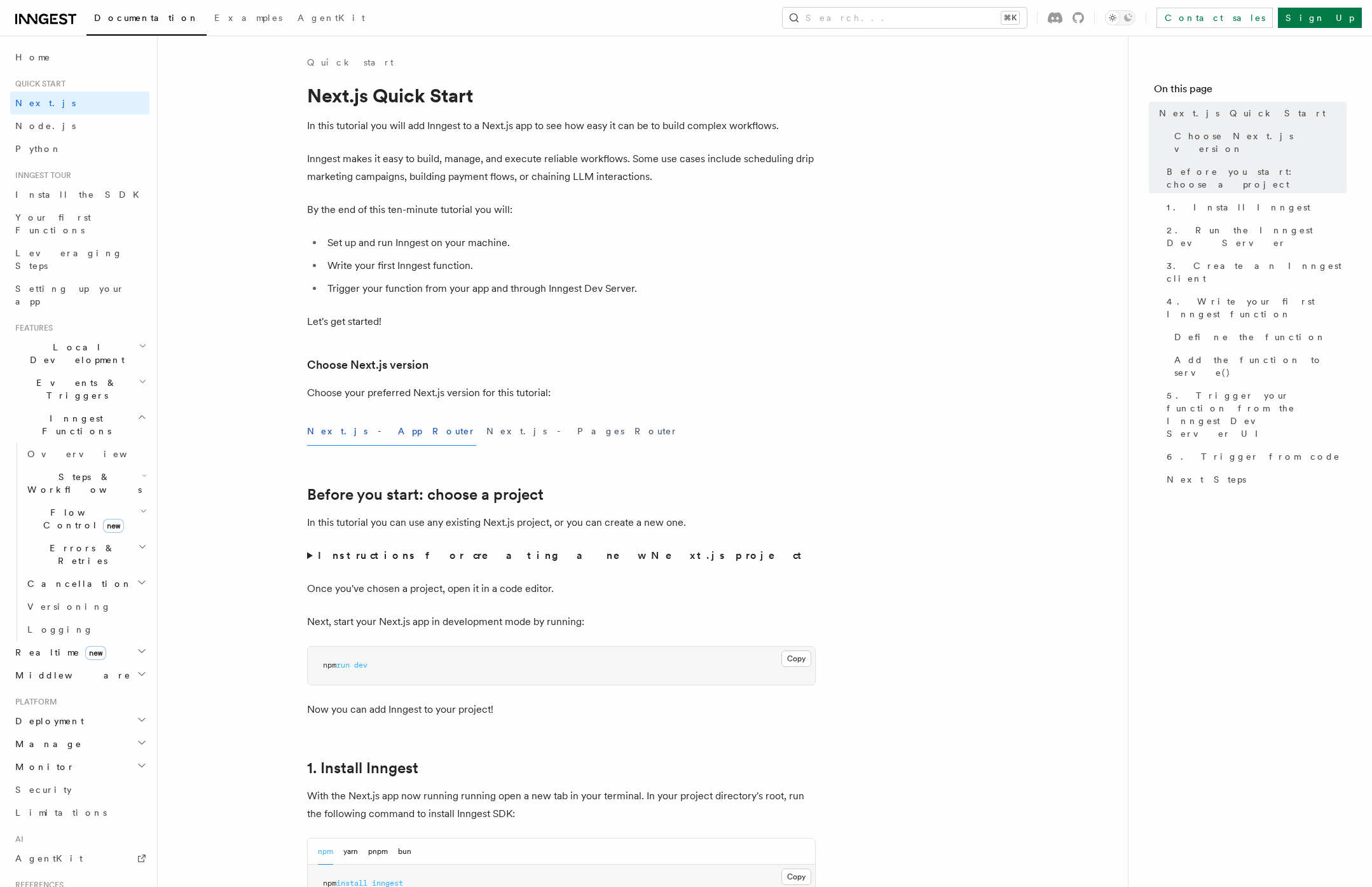 click on "Steps & Workflows" at bounding box center [86, 483] 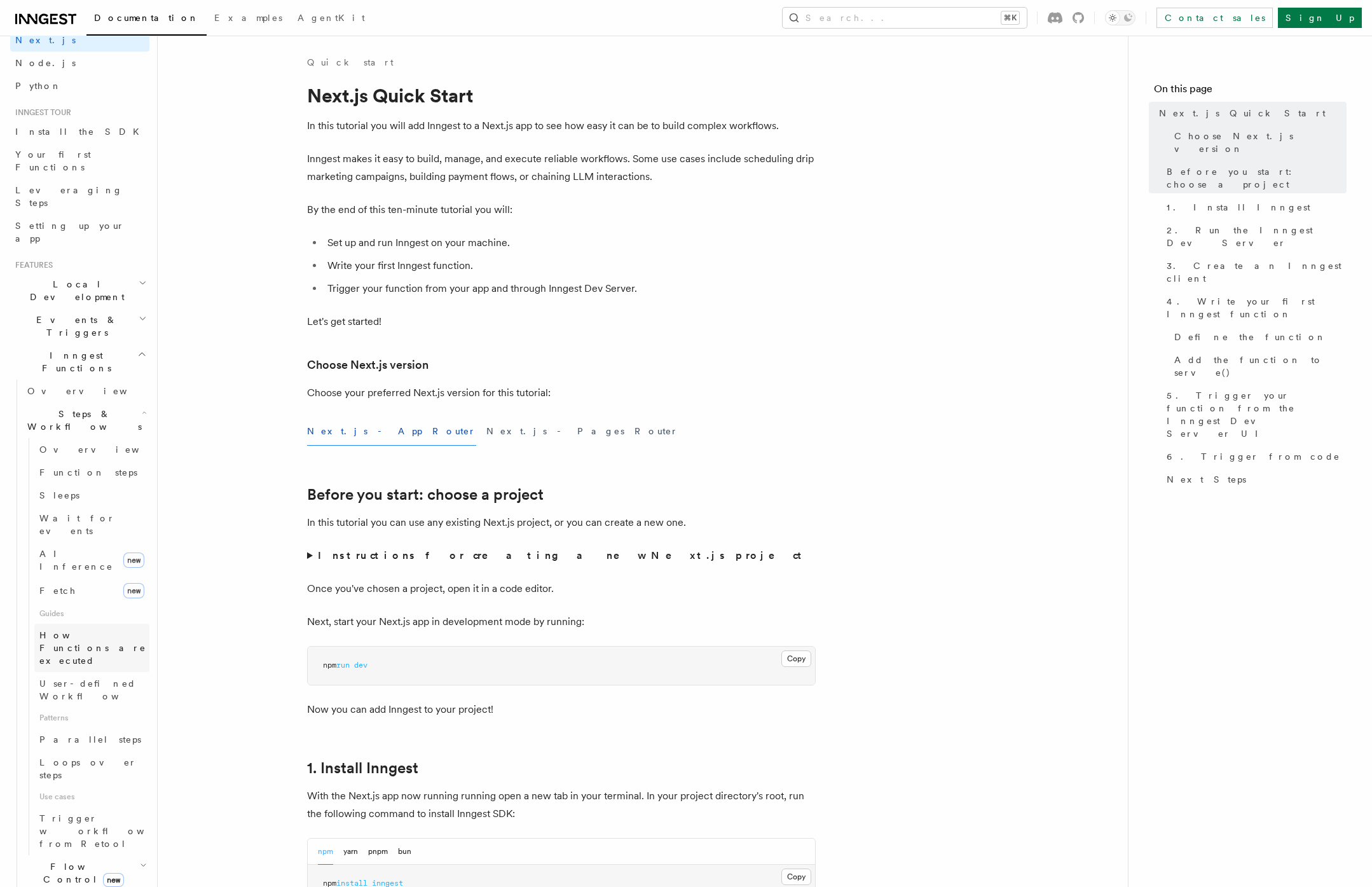 scroll, scrollTop: 67, scrollLeft: 0, axis: vertical 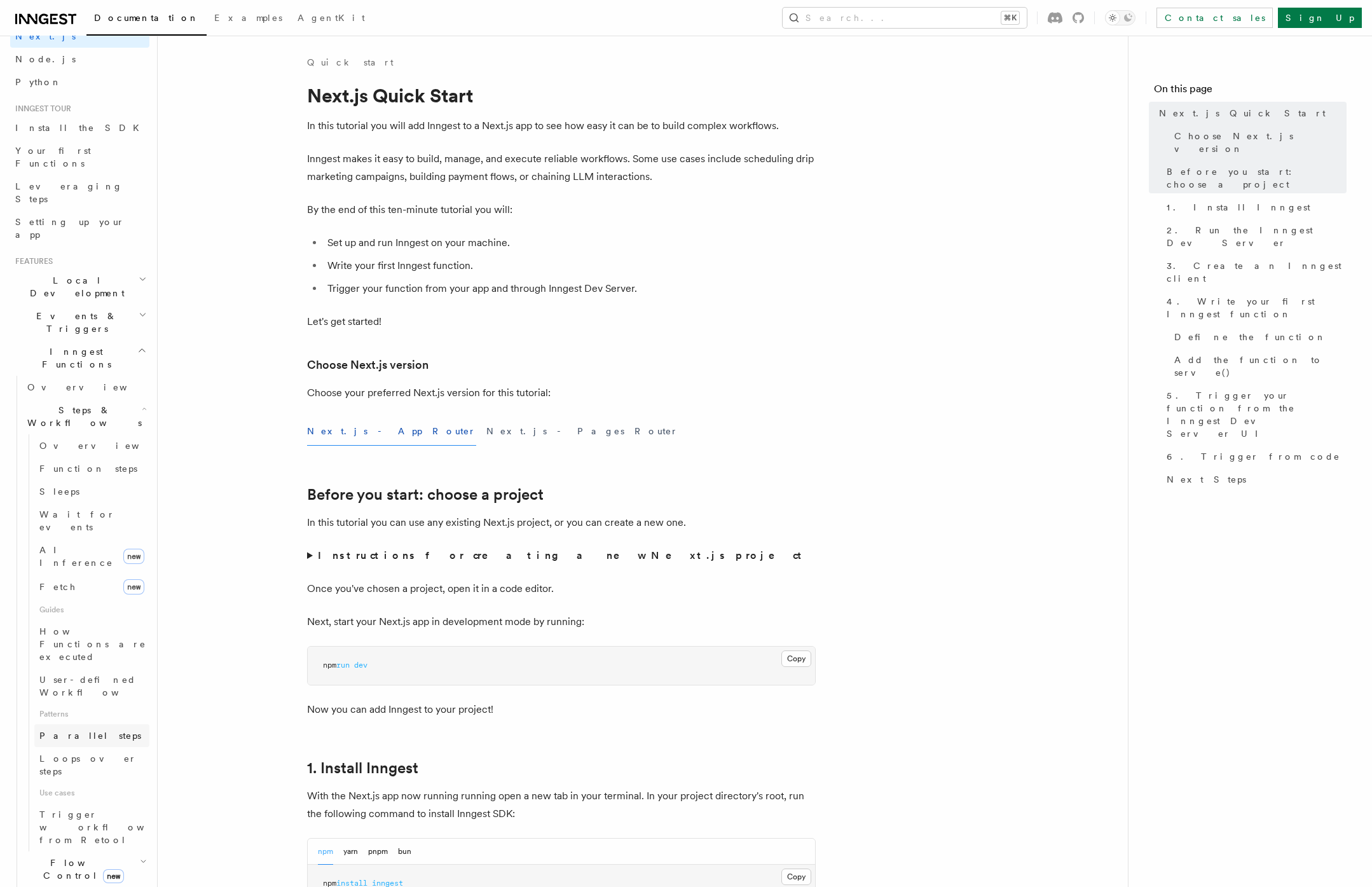 click on "Parallel steps" at bounding box center (90, 736) 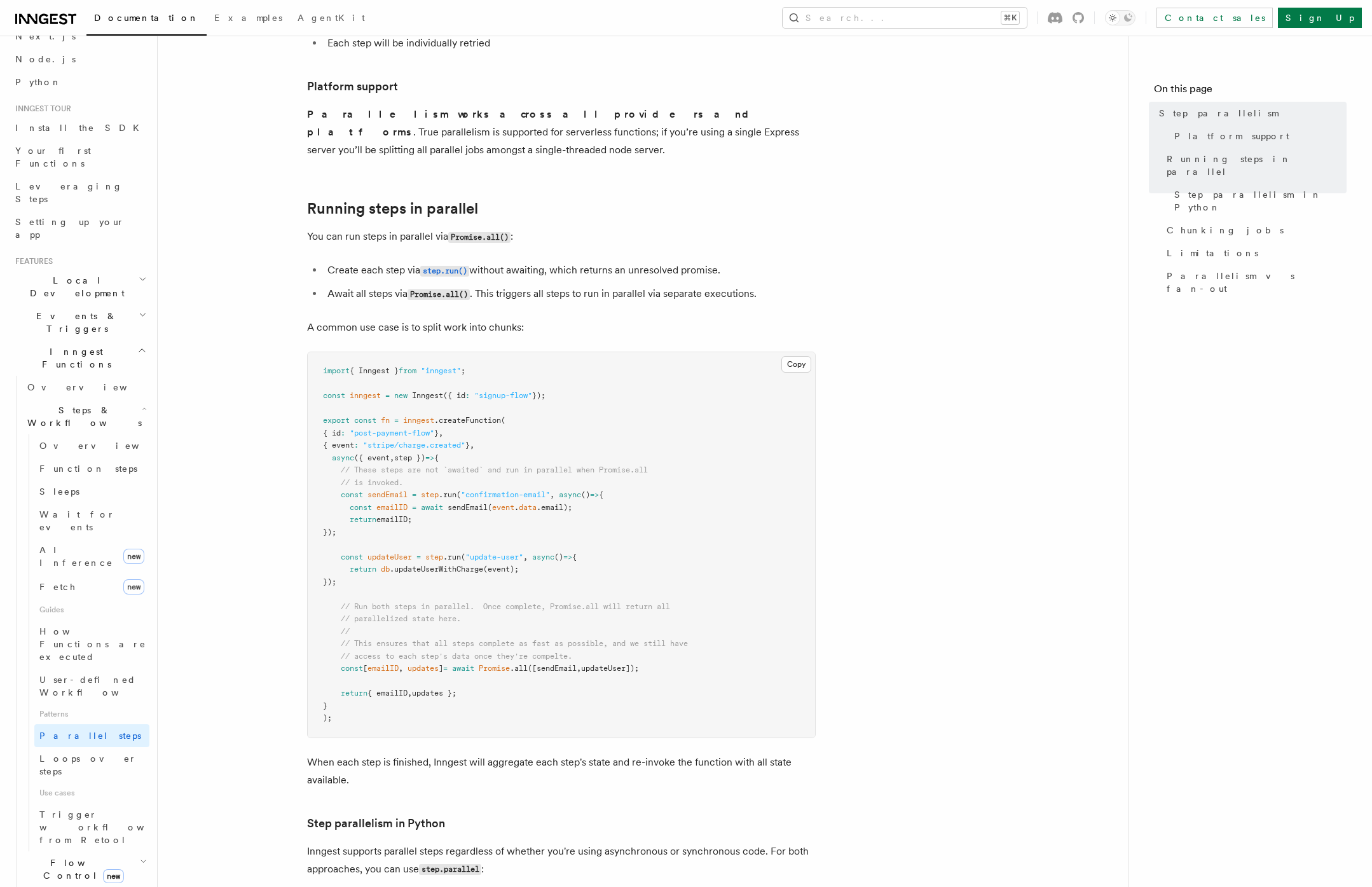 scroll, scrollTop: 126, scrollLeft: 0, axis: vertical 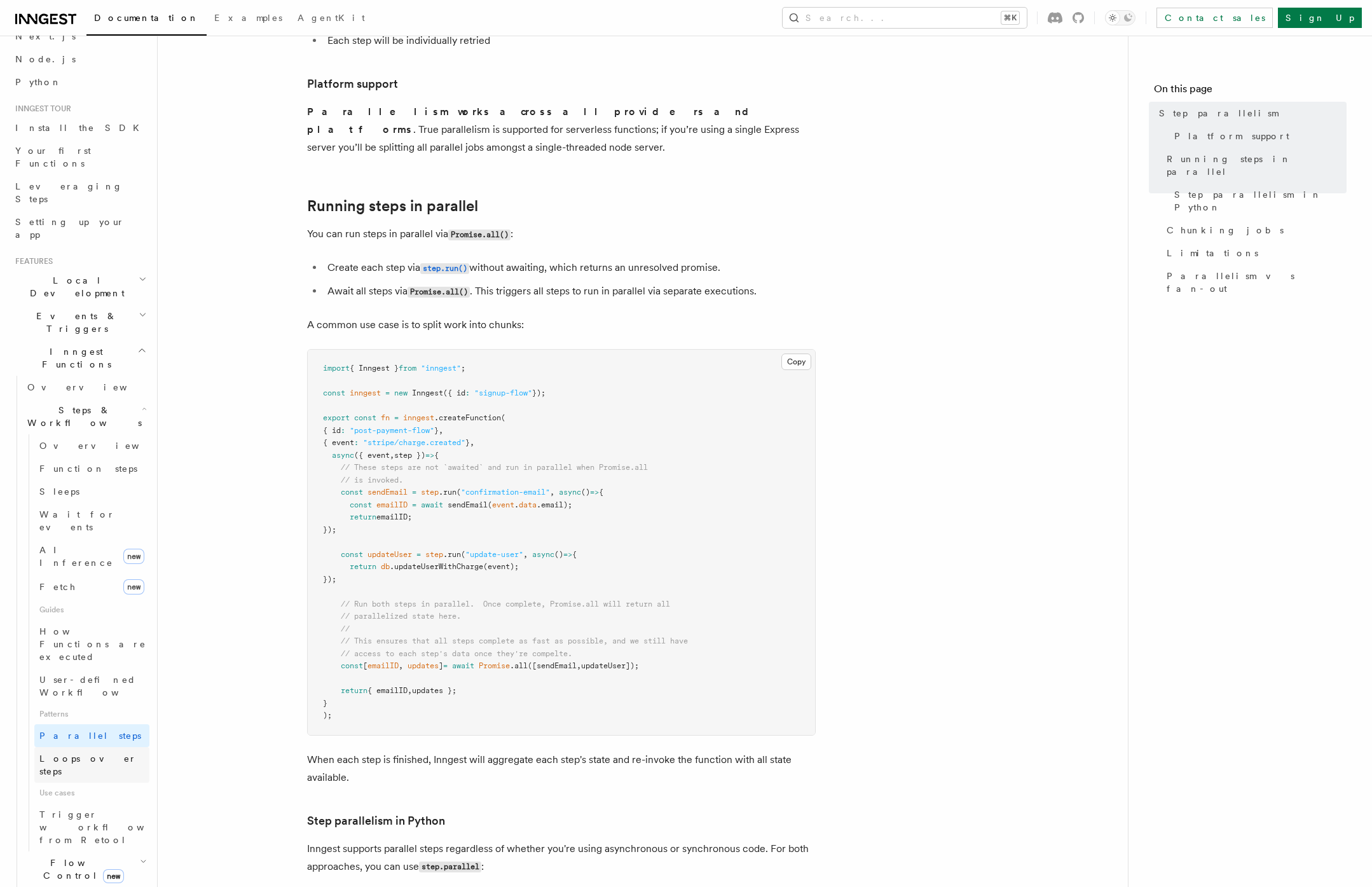 click on "Loops over steps" at bounding box center (88, 765) 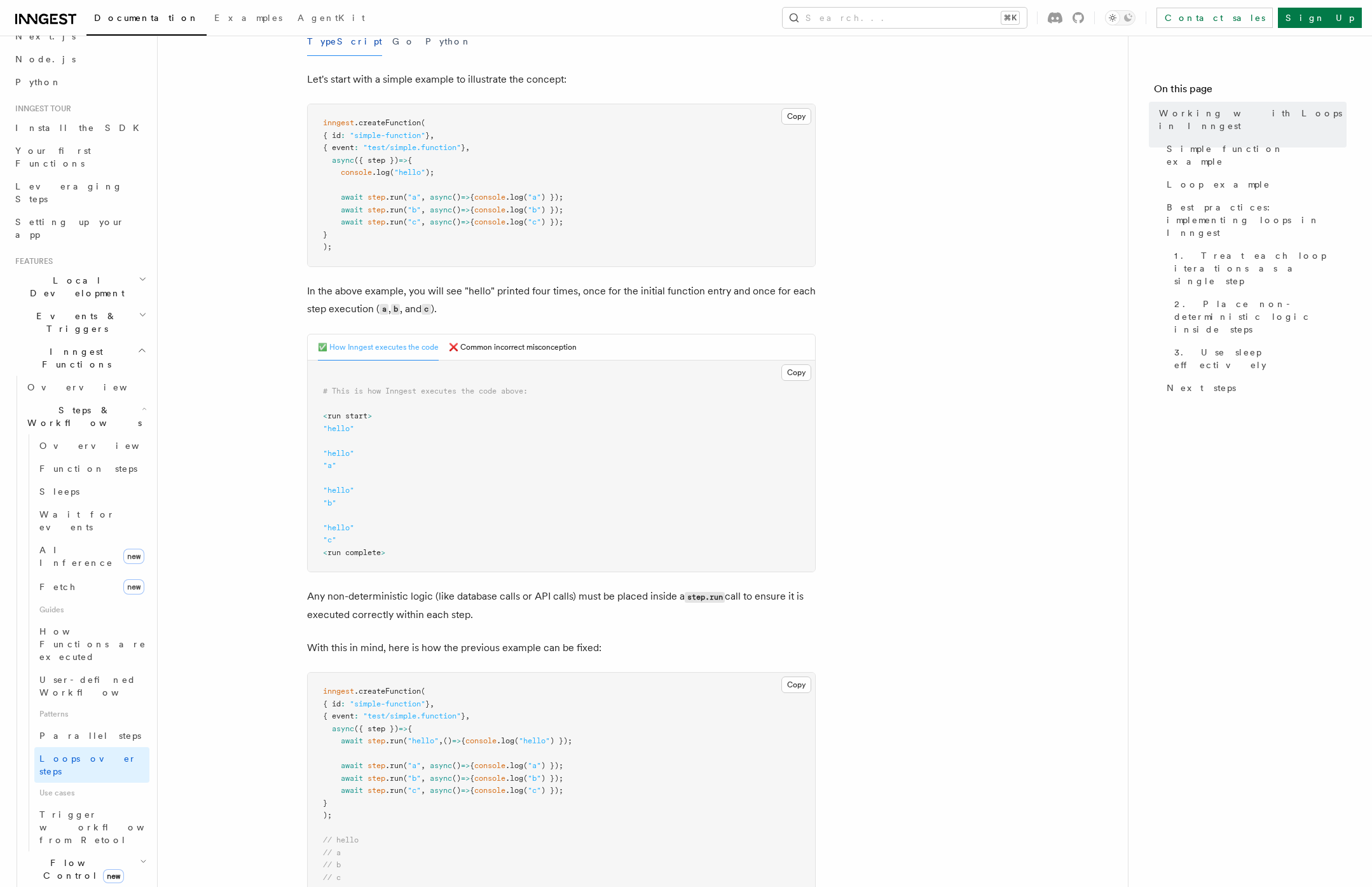 scroll, scrollTop: 331, scrollLeft: 0, axis: vertical 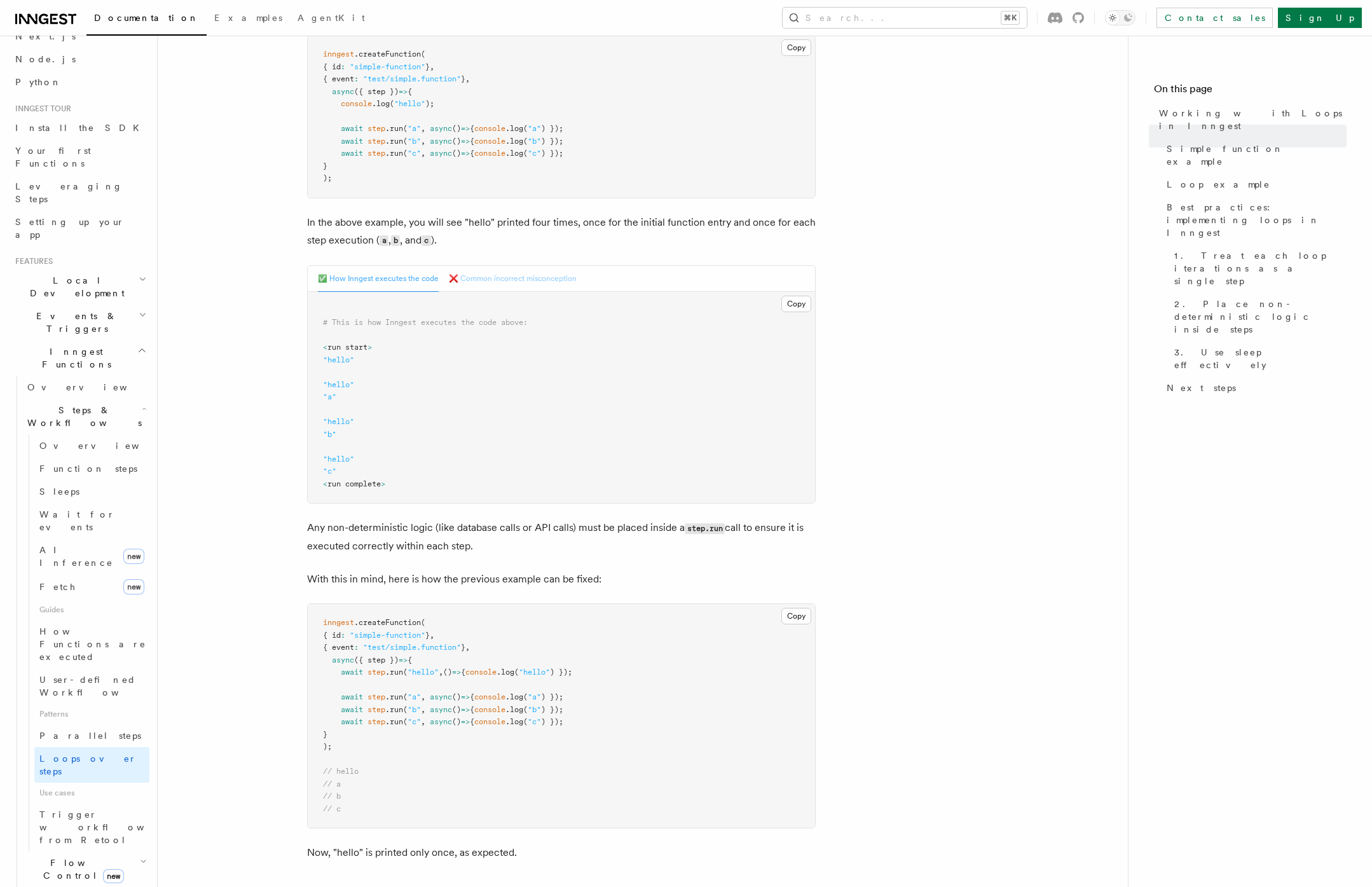 click on "❌ Common incorrect misconception" at bounding box center [512, 278] 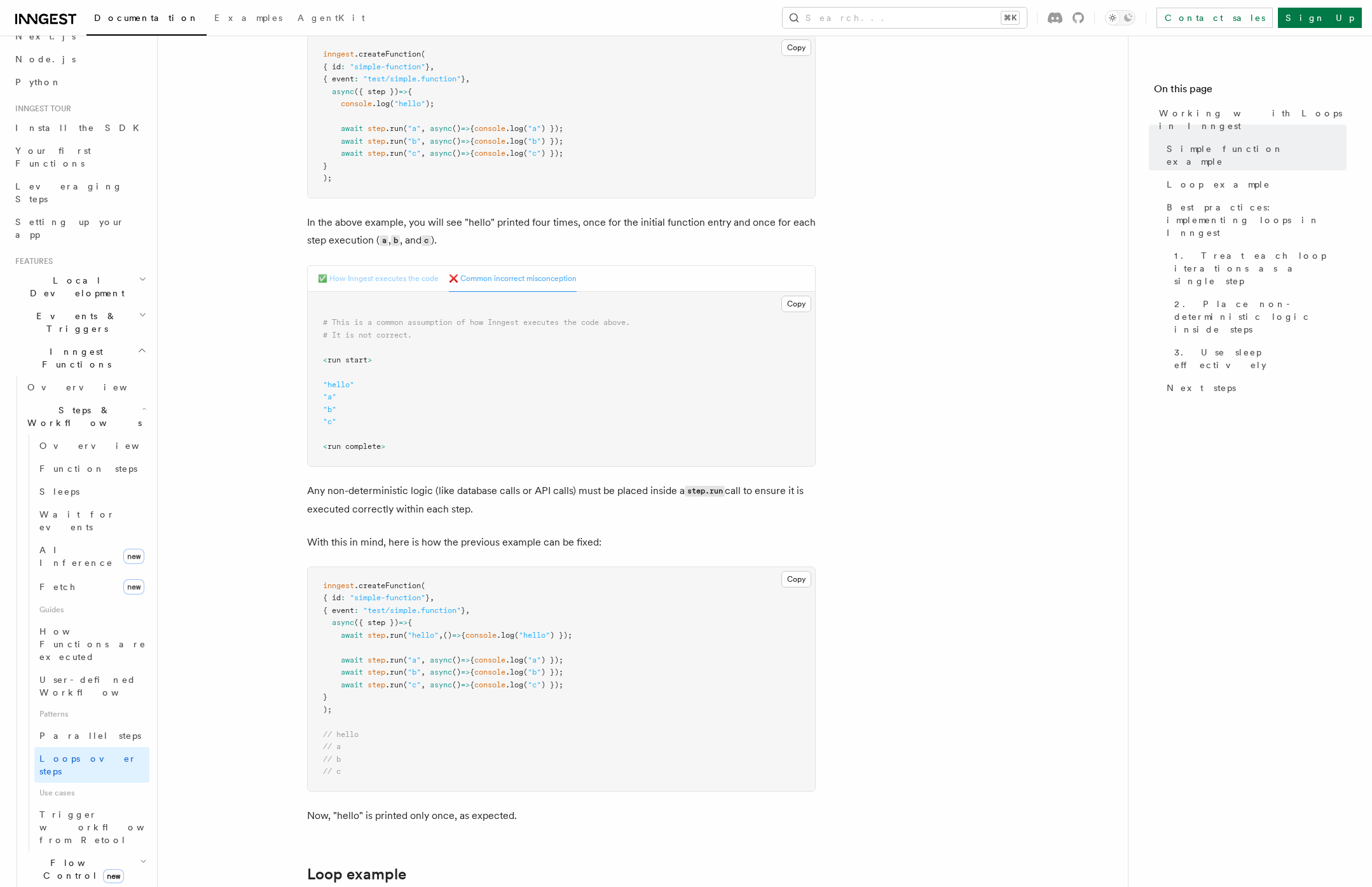 click on "✅ How Inngest executes the code" at bounding box center (378, 278) 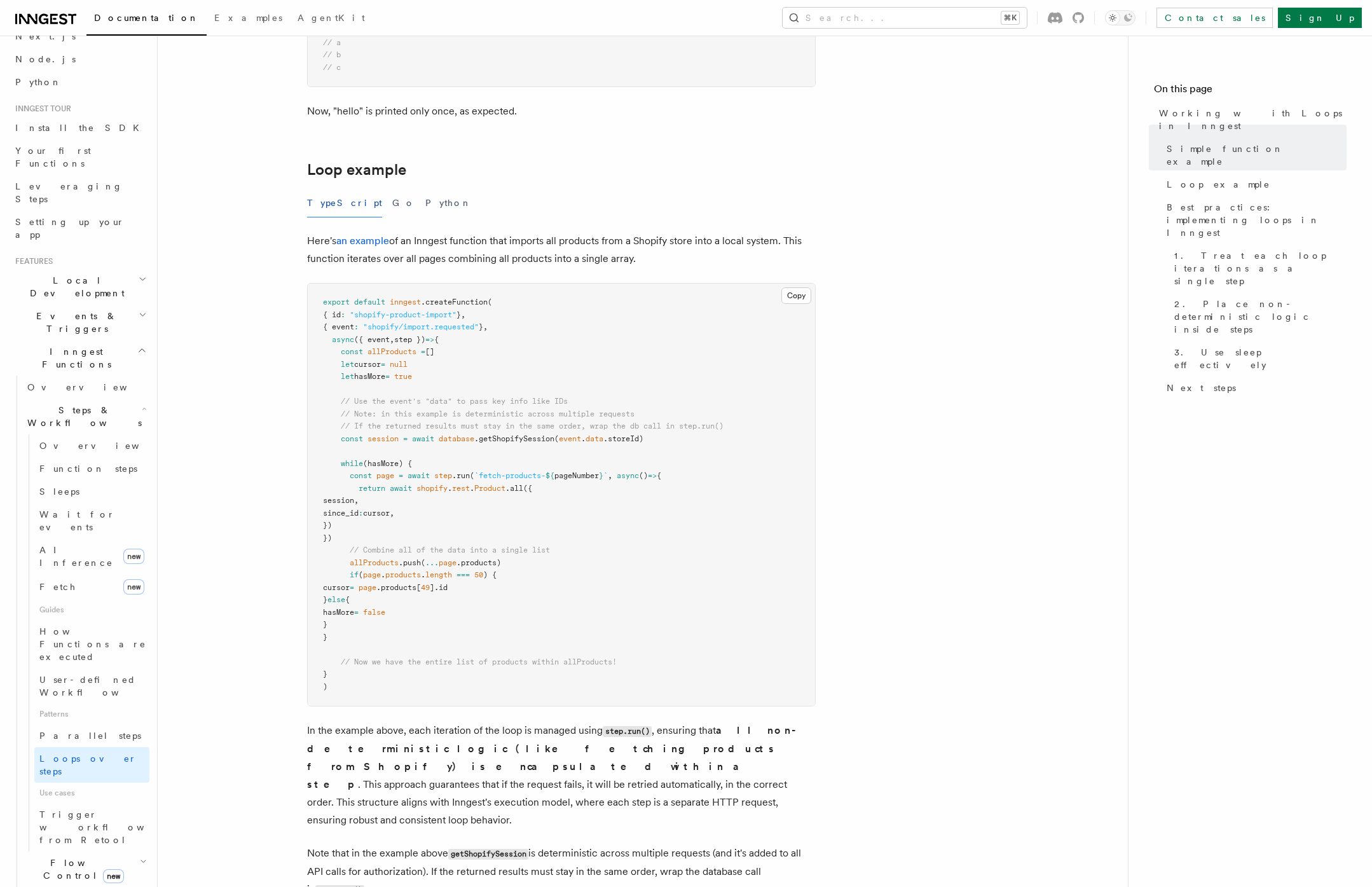 scroll, scrollTop: 1077, scrollLeft: 0, axis: vertical 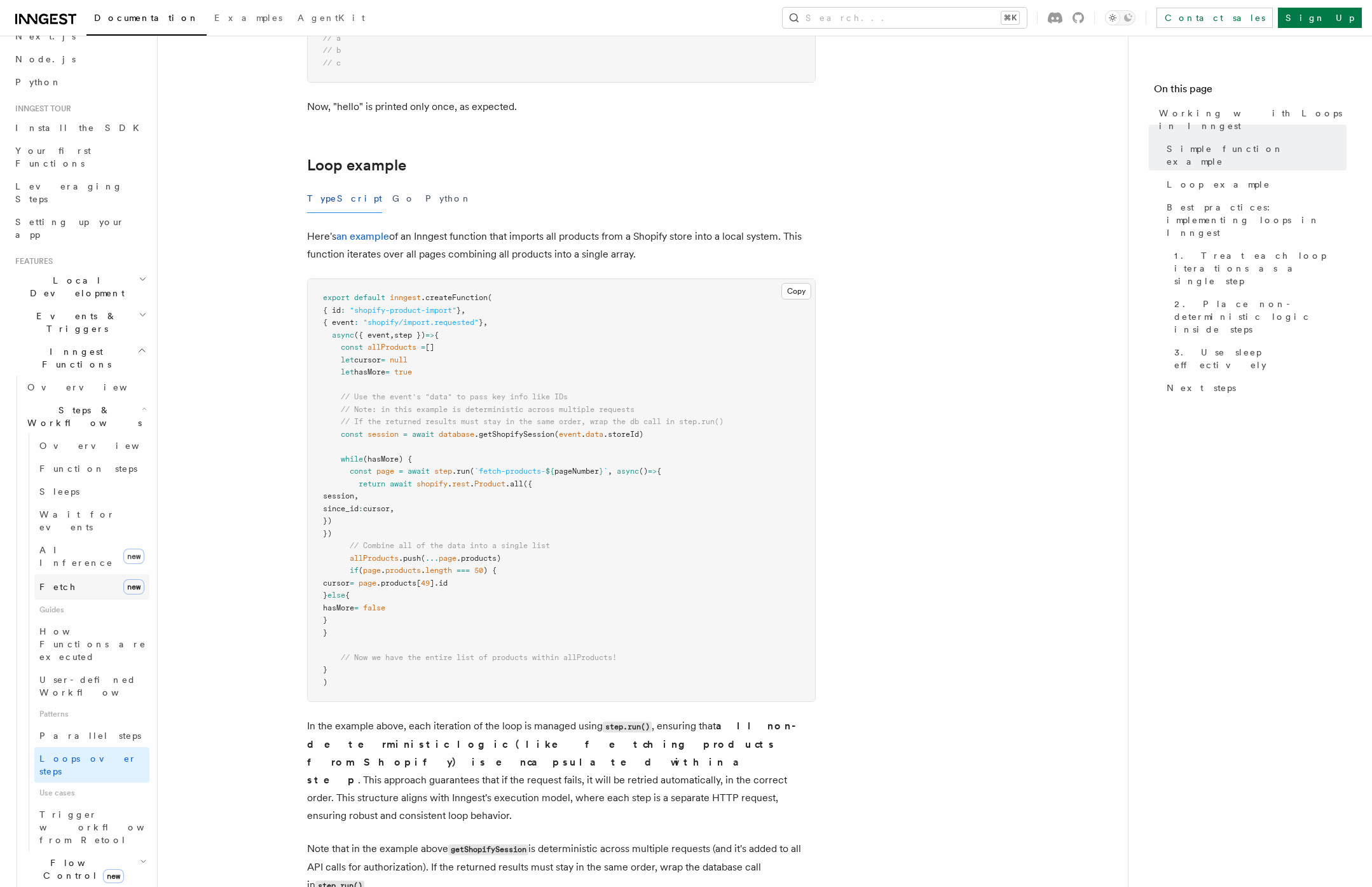 click on "Fetch new" at bounding box center [92, 587] 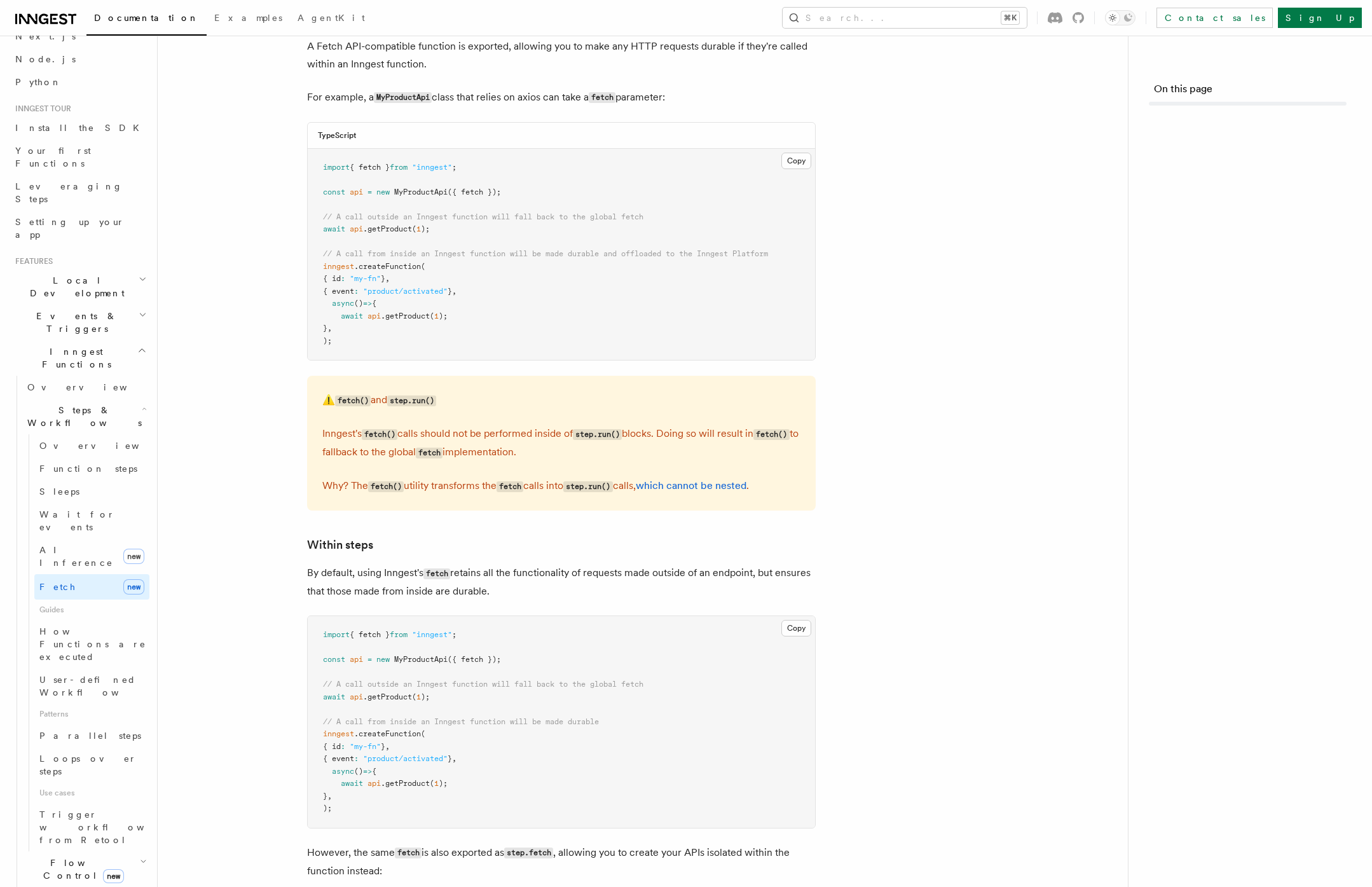 scroll, scrollTop: 0, scrollLeft: 0, axis: both 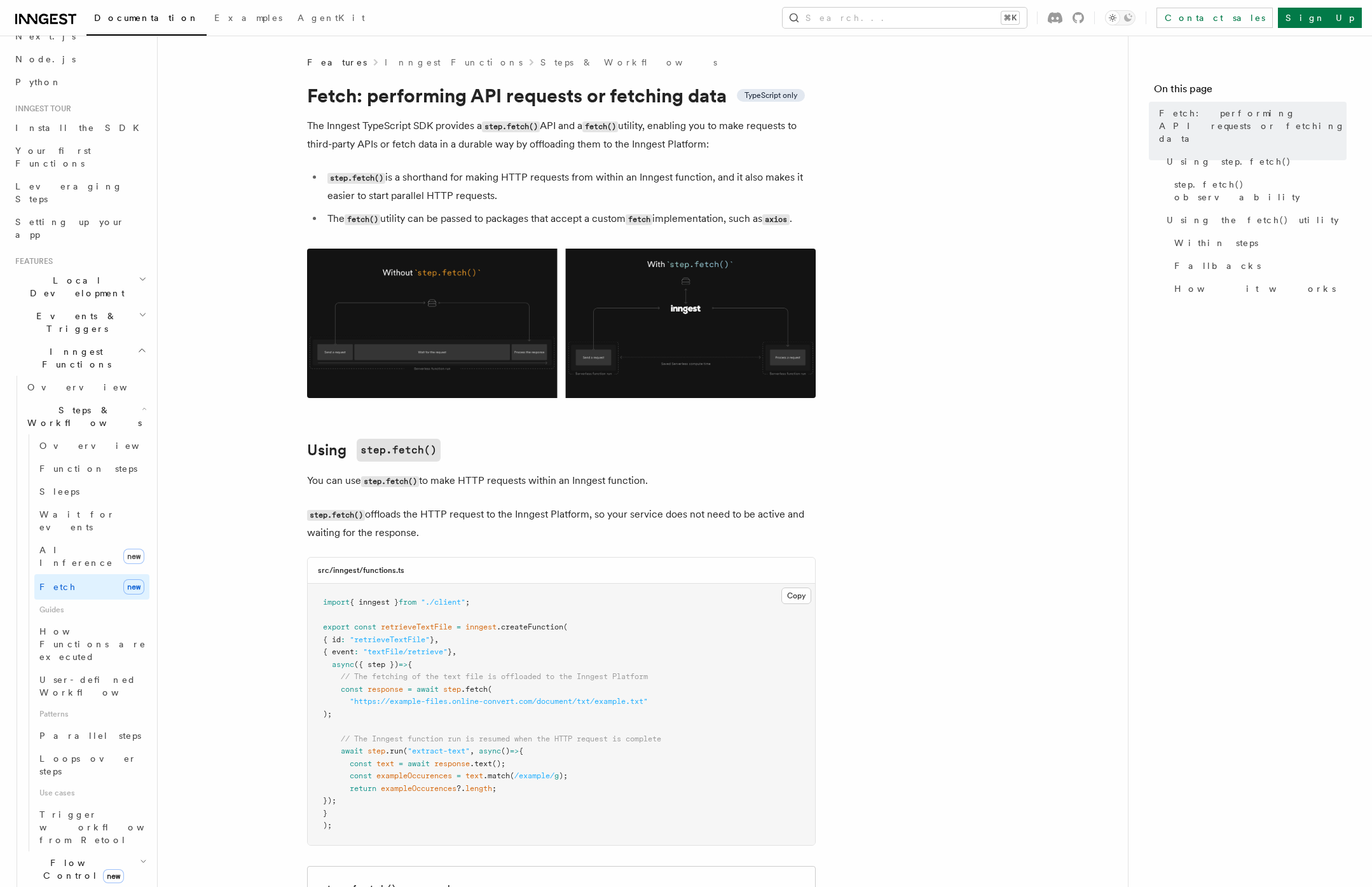 click on "Features Inngest Functions Steps & Workflows Fetch: performing API requests or fetching data  TypeScript only
The Inngest TypeScript SDK provides a  step.fetch()  API and a  fetch()  utility, enabling you to make requests to third-party APIs or fetch data in a durable way by offloading them to the Inngest Platform:
step.fetch()  is a shorthand for making HTTP requests from within an Inngest function, and it also makes it easier to start parallel HTTP requests.
The  fetch()  utility can be passed to packages that accept a custom  fetch  implementation, such as  axios .
Using  step.fetch()
You can use  step.fetch()  to make HTTP requests within an Inngest function.
step.fetch()  offloads the HTTP request to the Inngest Platform, so your service does not need to be active and waiting for the response.
src/inngest/functions.ts Copy Copied import  { inngest }  from   "./client" ;
export   const   retrieveTextFile   =   inngest .createFunction (
{ id :   "retrieveTextFile"  } ,
:    }" at bounding box center (643, 1710) 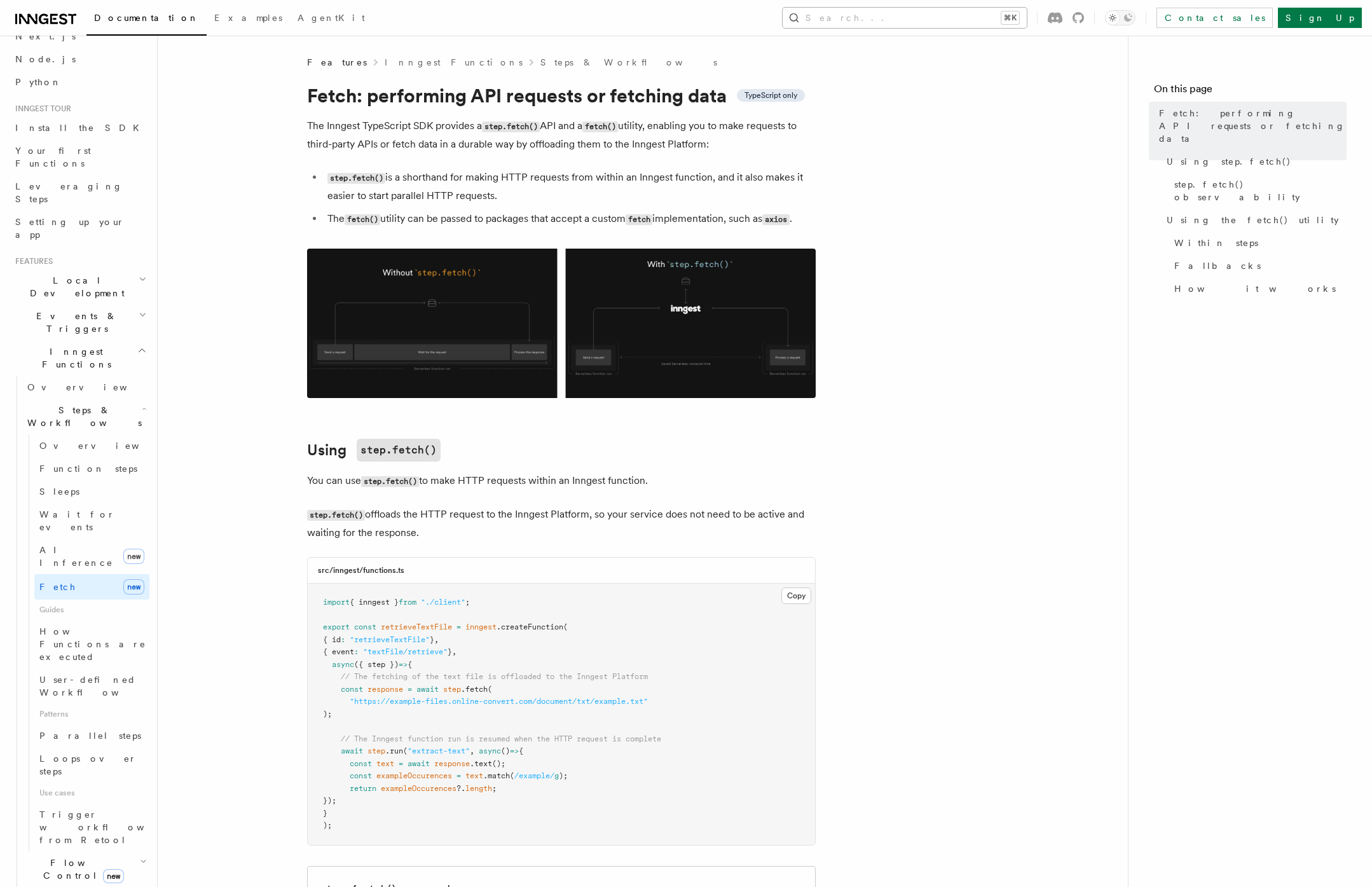 click on "Search... ⌘K" at bounding box center [905, 18] 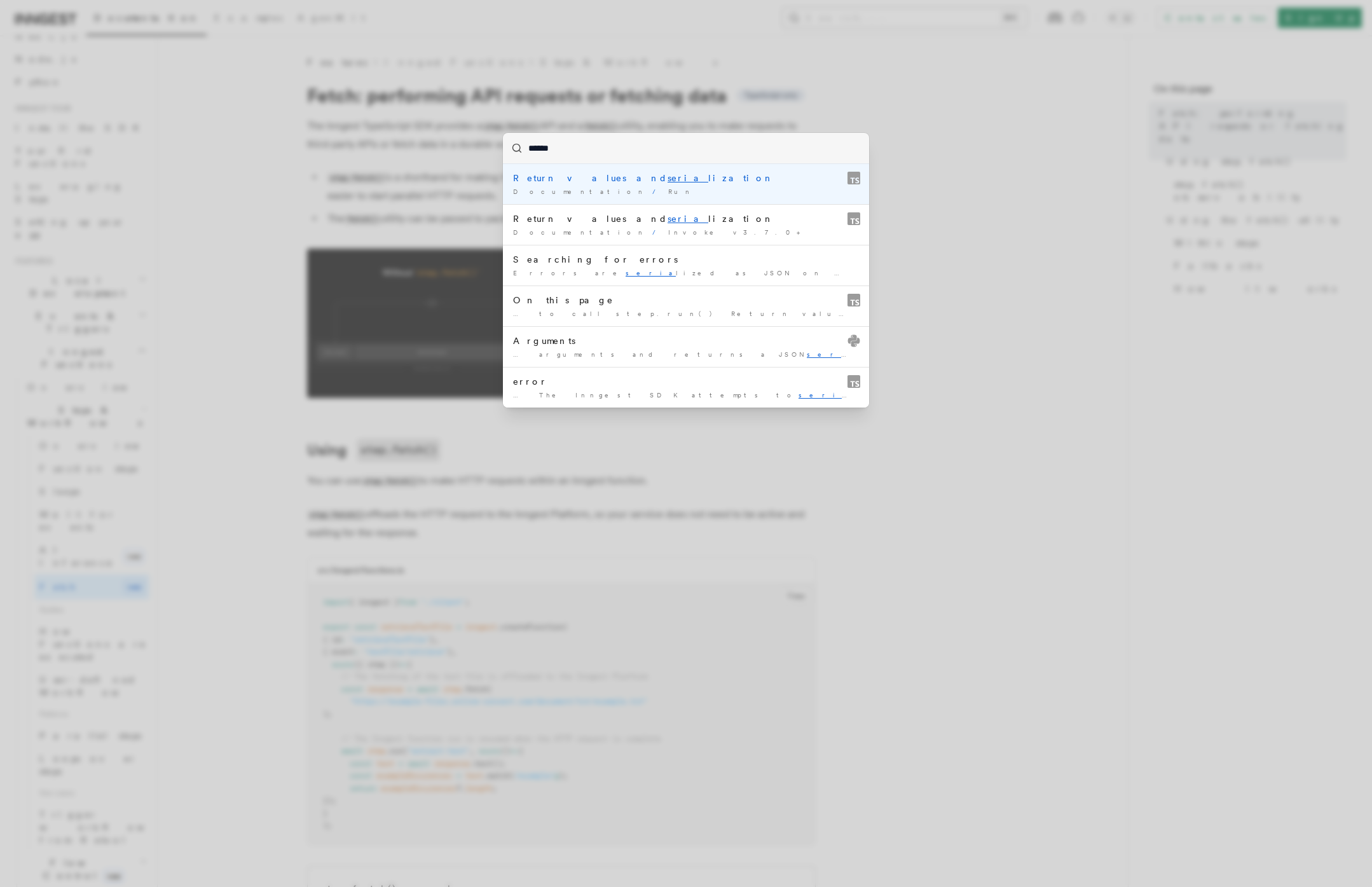 type on "*******" 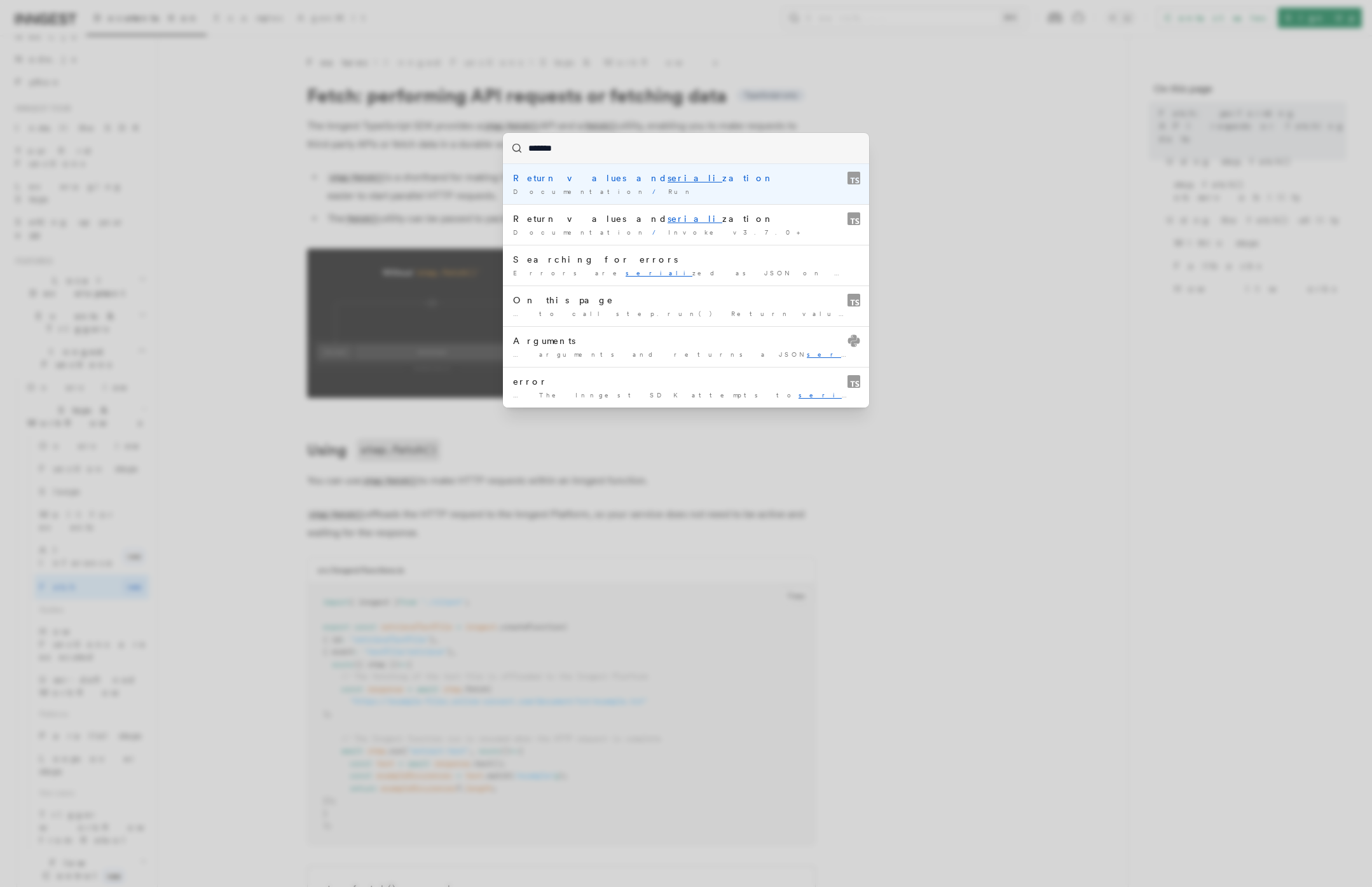 click on "Return values and  seriali zation" at bounding box center (686, 178) 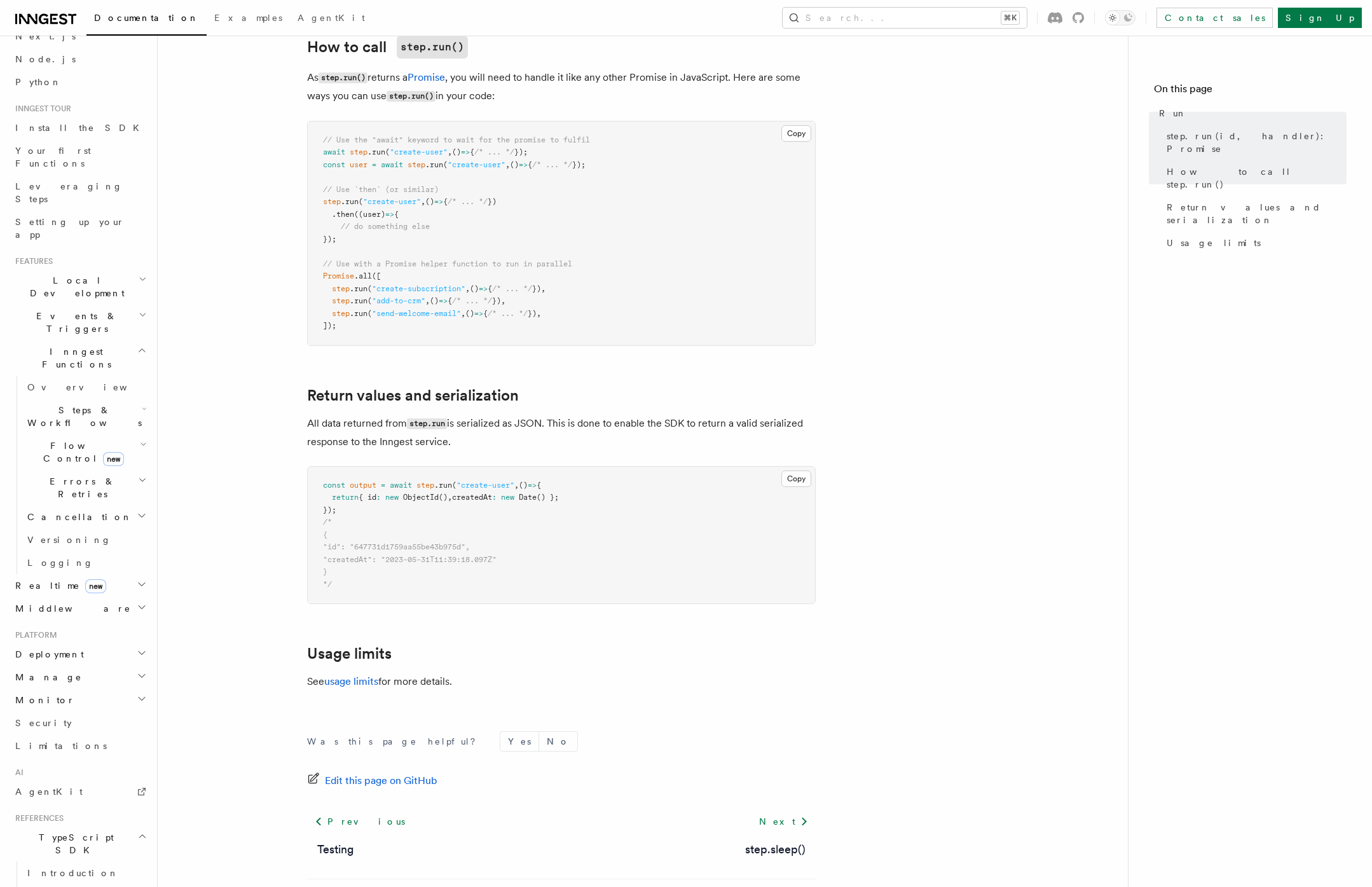 scroll, scrollTop: 720, scrollLeft: 0, axis: vertical 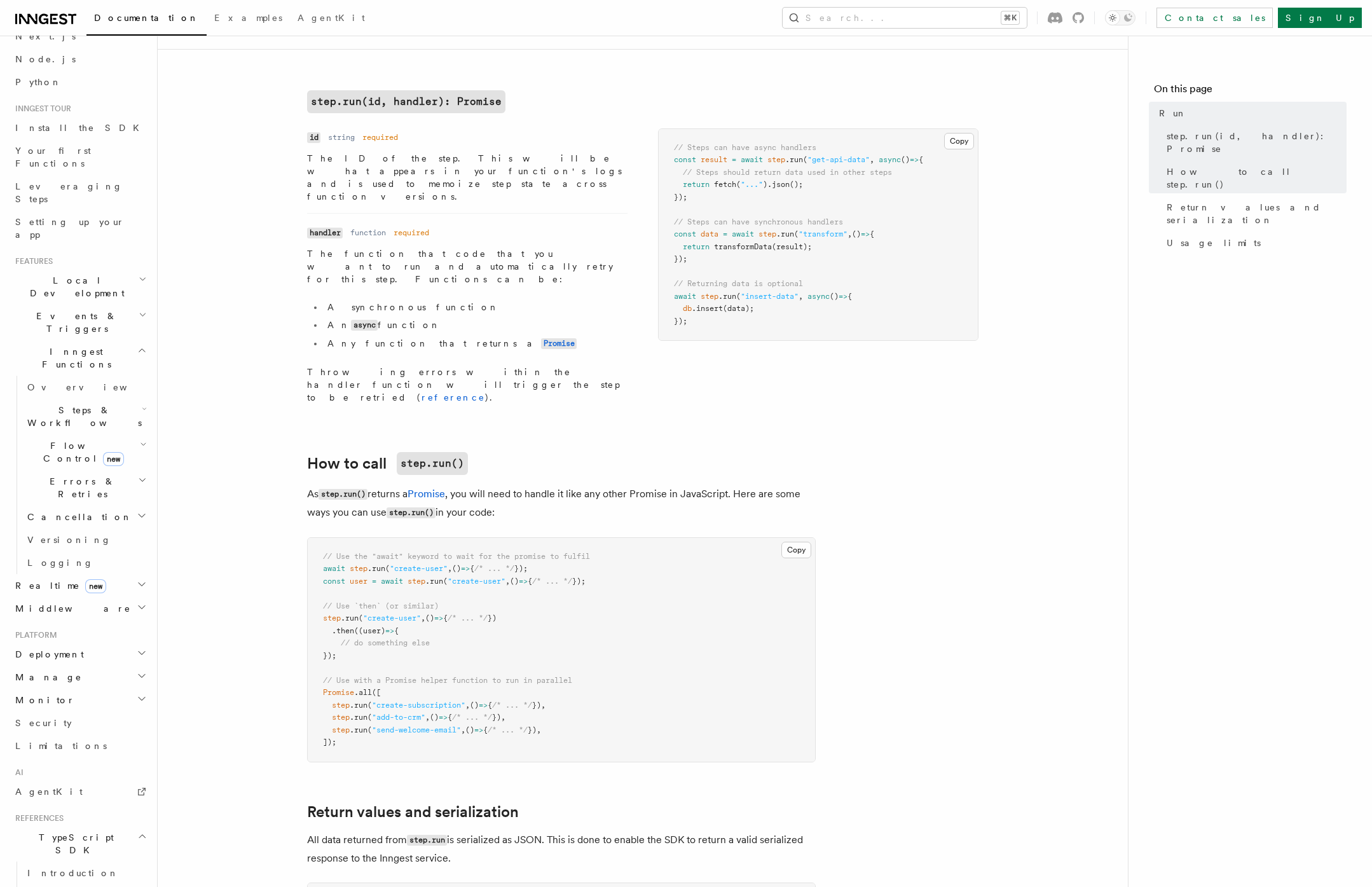 type 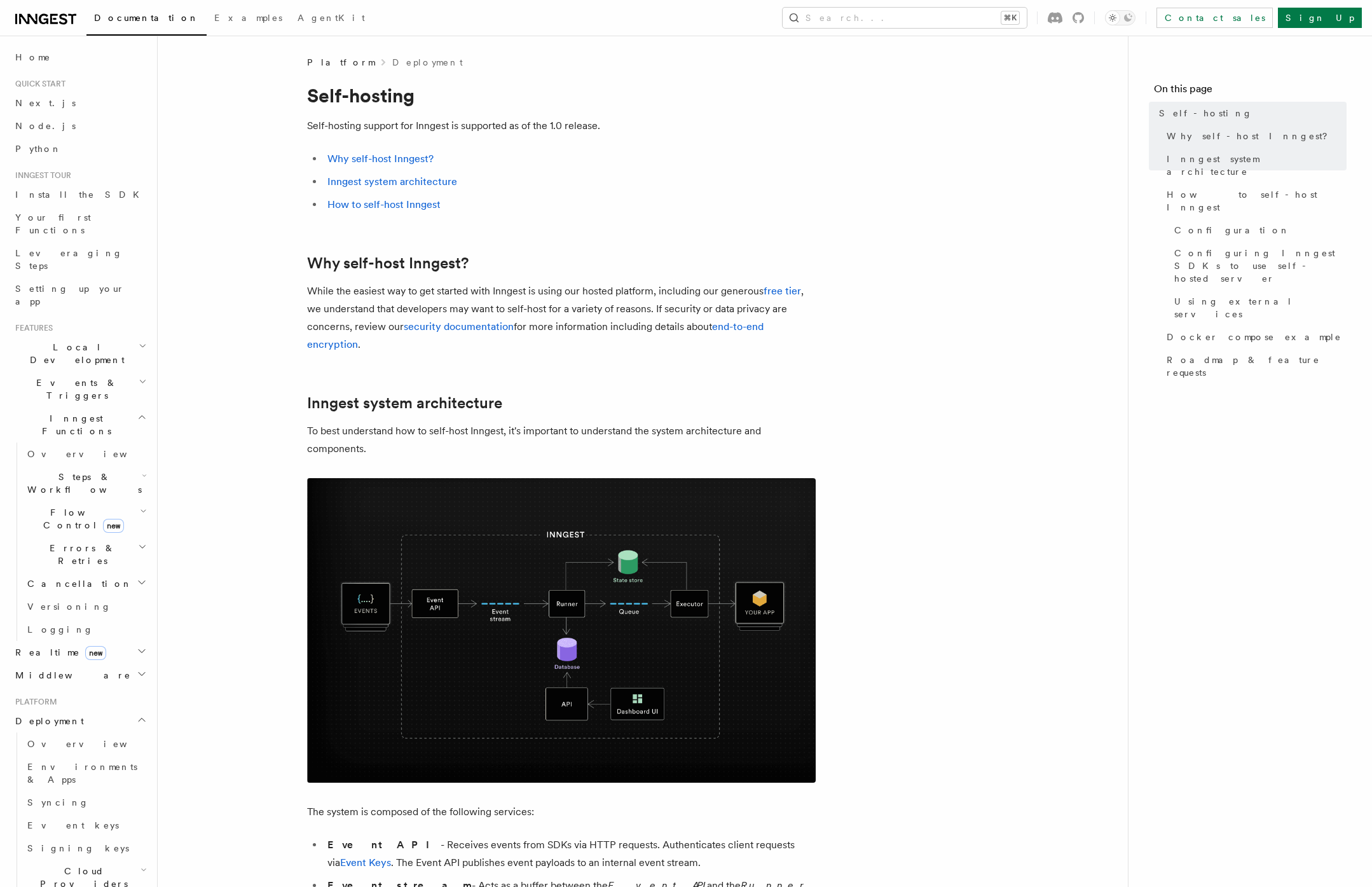 scroll, scrollTop: 0, scrollLeft: 0, axis: both 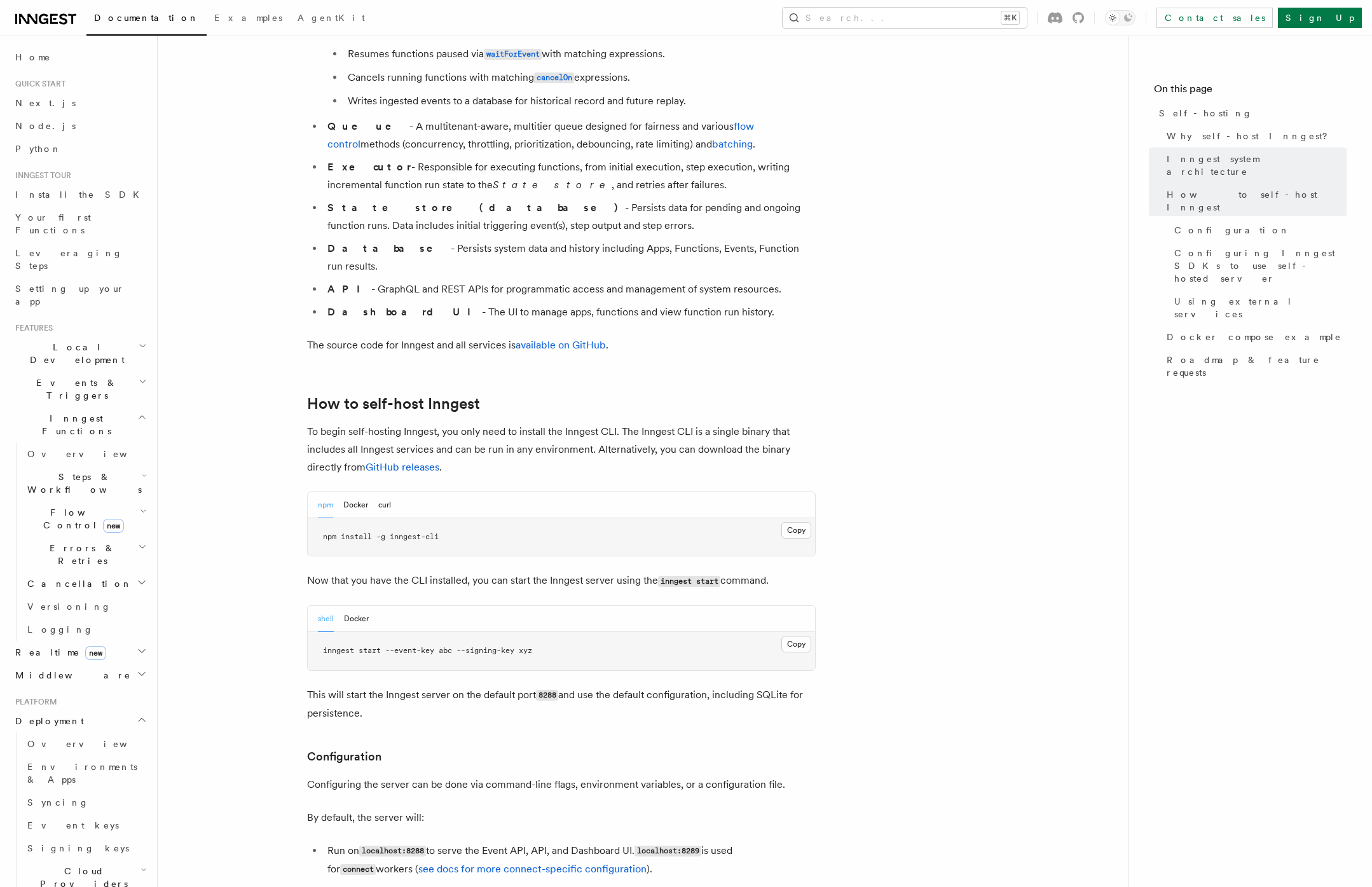 click on "Platform Deployment Self-hosting
Self-hosting support for Inngest is supported as of the 1.0 release.
Why self-host Inngest?
Inngest system architecture
How to self-host Inngest
Why self-host Inngest?
While the easiest way to get started with Inngest is using our hosted platform, including our generous  free tier , we understand that developers may want to self-host for a variety of reasons. If security or data privacy are concerns, review our  security documentation  for more information including details about  end-to-end encryption .
Inngest system architecture
To best understand how to self-host Inngest, it's important to understand the system architecture and components.
The system is composed of the following services:
Event API  - Receives events from SDKs via HTTP requests. Authenticates client requests via  Event Keys . The Event API publishes event payloads to an internal event stream.
Event stream  - Acts as a buffer between the  Event API  and the  Runner .
Runner" at bounding box center [643, 1427] 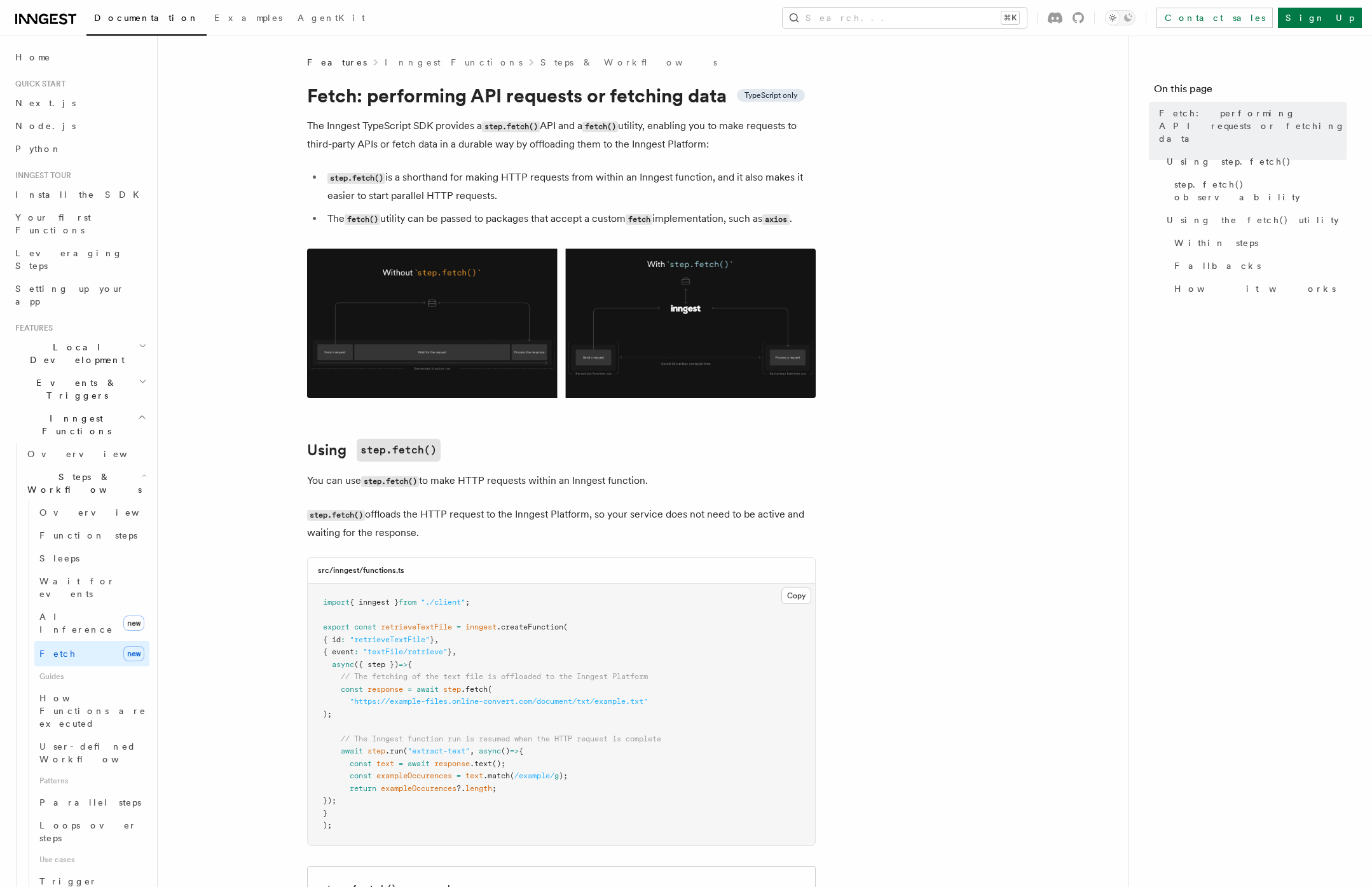 scroll, scrollTop: 0, scrollLeft: 0, axis: both 